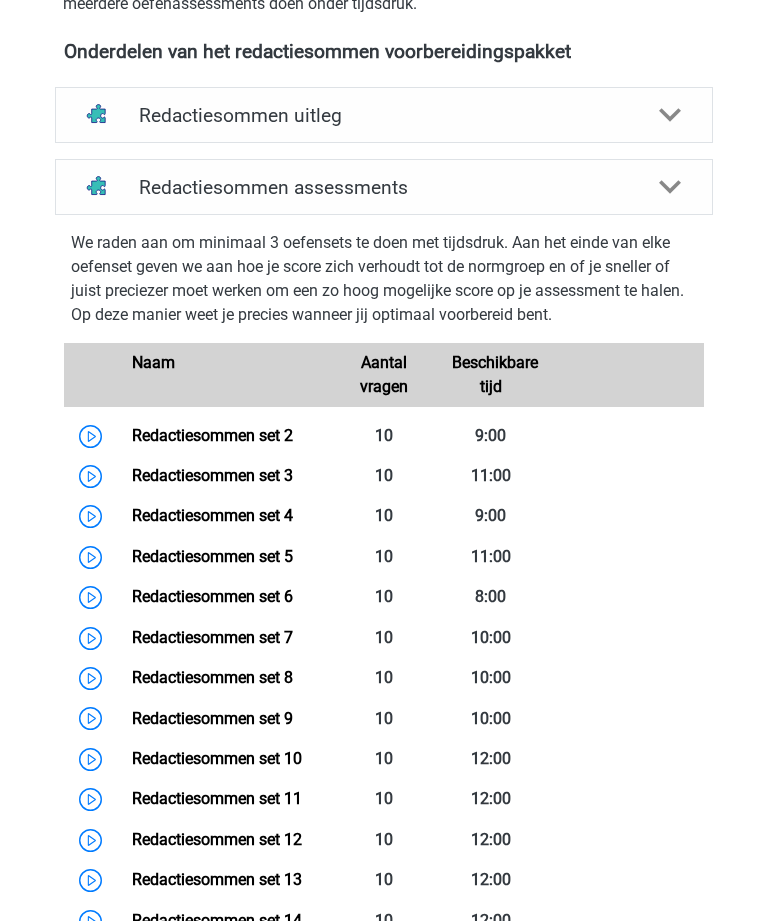 scroll, scrollTop: 697, scrollLeft: 0, axis: vertical 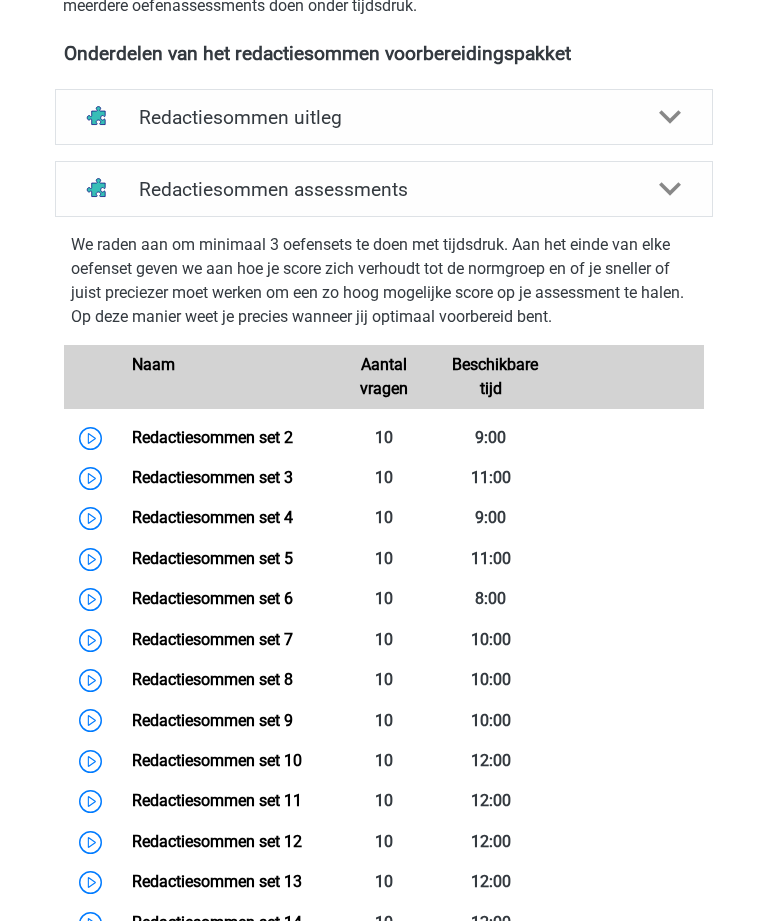 click on "Redactiesommen
set 2" at bounding box center [212, 437] 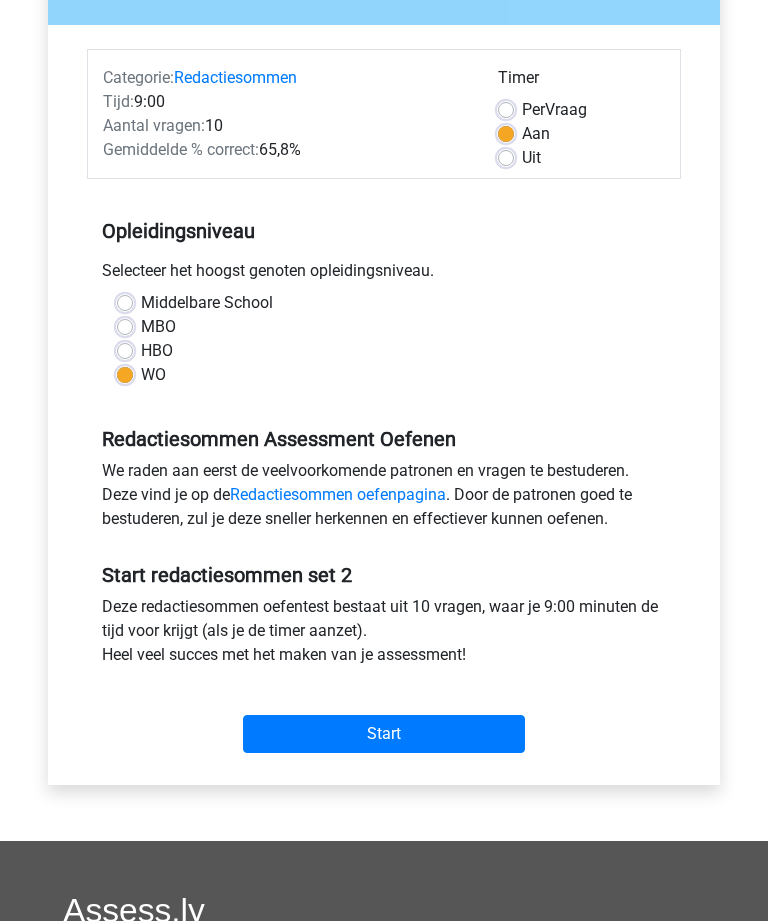 scroll, scrollTop: 211, scrollLeft: 0, axis: vertical 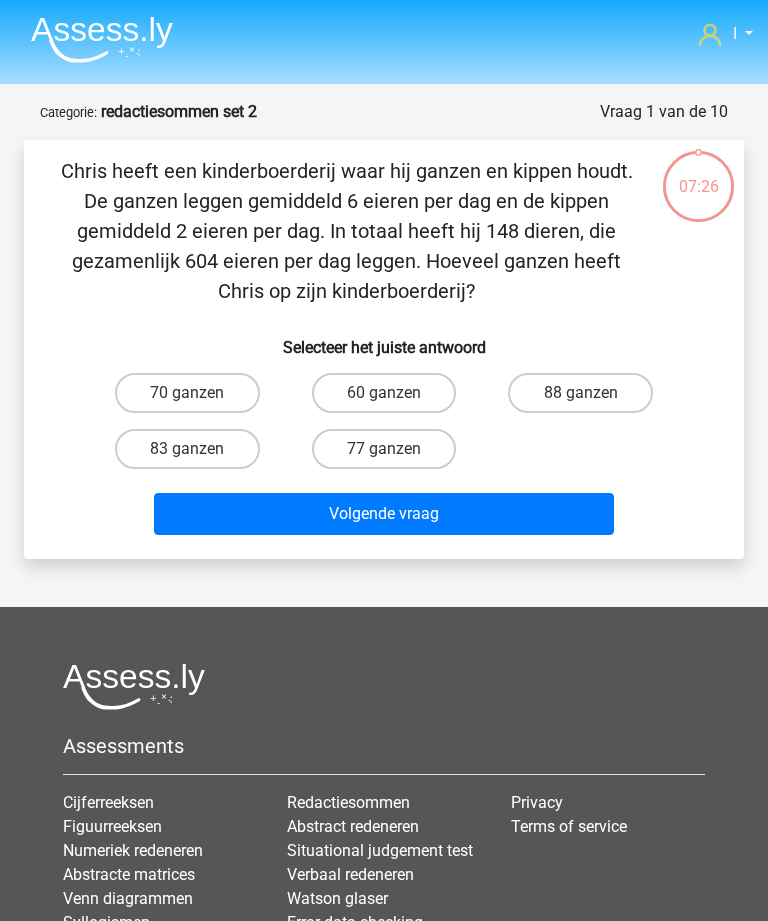 click on "77 ganzen" at bounding box center (384, 449) 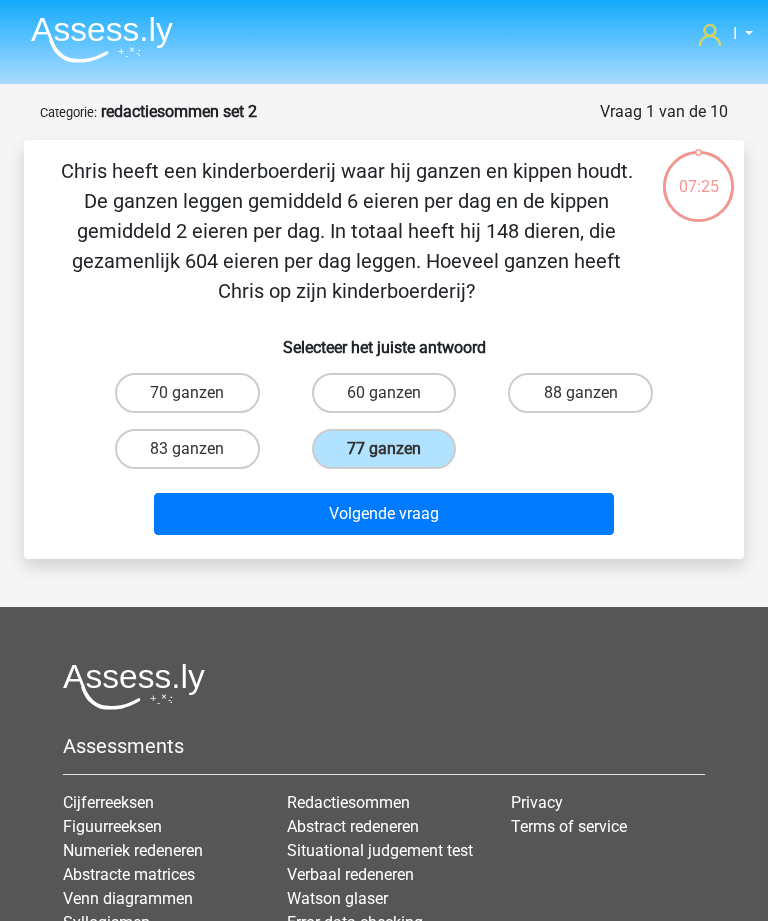 click on "Volgende vraag" at bounding box center [383, 514] 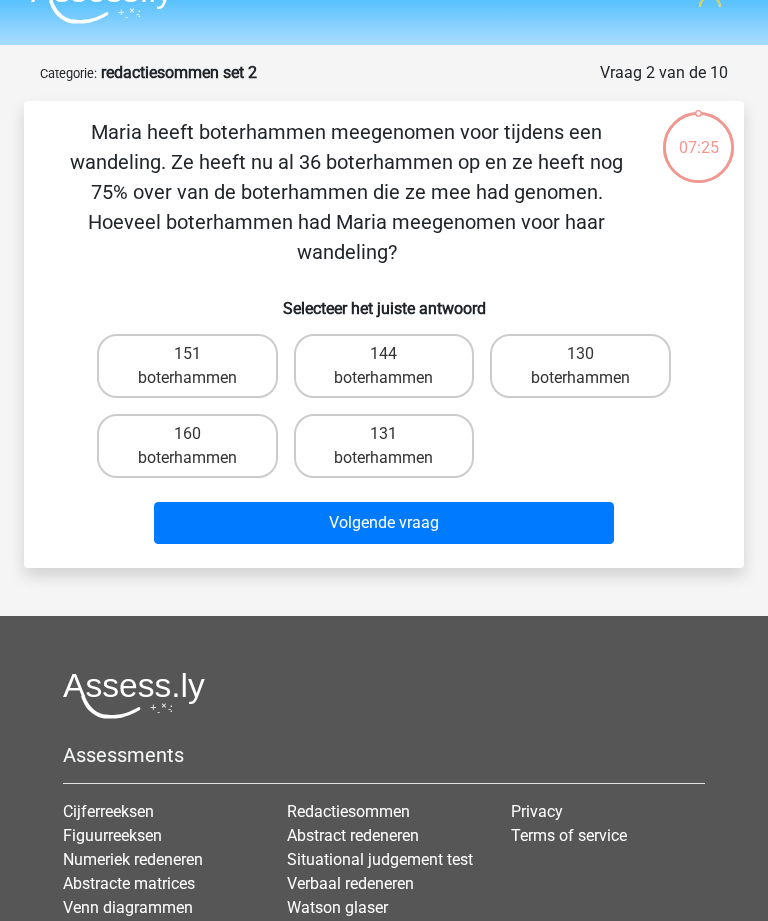 scroll, scrollTop: 100, scrollLeft: 0, axis: vertical 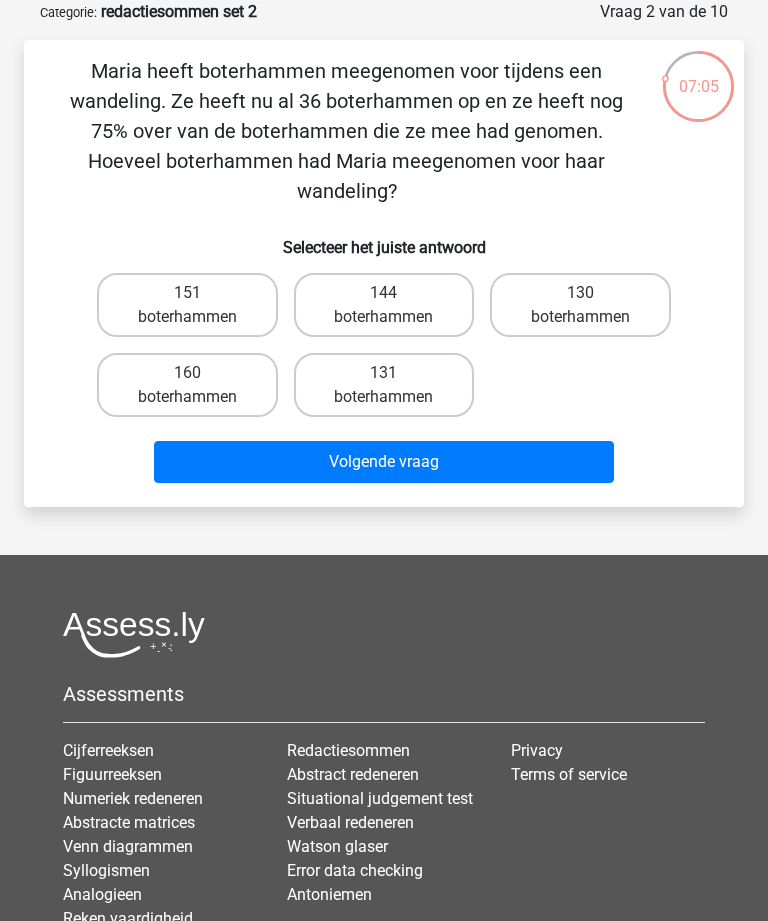 click on "144 boterhammen" at bounding box center [384, 305] 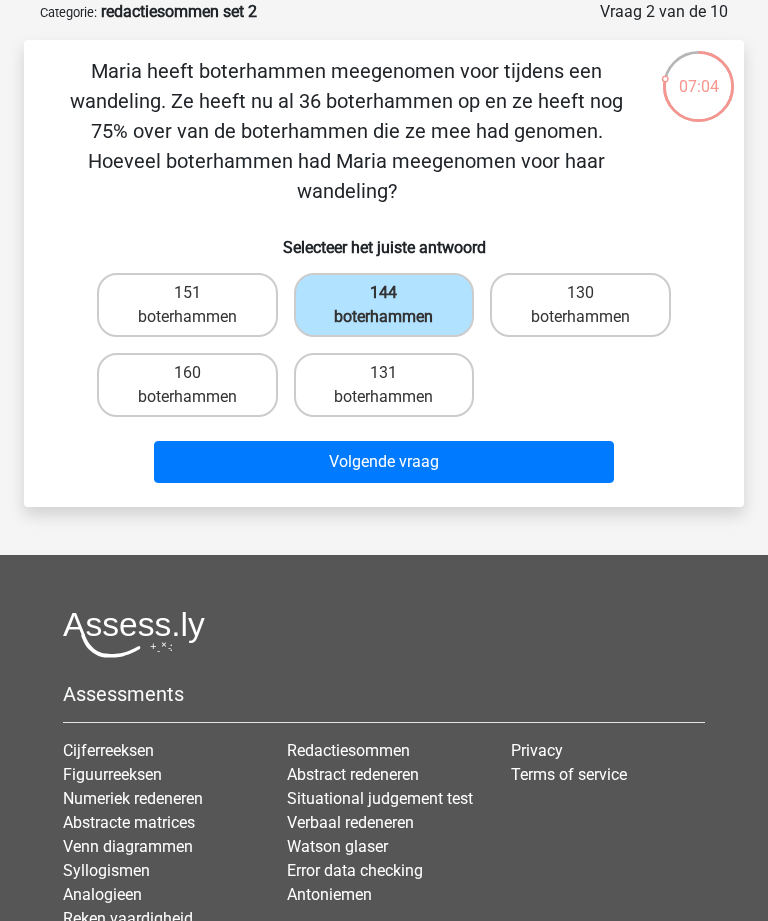 click on "Volgende vraag" at bounding box center [383, 462] 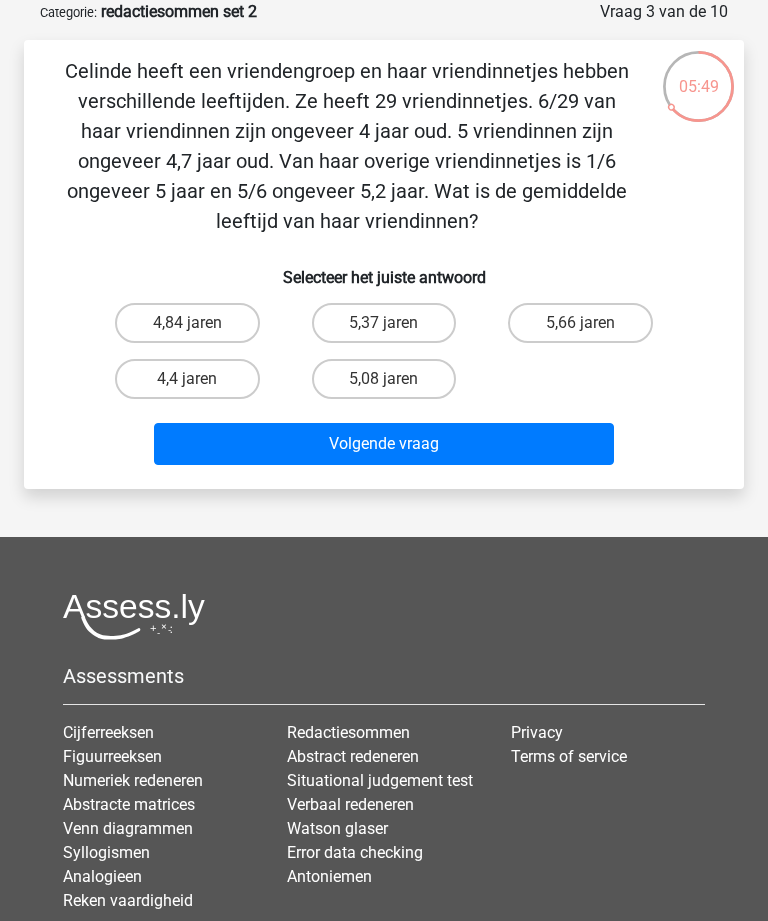 click on "4,84 jaren" at bounding box center (187, 323) 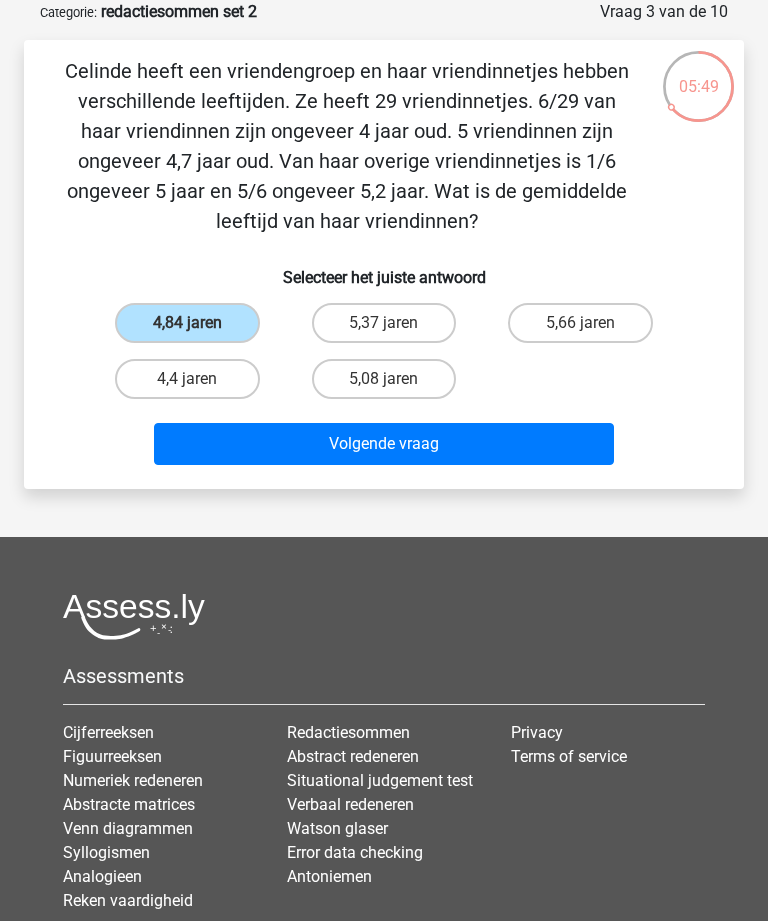 click on "Volgende vraag" at bounding box center (383, 444) 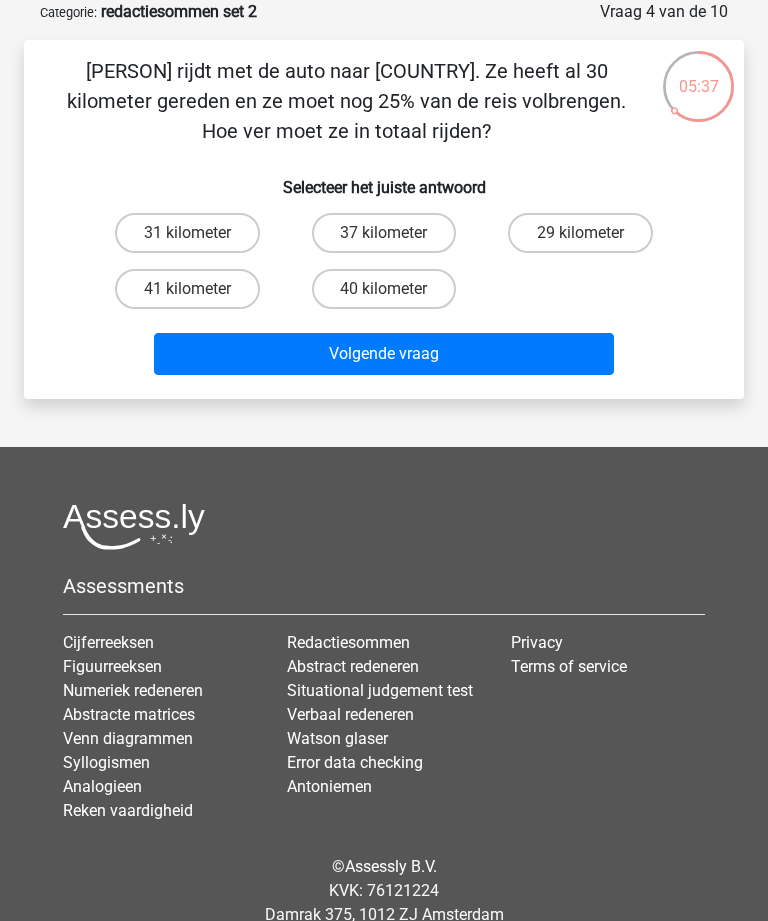 click on "40 kilometer" at bounding box center [384, 289] 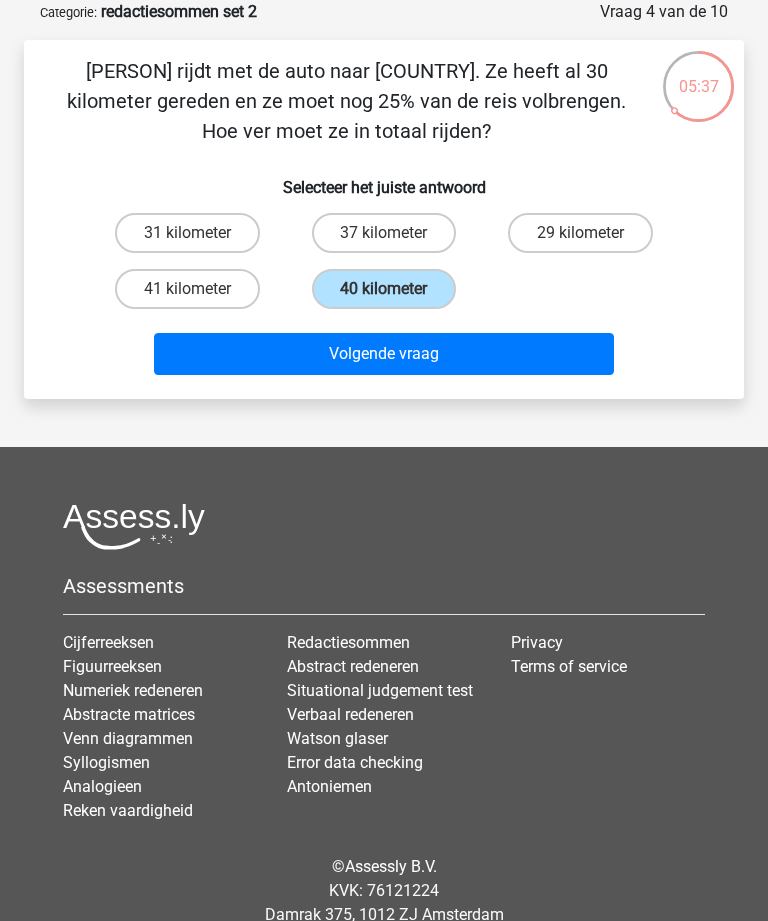 click on "Volgende vraag" at bounding box center [383, 354] 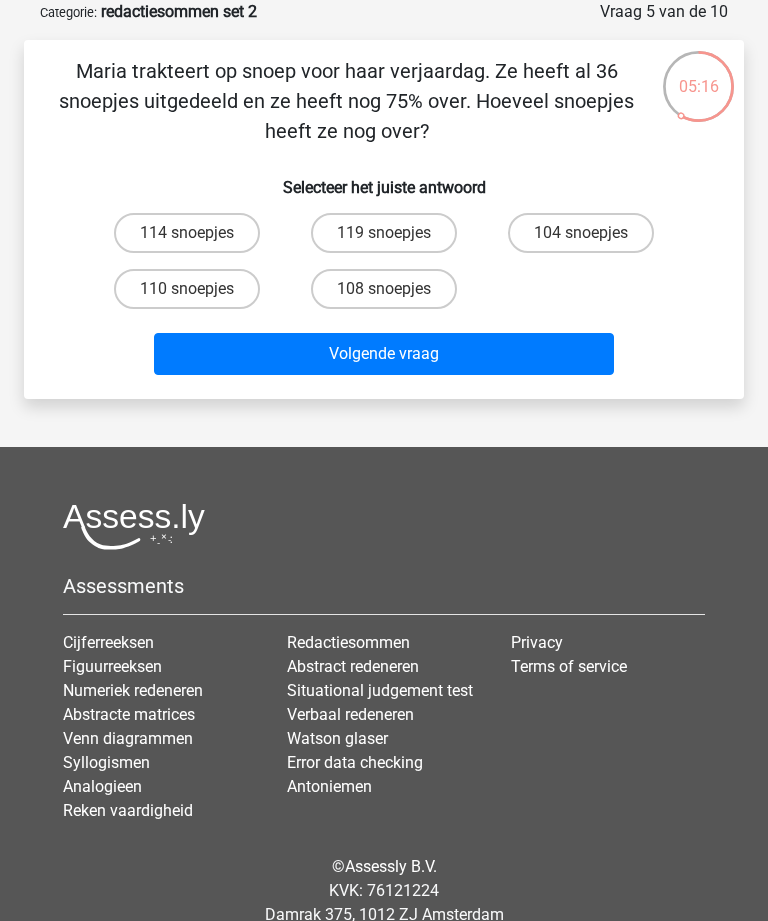 click on "108 snoepjes" at bounding box center [384, 289] 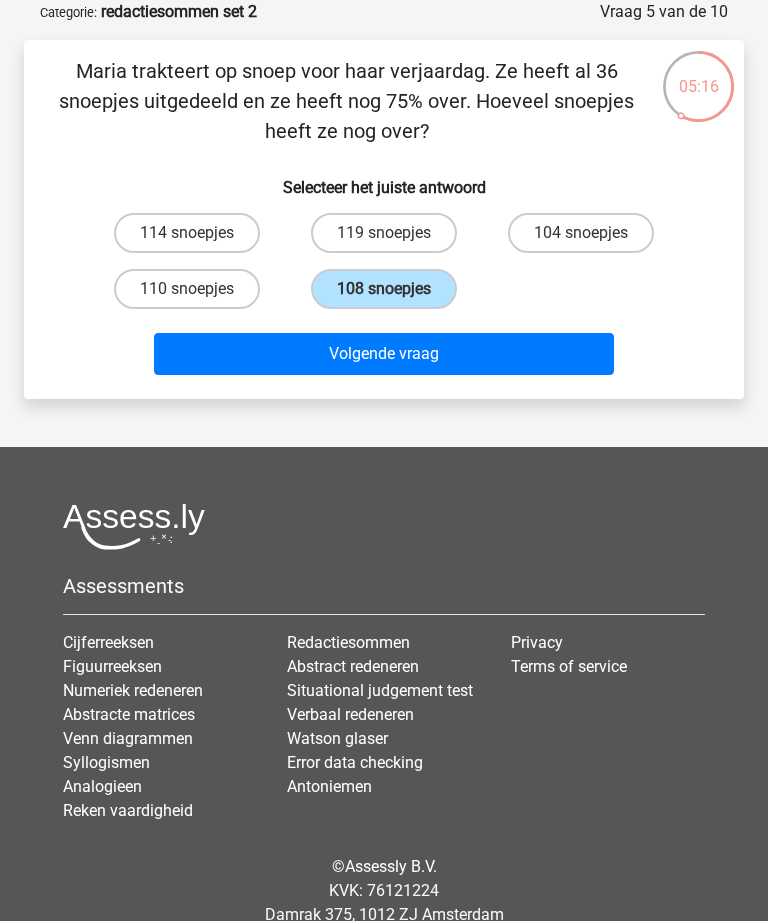 click on "Volgende vraag" at bounding box center [383, 354] 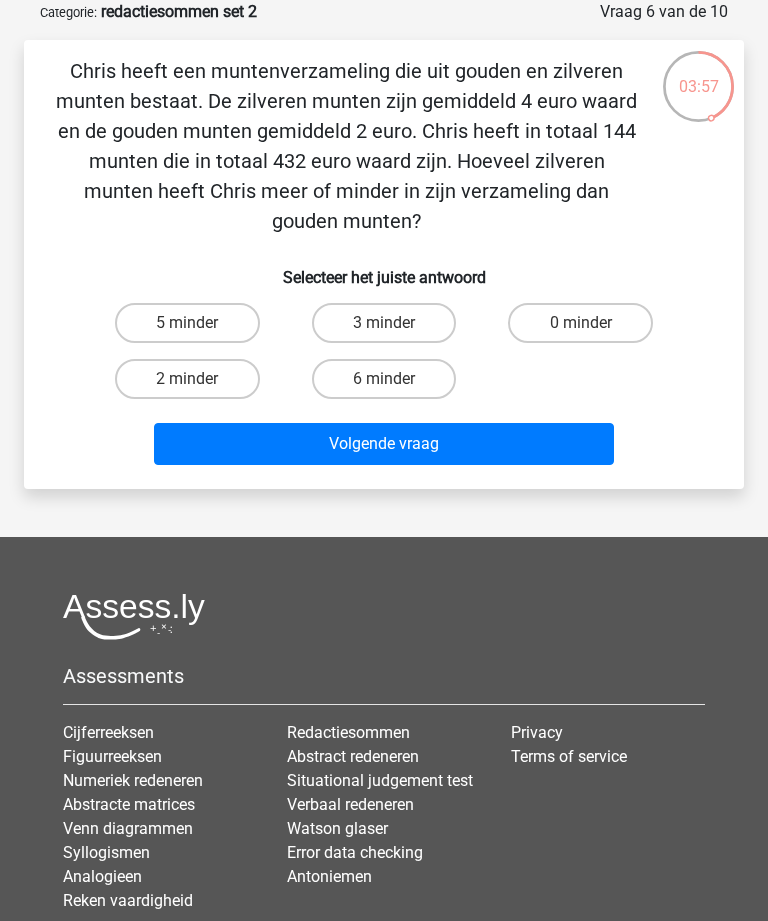 click on "0 minder" at bounding box center (580, 323) 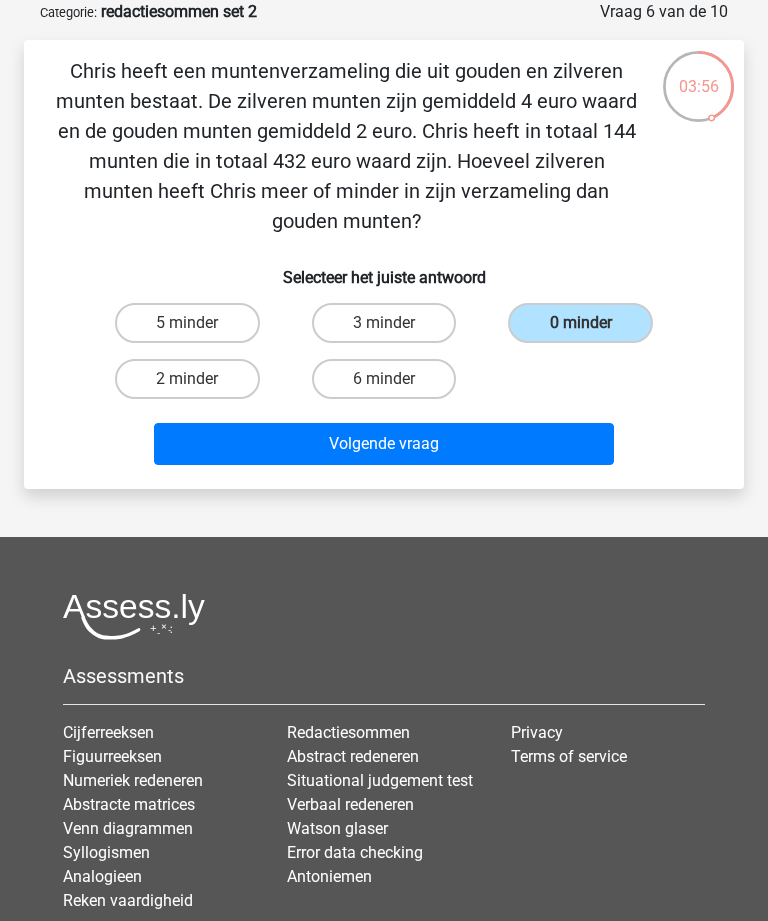 click on "Volgende vraag" at bounding box center [383, 444] 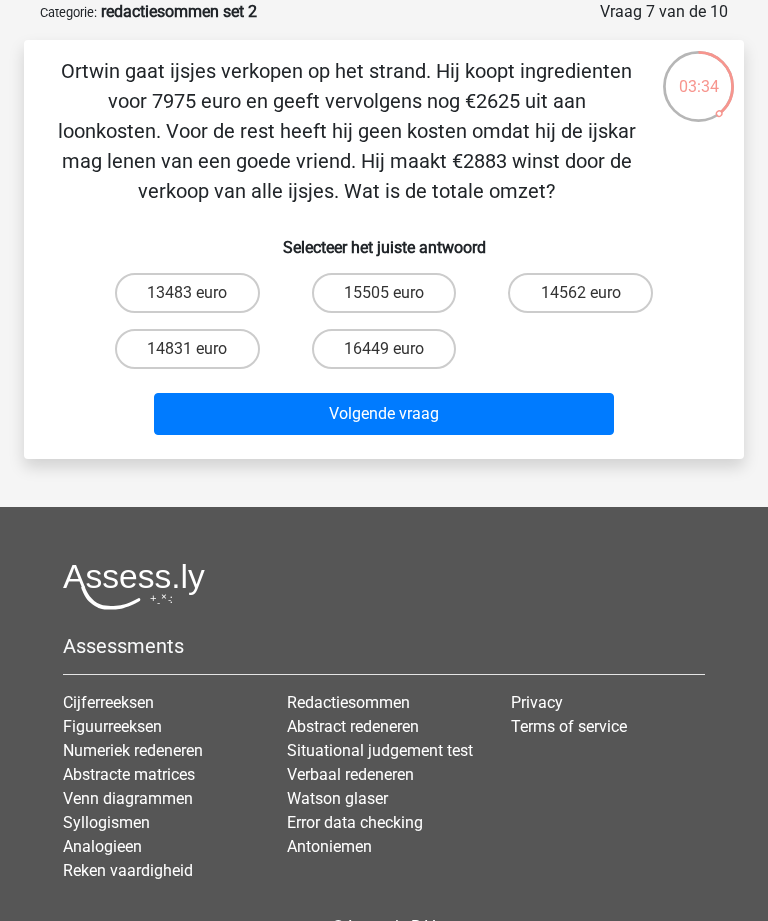 click on "13483 euro" at bounding box center (187, 293) 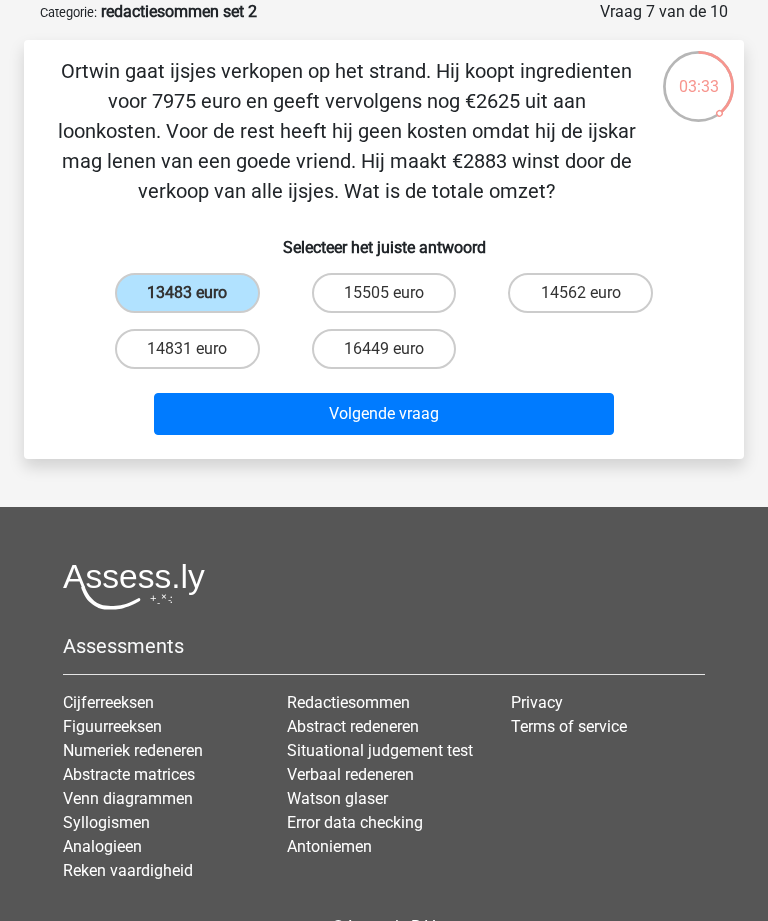 click on "Volgende vraag" at bounding box center [383, 414] 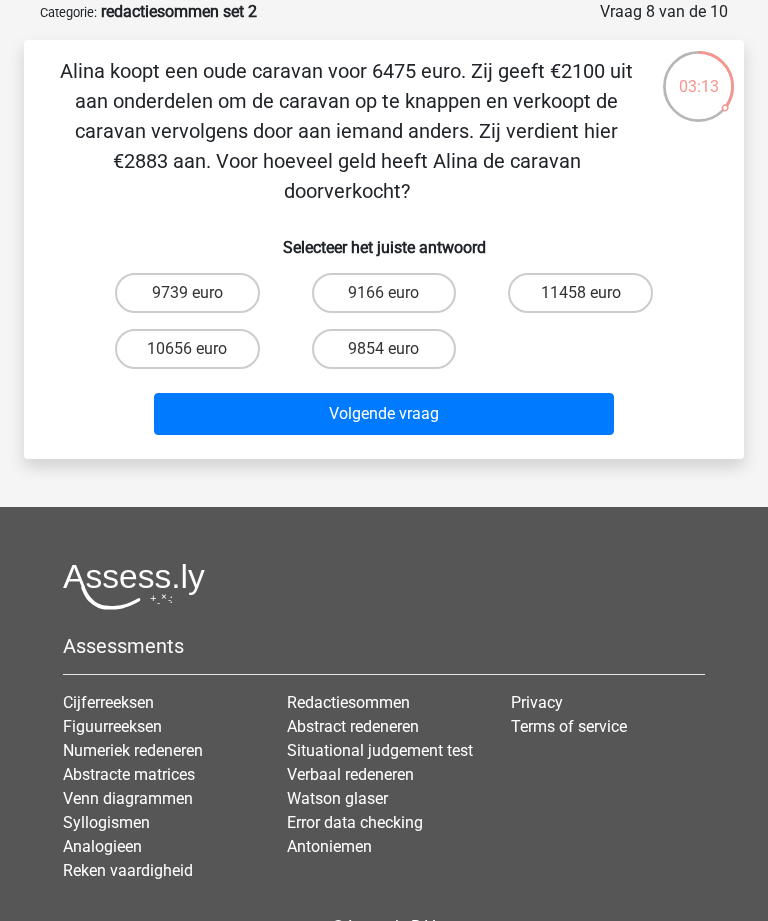 click on "11458 euro" at bounding box center (580, 293) 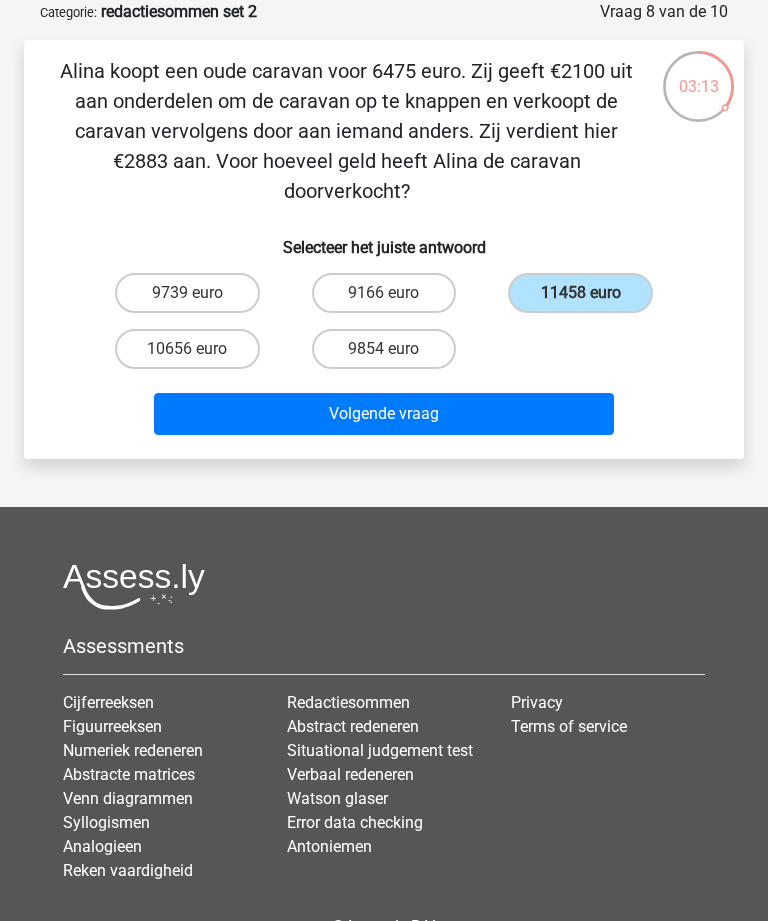 click on "Volgende vraag" at bounding box center (383, 414) 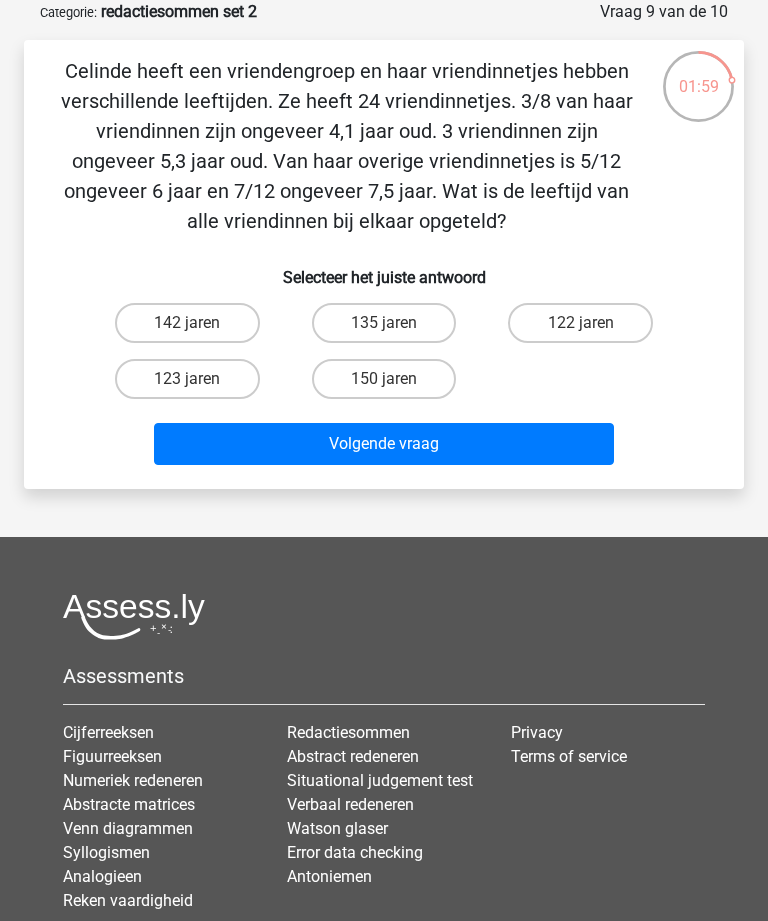 click on "135 jaren" at bounding box center (384, 323) 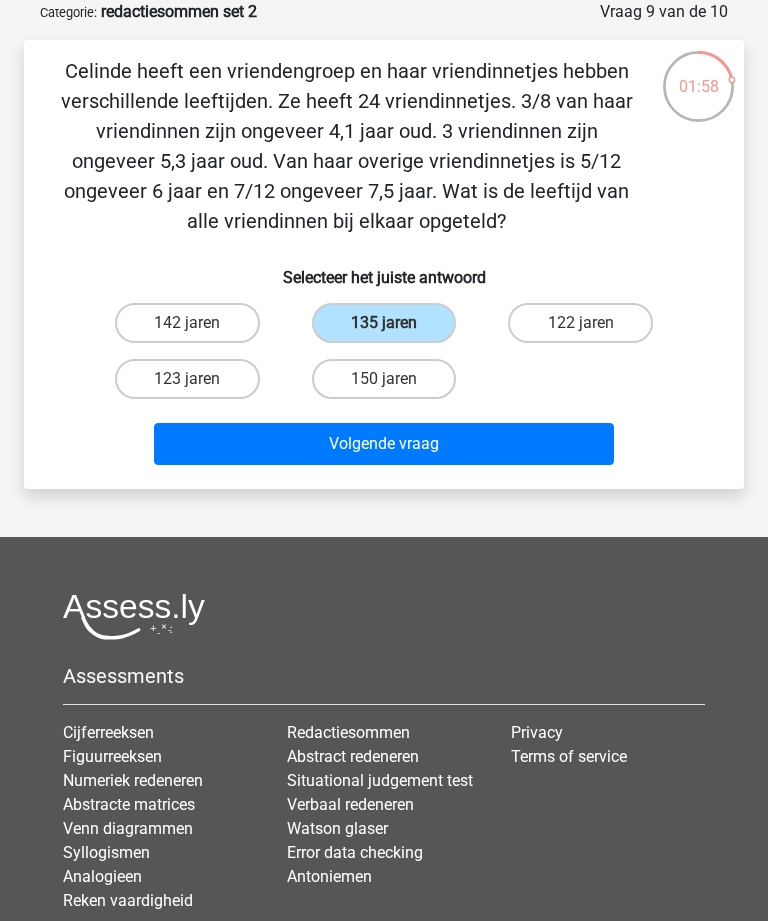 click on "Volgende vraag" at bounding box center (383, 444) 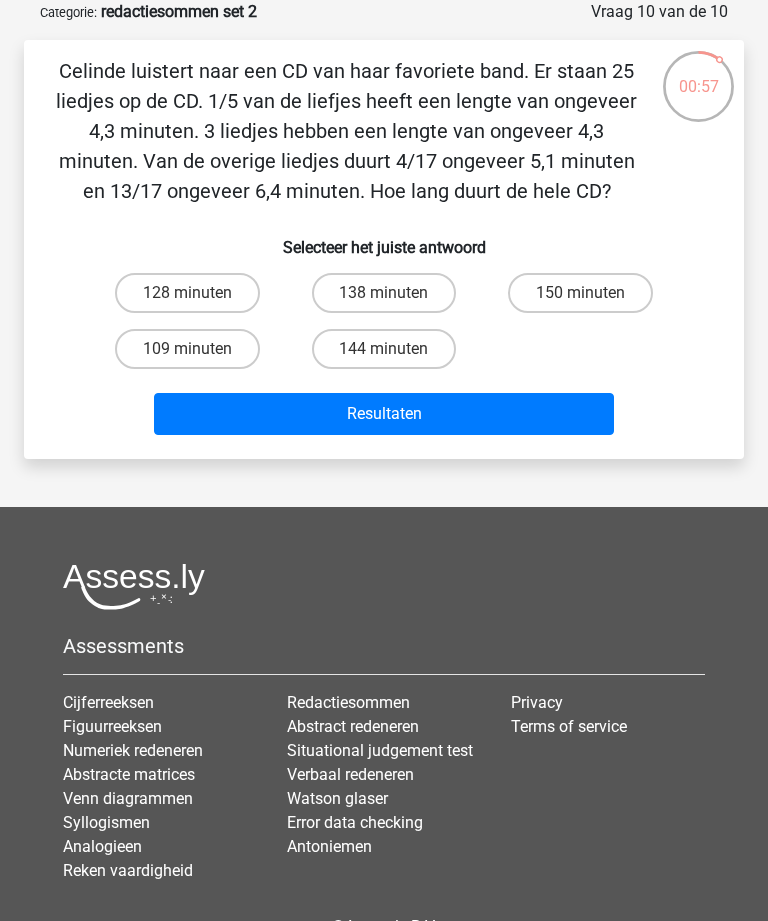 click on "138 minuten" at bounding box center [384, 293] 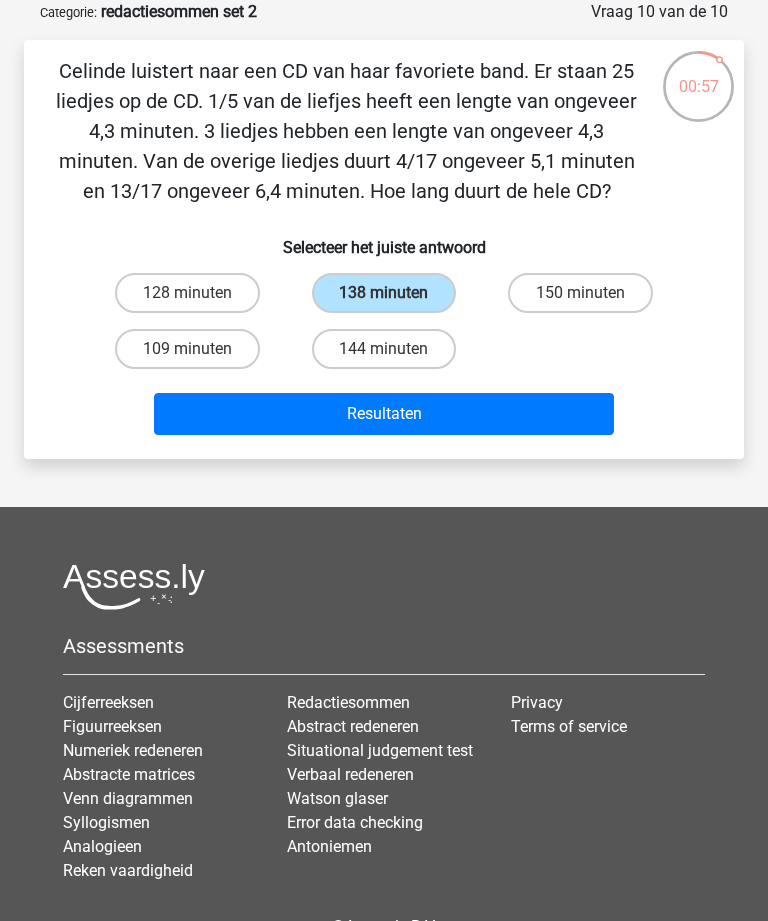 click on "Resultaten" at bounding box center [383, 414] 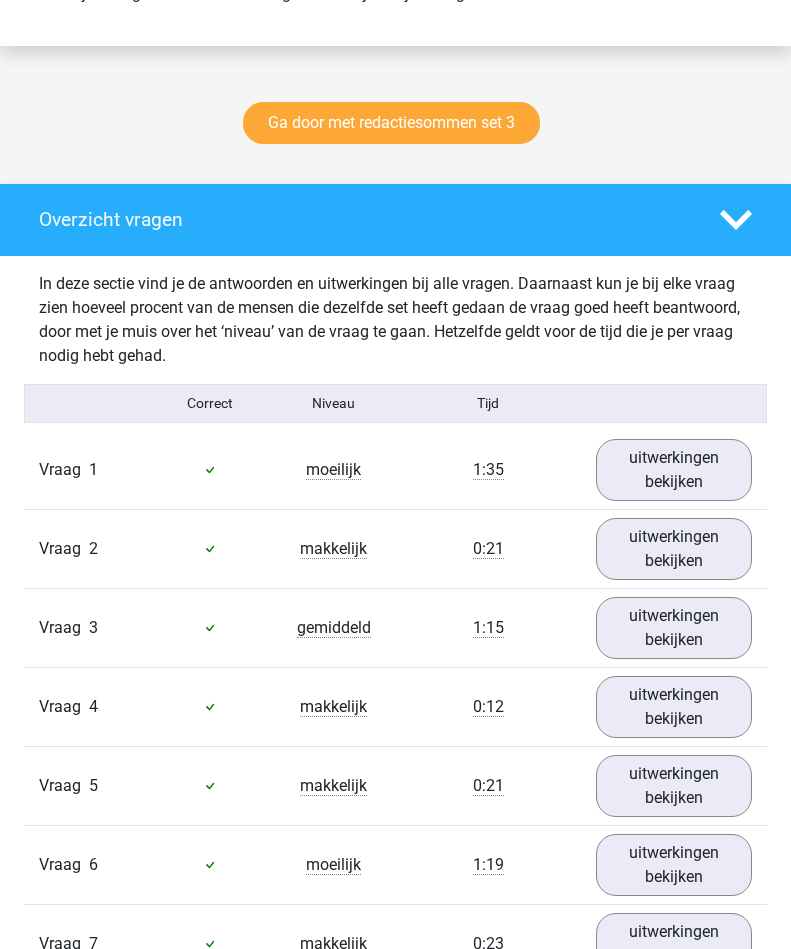 scroll, scrollTop: 953, scrollLeft: 0, axis: vertical 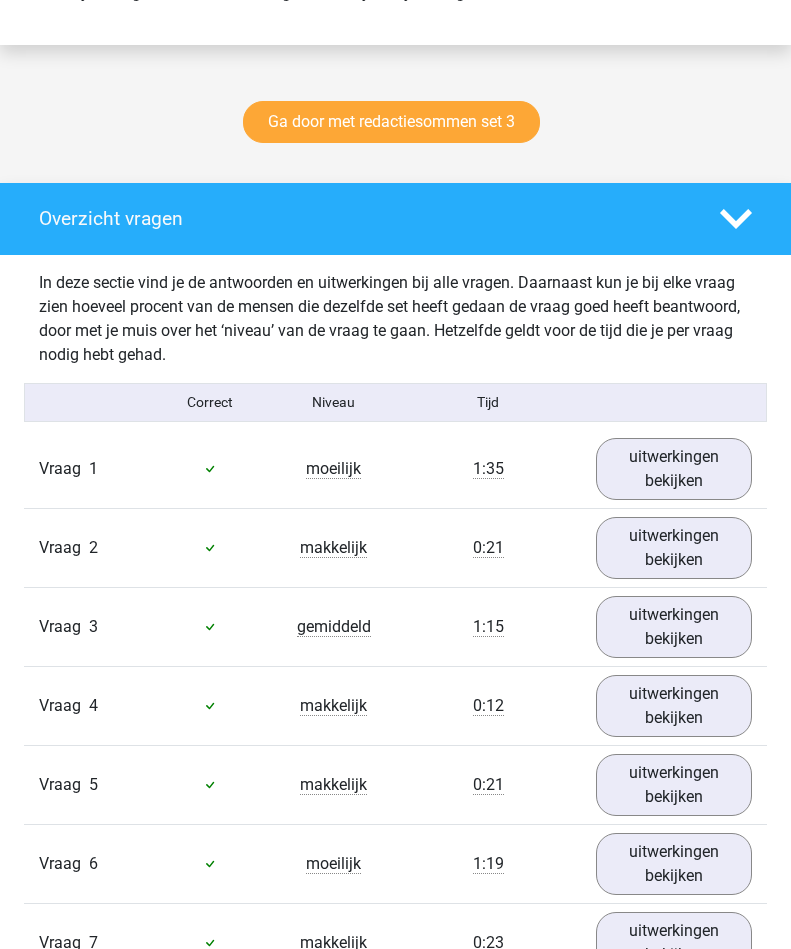 click on "uitwerkingen bekijken" at bounding box center (674, 469) 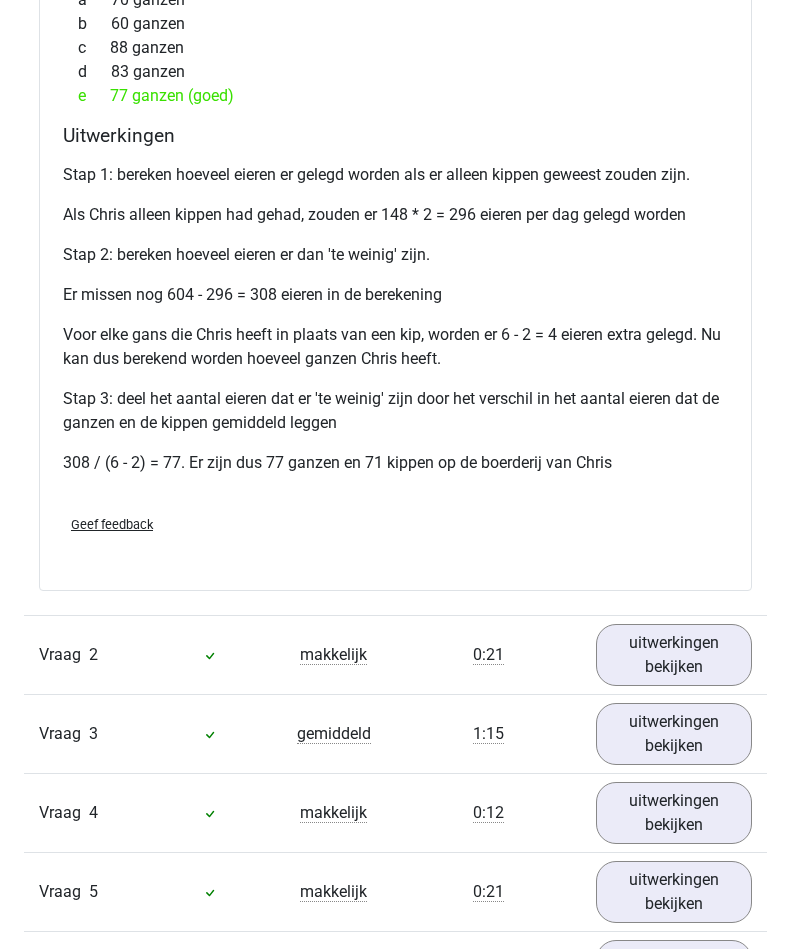 scroll, scrollTop: 1629, scrollLeft: 0, axis: vertical 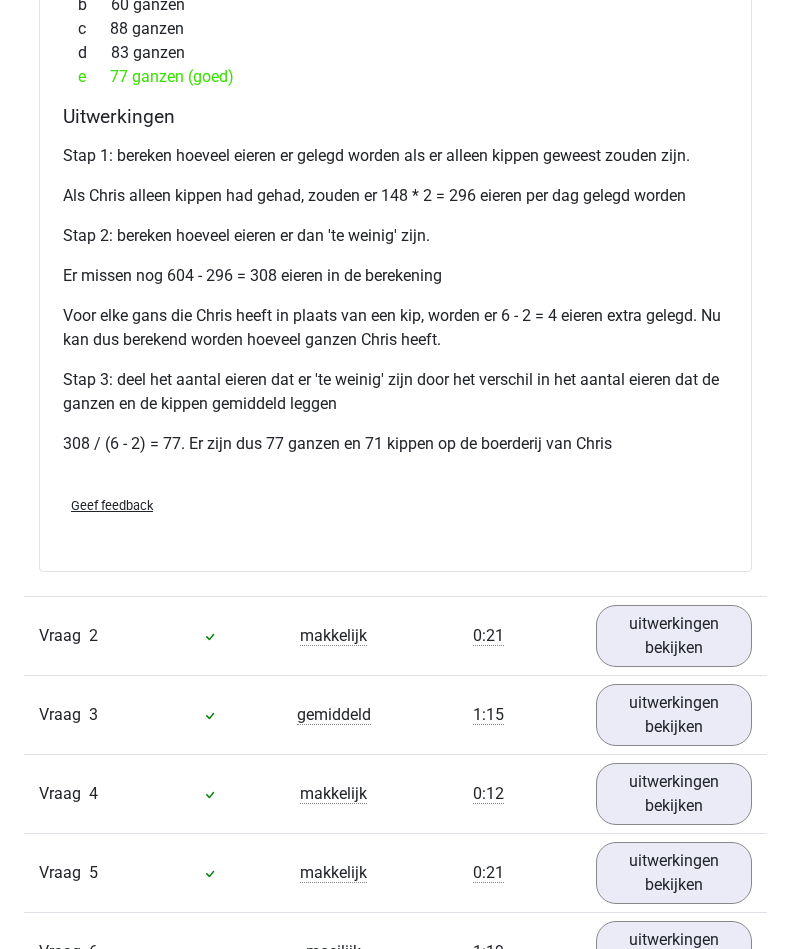 click on "uitwerkingen bekijken" at bounding box center (674, 636) 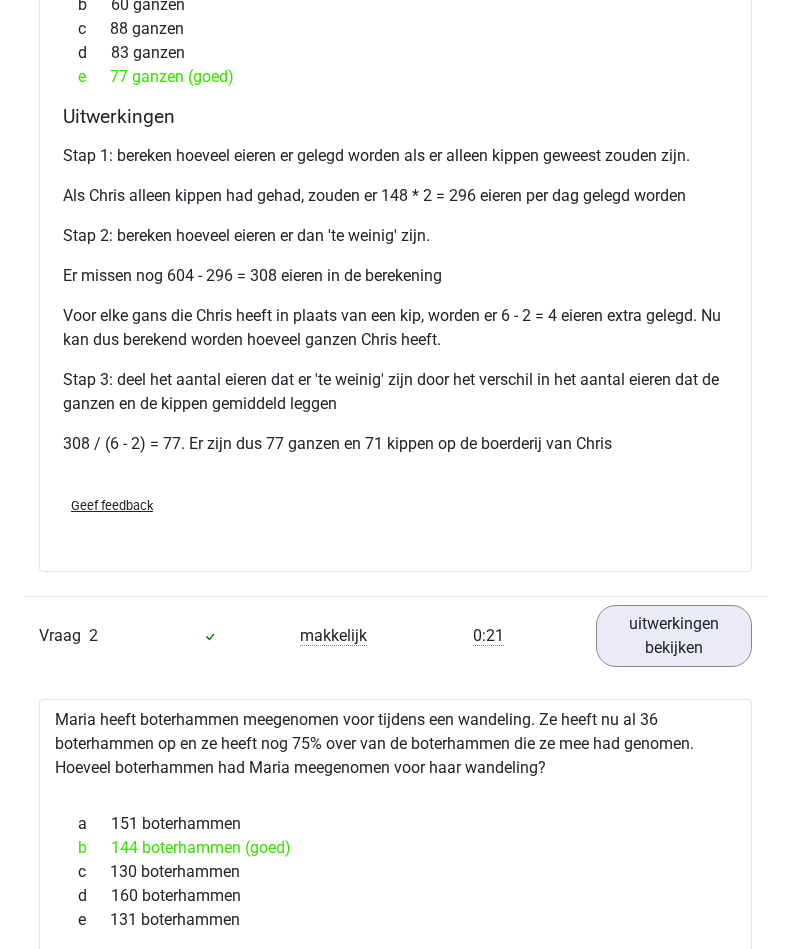 click on "uitwerkingen bekijken" at bounding box center [674, 636] 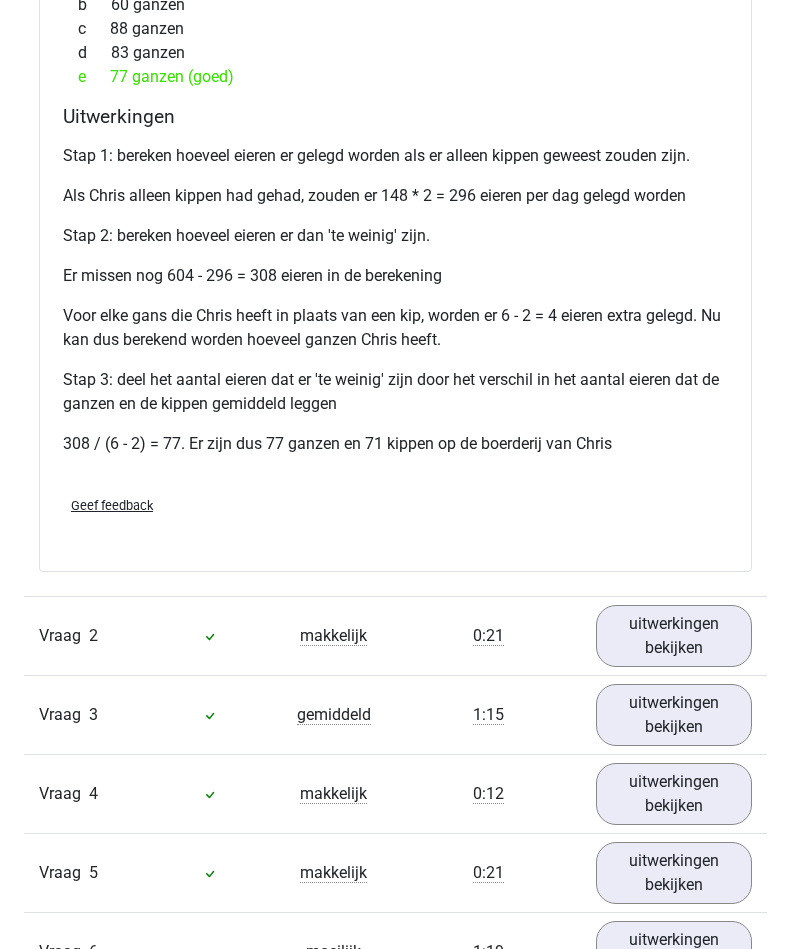 click on "uitwerkingen bekijken" at bounding box center [674, 715] 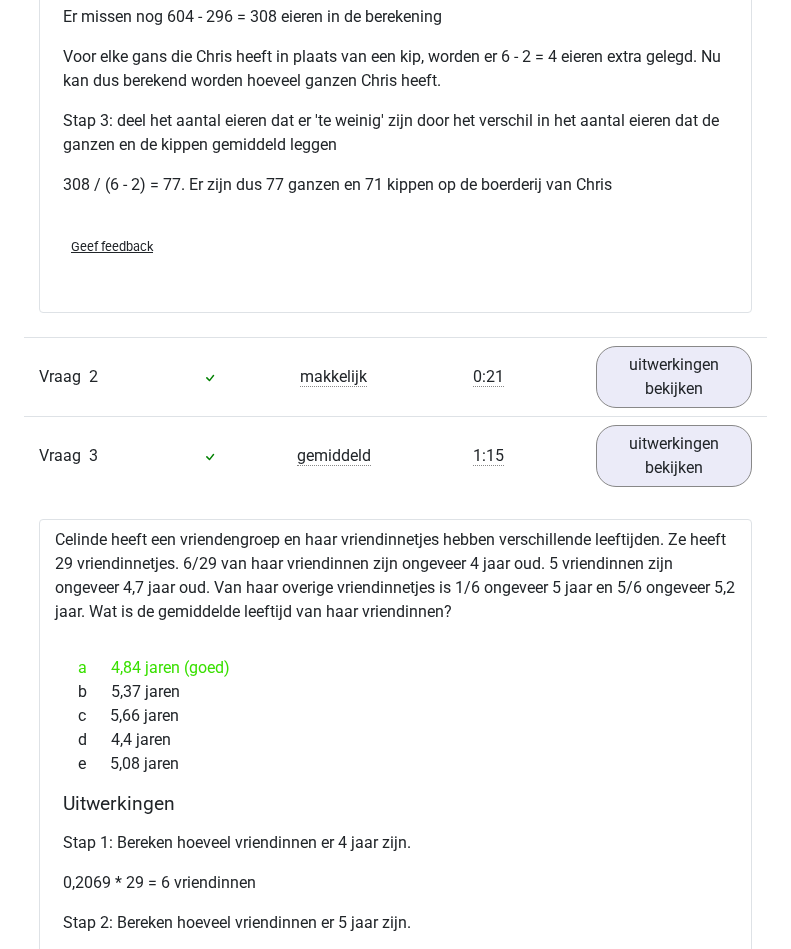 scroll, scrollTop: 1890, scrollLeft: 0, axis: vertical 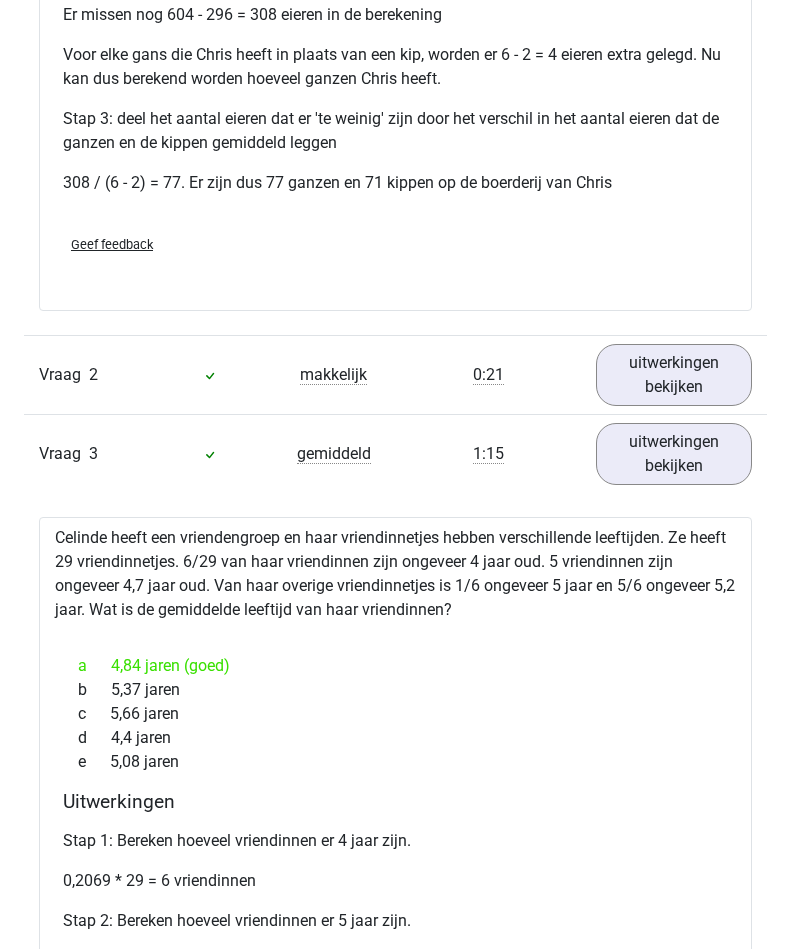 click on "uitwerkingen bekijken" at bounding box center (674, 454) 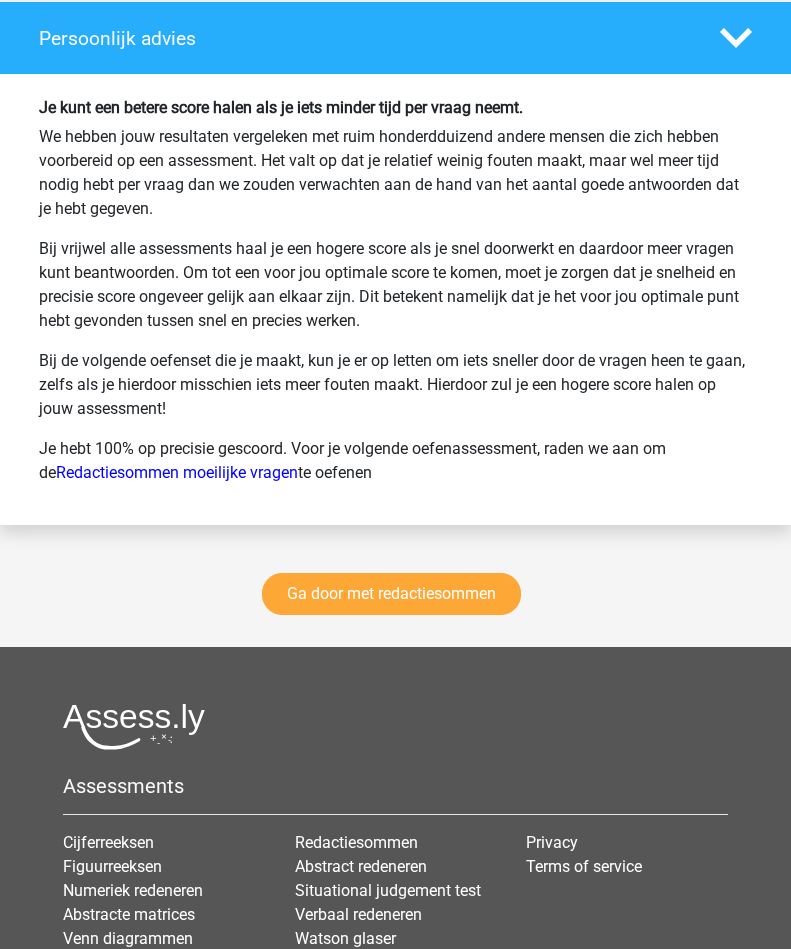 scroll, scrollTop: 3659, scrollLeft: 0, axis: vertical 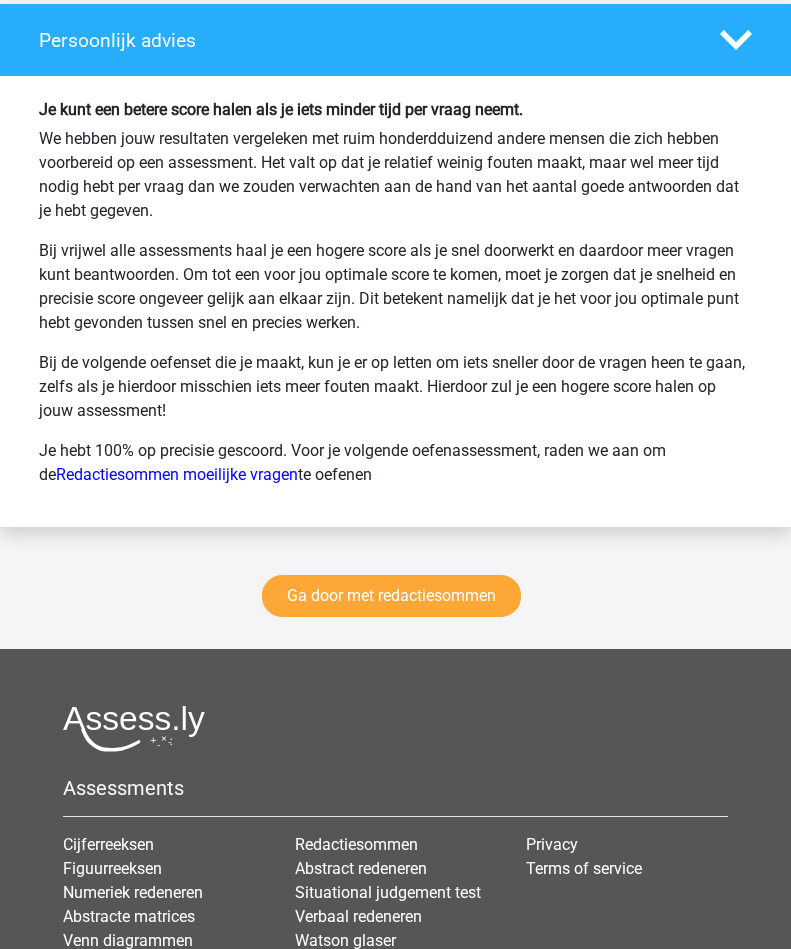 click on "Ga door met redactiesommen" at bounding box center [391, 596] 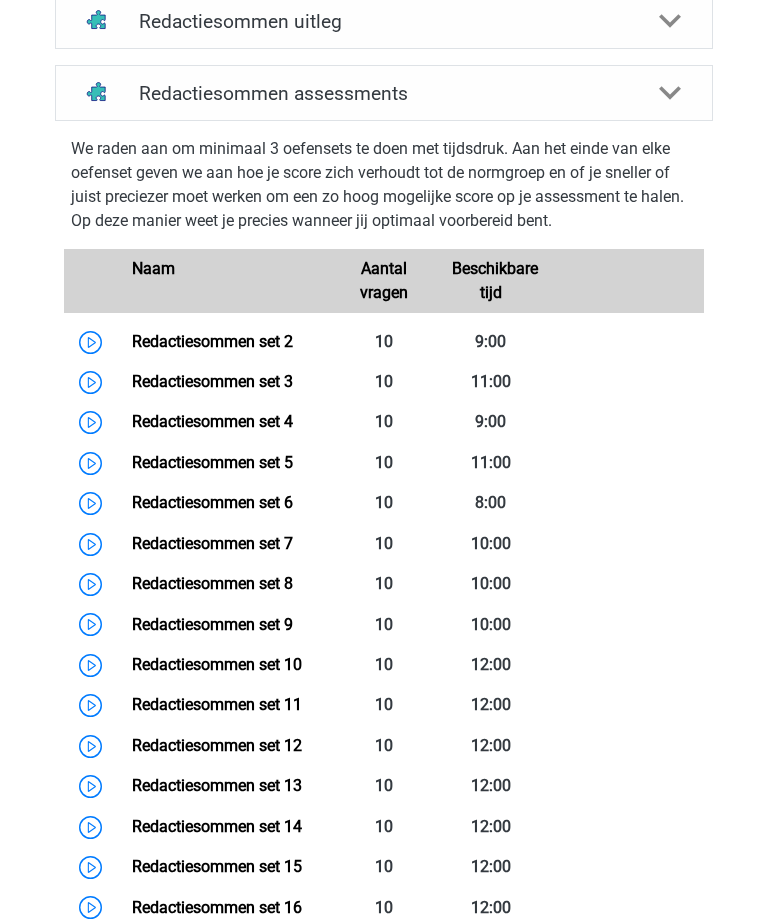 scroll, scrollTop: 793, scrollLeft: 0, axis: vertical 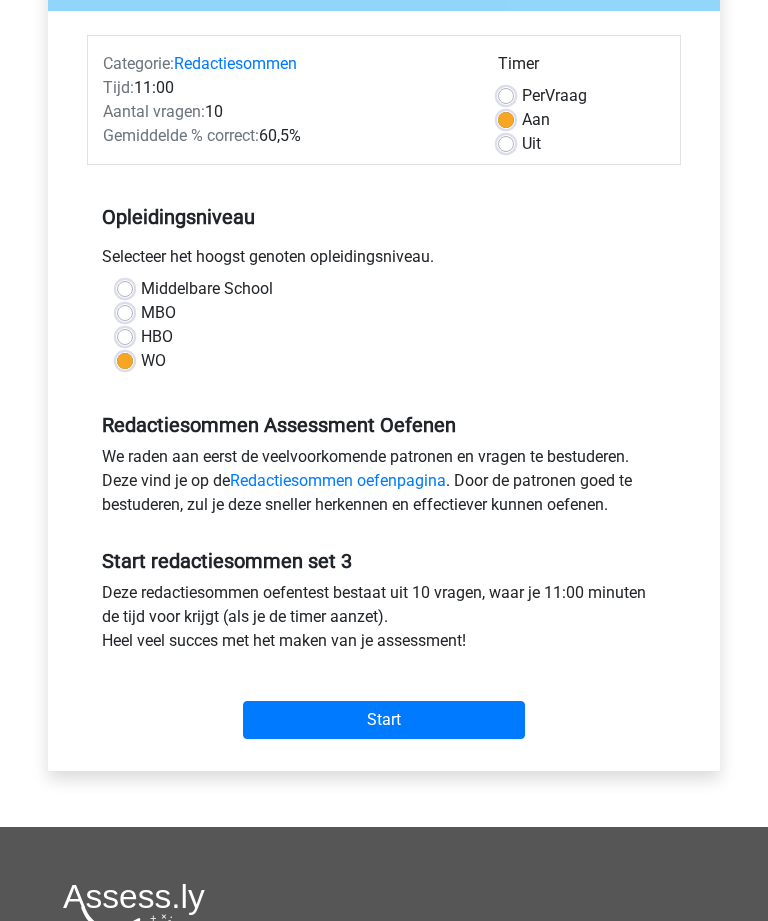 click on "Start" at bounding box center [384, 720] 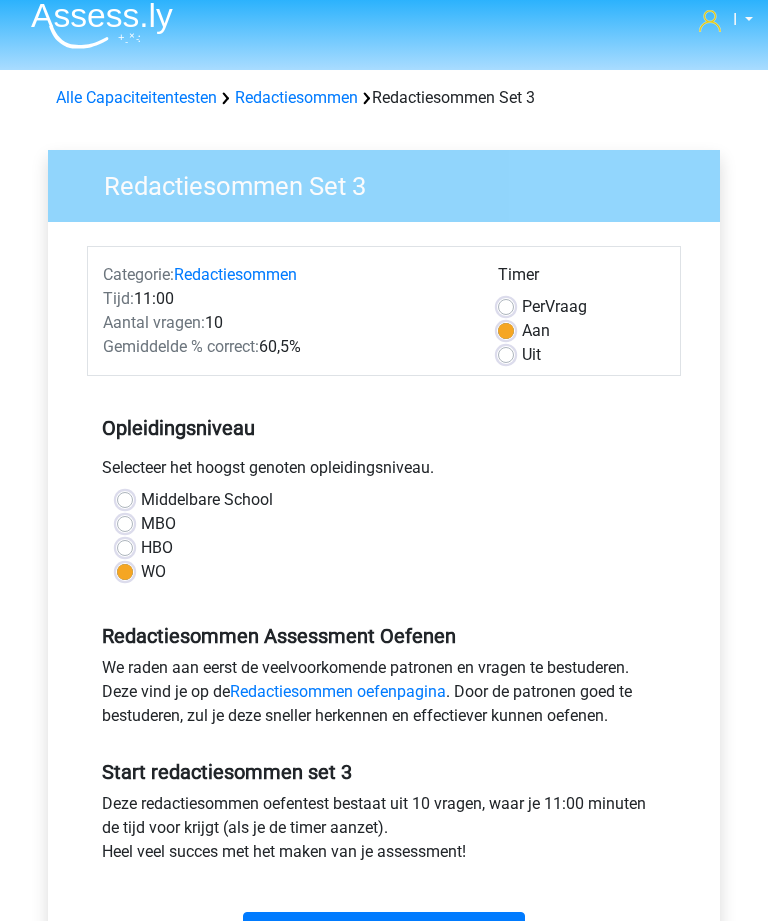 click on "Alle Capaciteitentesten" at bounding box center [136, 97] 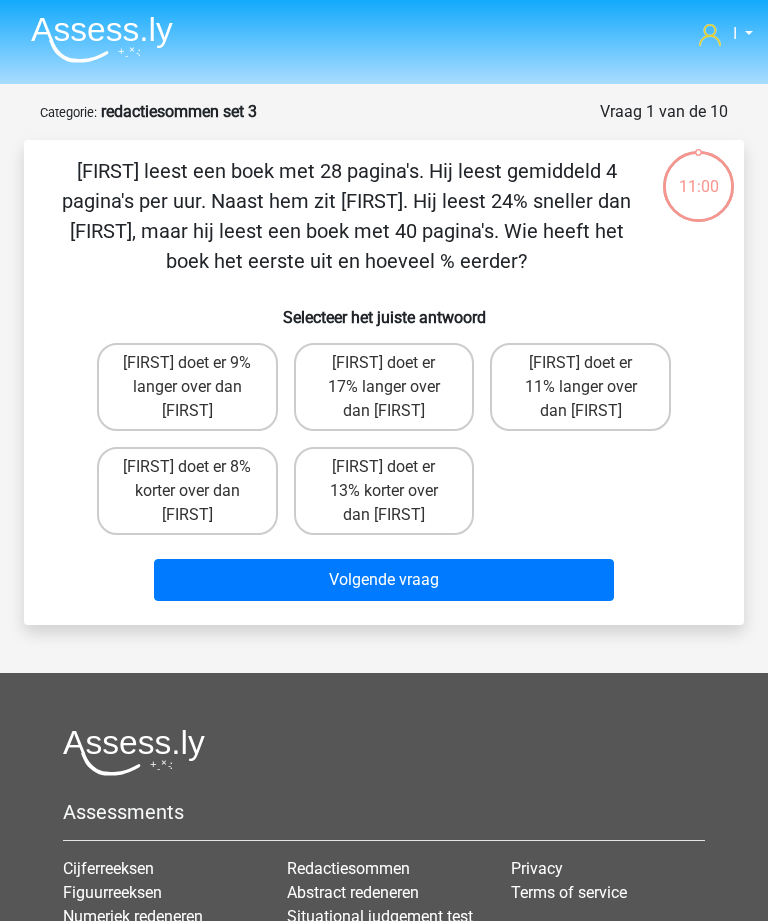 scroll, scrollTop: 0, scrollLeft: 0, axis: both 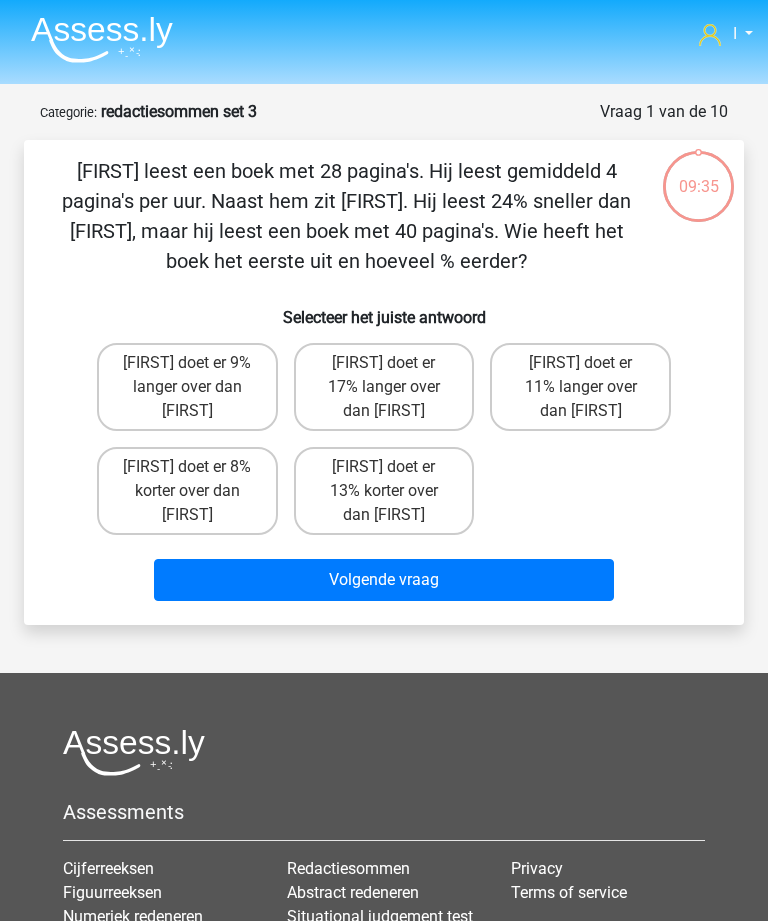 click on "Tom doet er 13% korter over dan Umberto" at bounding box center [384, 491] 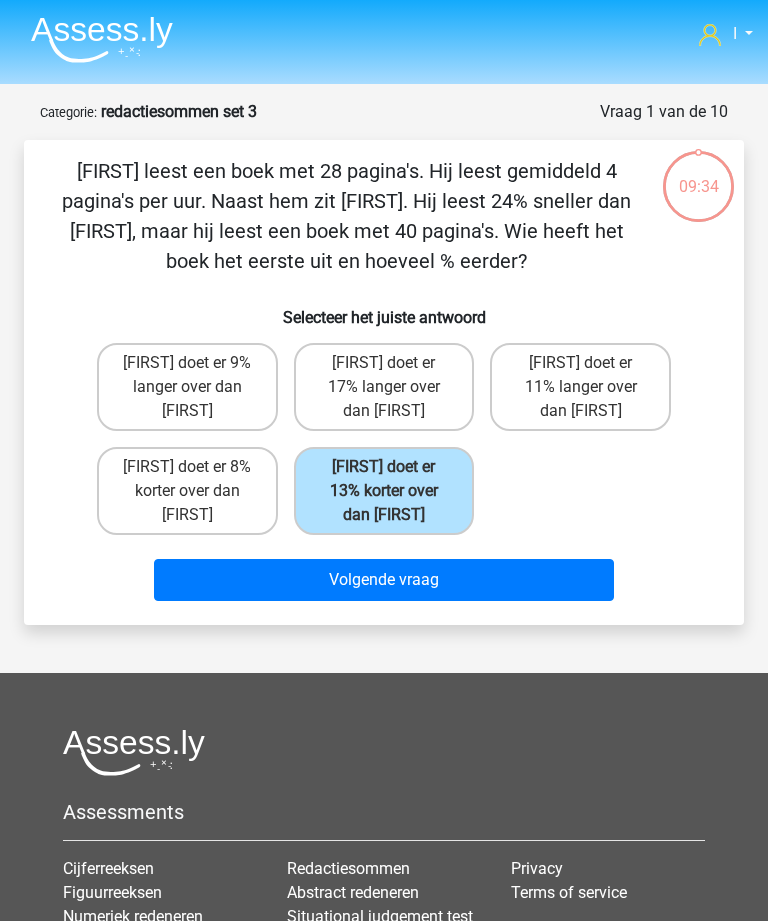 click on "Volgende vraag" at bounding box center (383, 580) 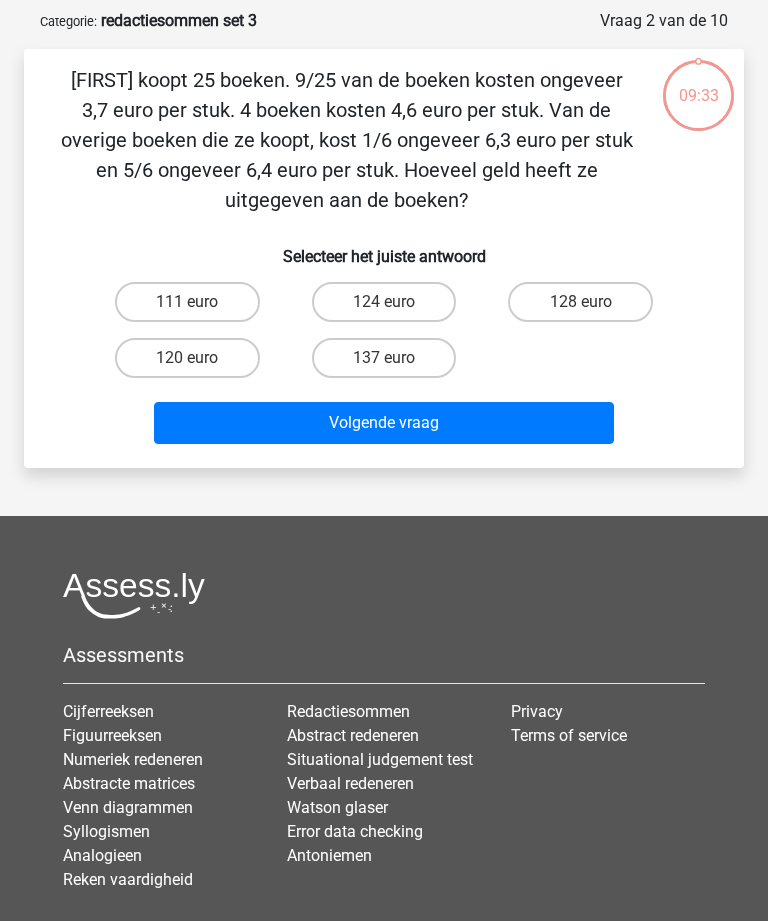 scroll, scrollTop: 100, scrollLeft: 0, axis: vertical 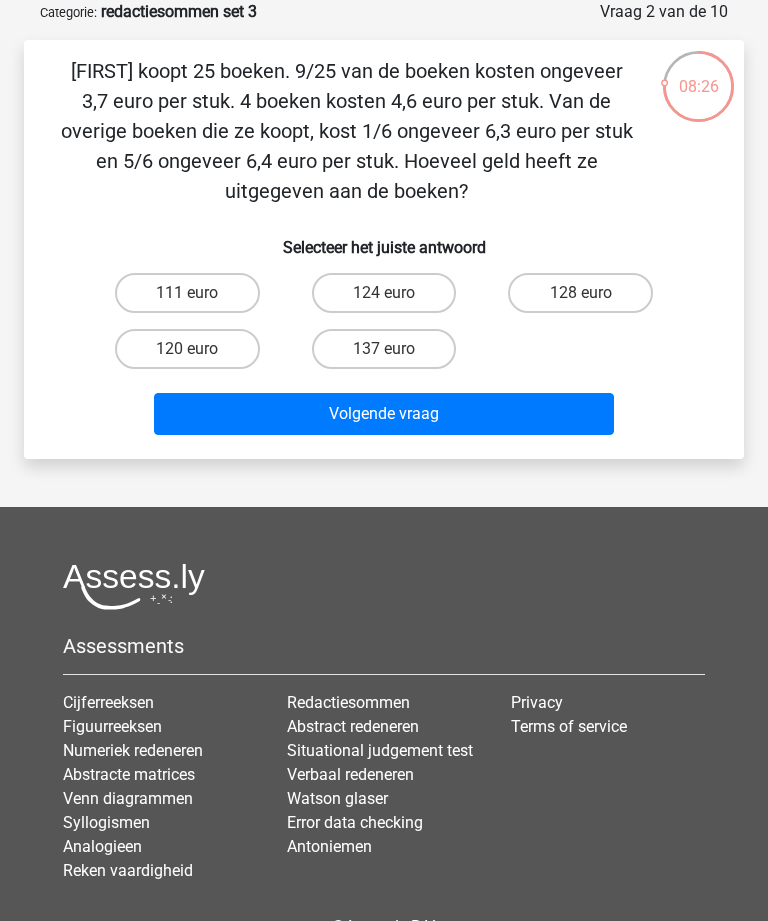click on "128 euro" at bounding box center [580, 293] 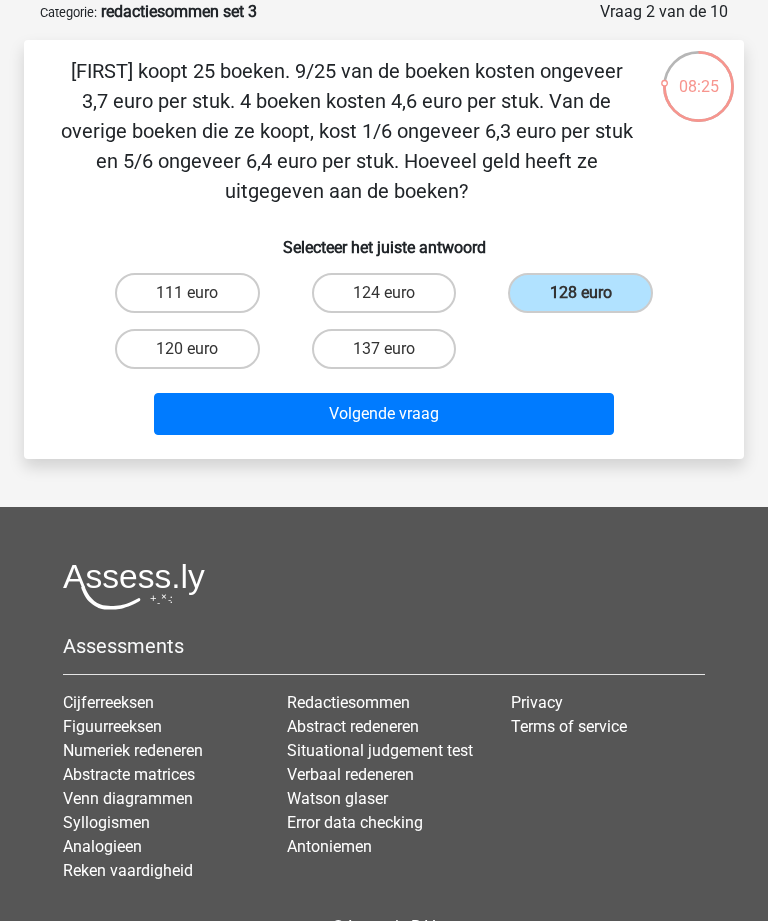 click on "Volgende vraag" at bounding box center (383, 414) 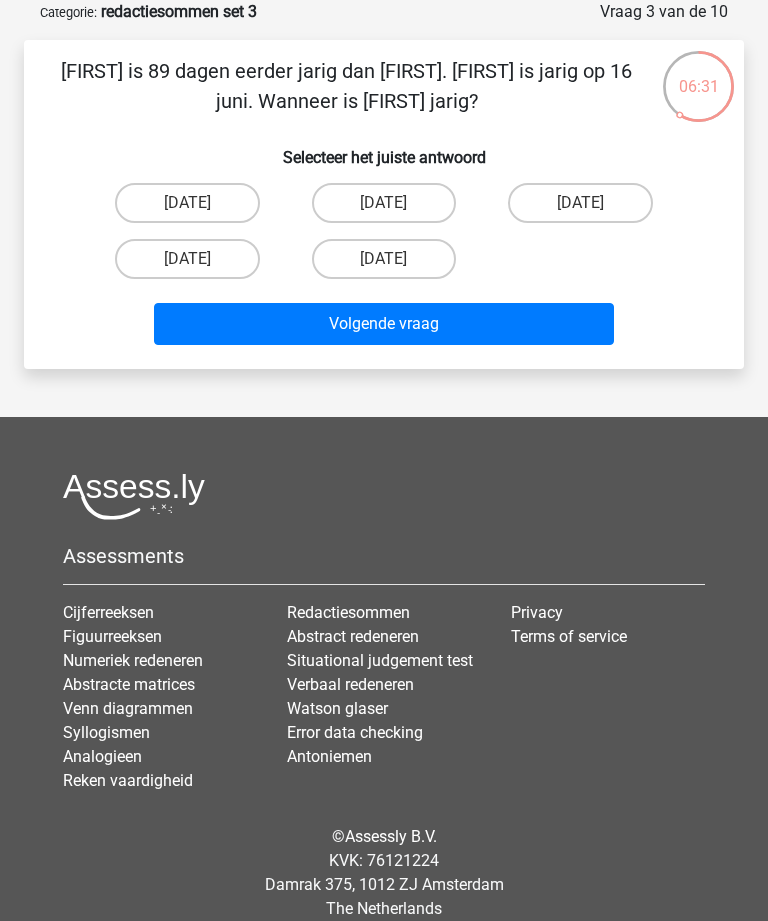 click on "14 september" at bounding box center (384, 259) 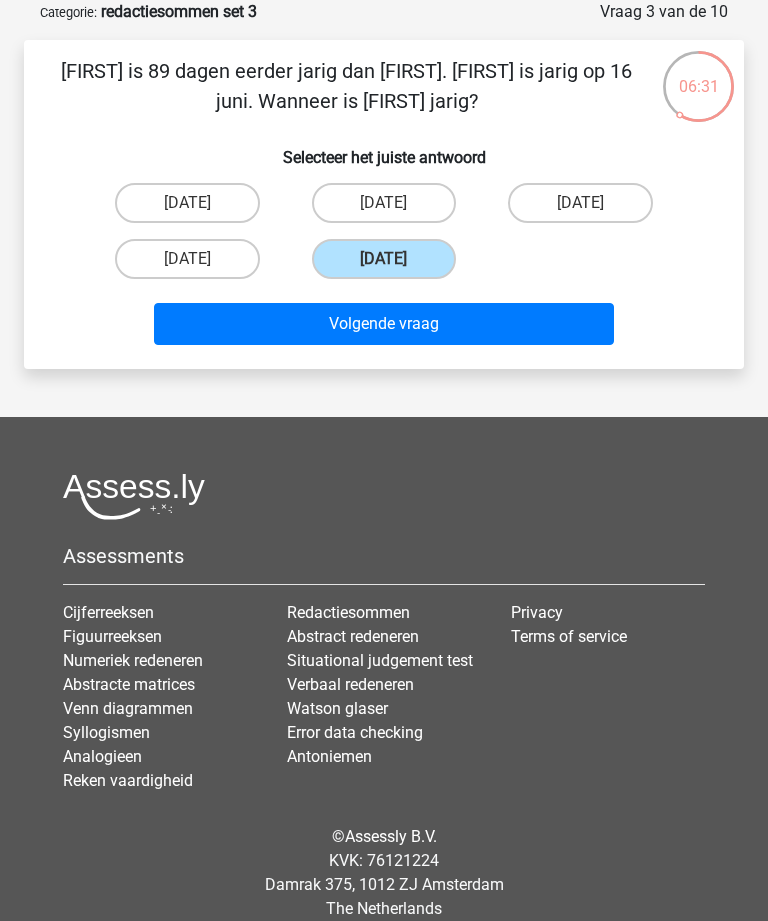click on "Volgende vraag" at bounding box center (383, 324) 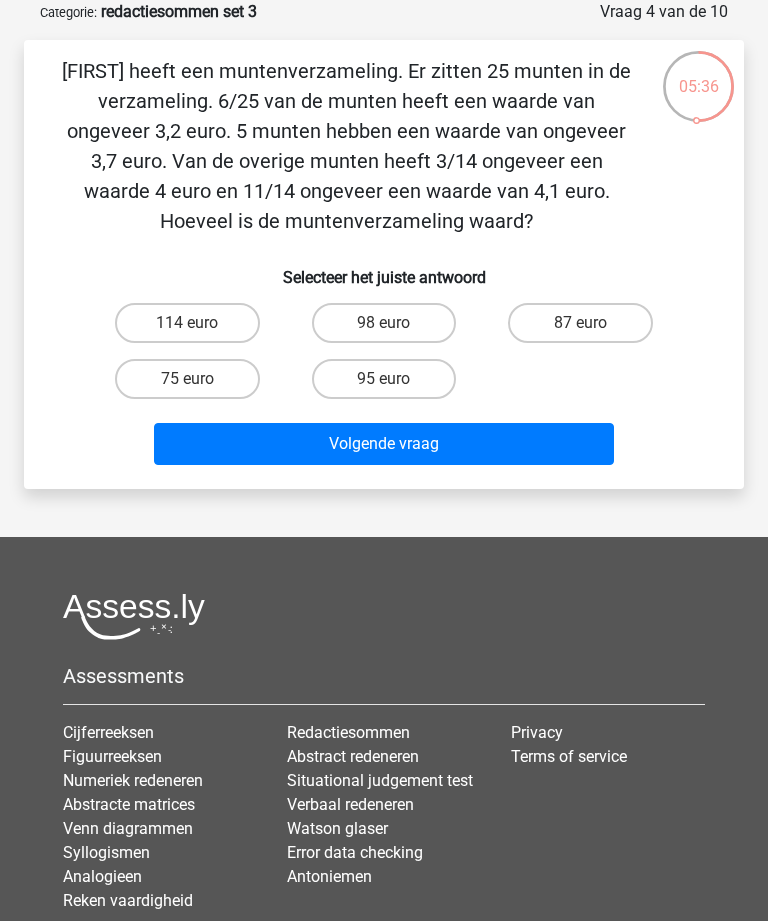 click on "95 euro" at bounding box center (384, 379) 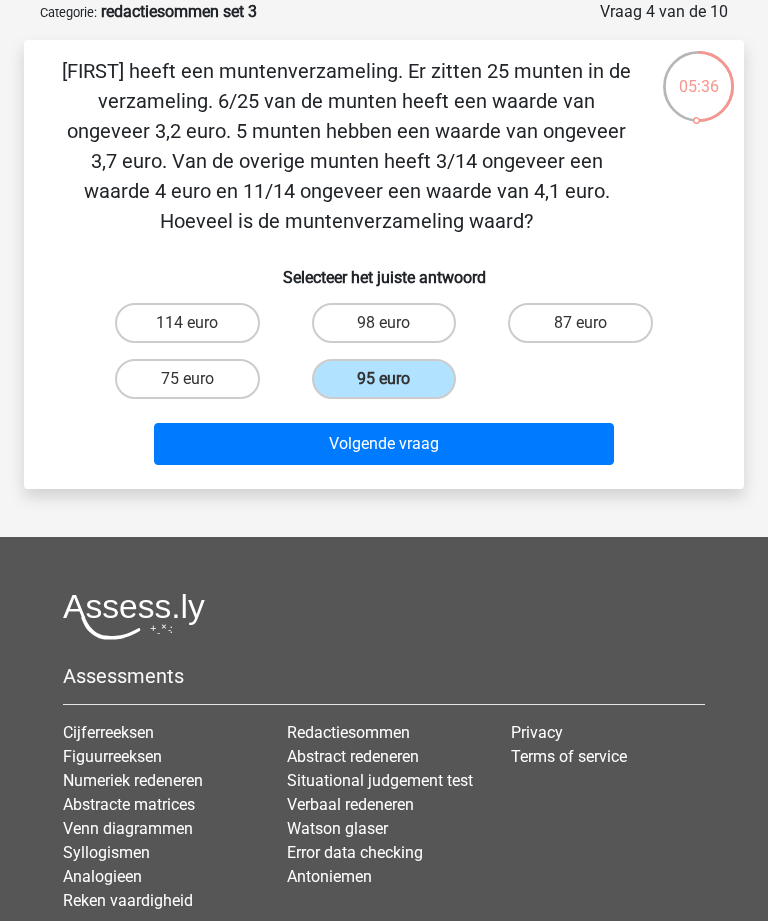 click on "Volgende vraag" at bounding box center (383, 444) 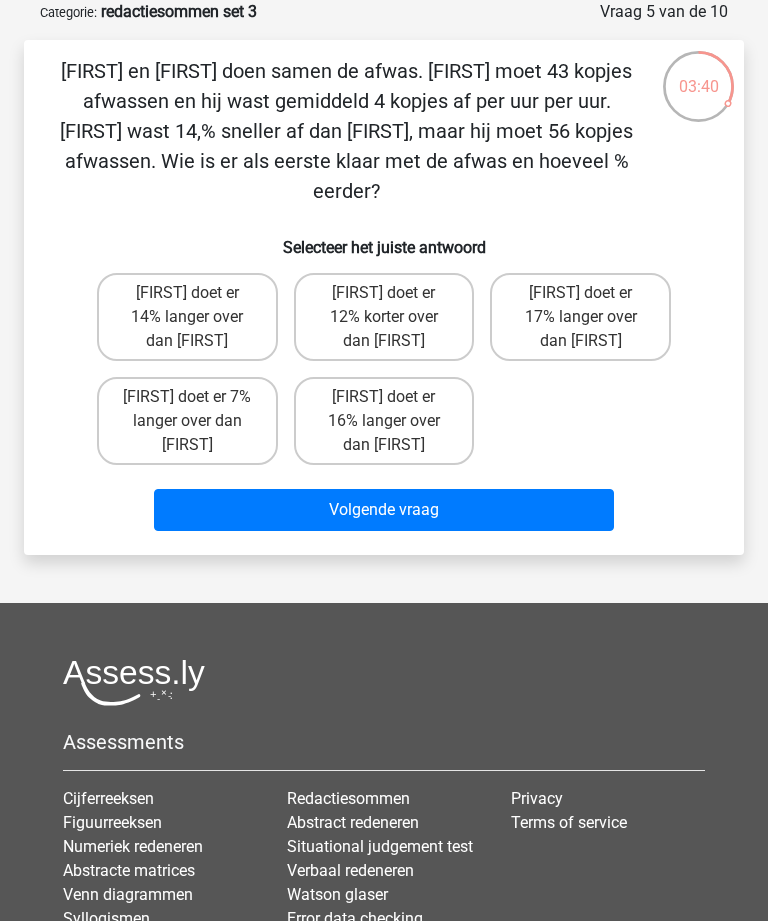 click on "Tom doet er 12% korter over dan Umberto" at bounding box center (384, 317) 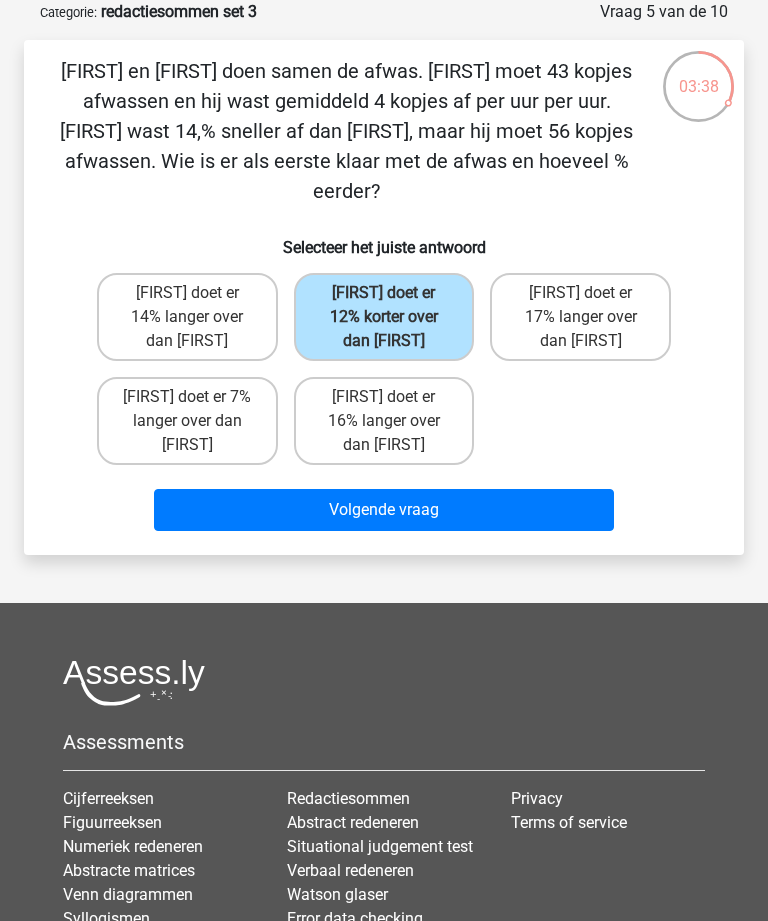 click on "Volgende vraag" at bounding box center [383, 510] 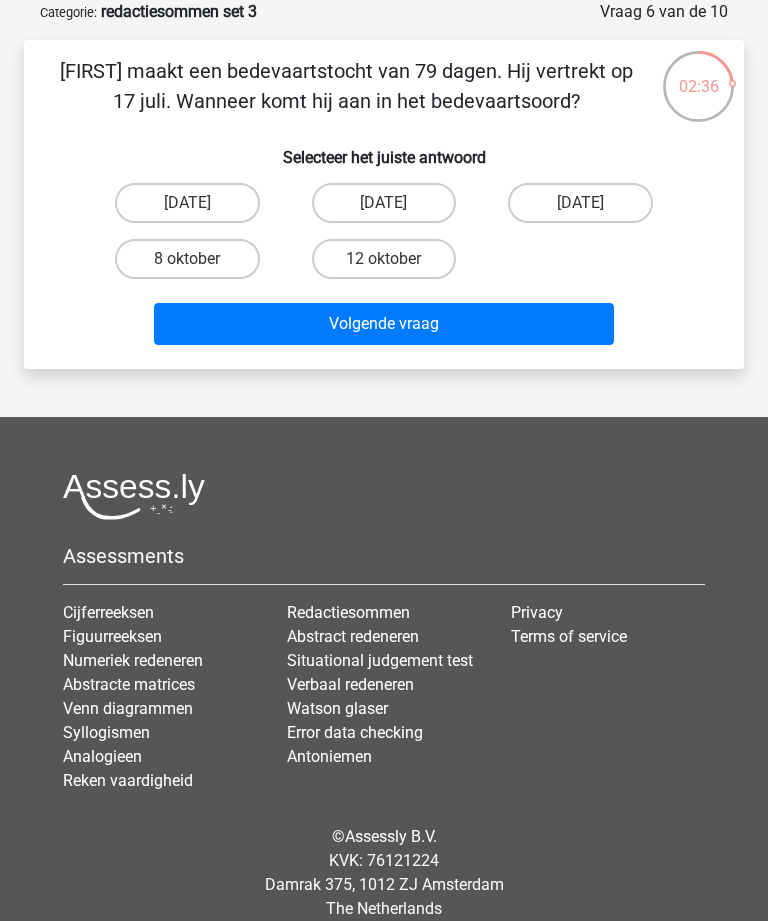 click on "4 oktober" at bounding box center (580, 203) 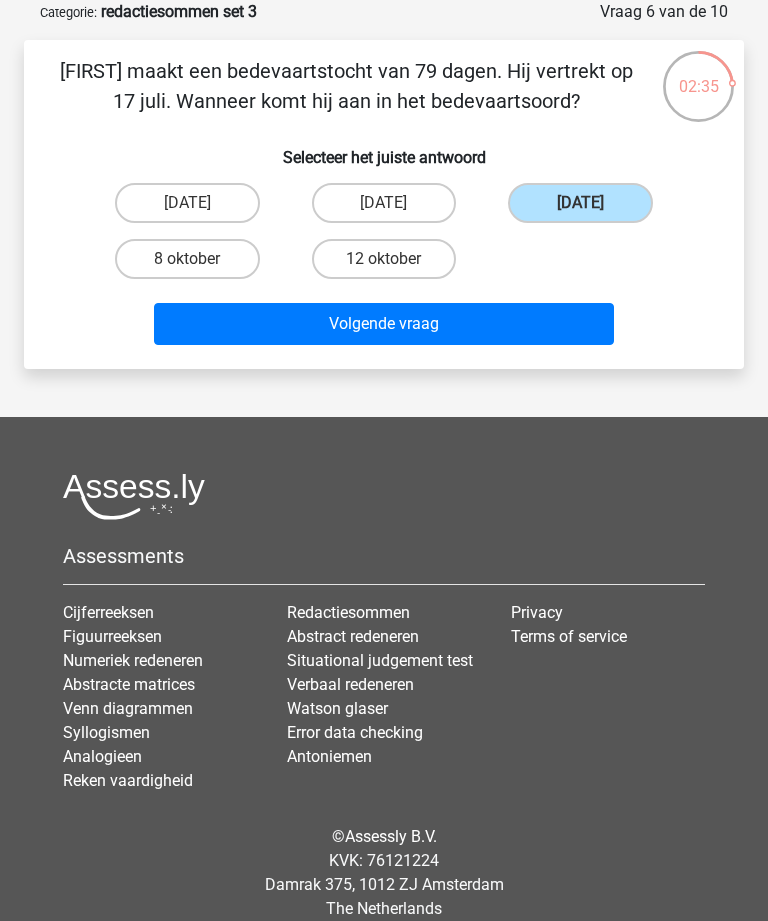 click on "Volgende vraag" at bounding box center (383, 324) 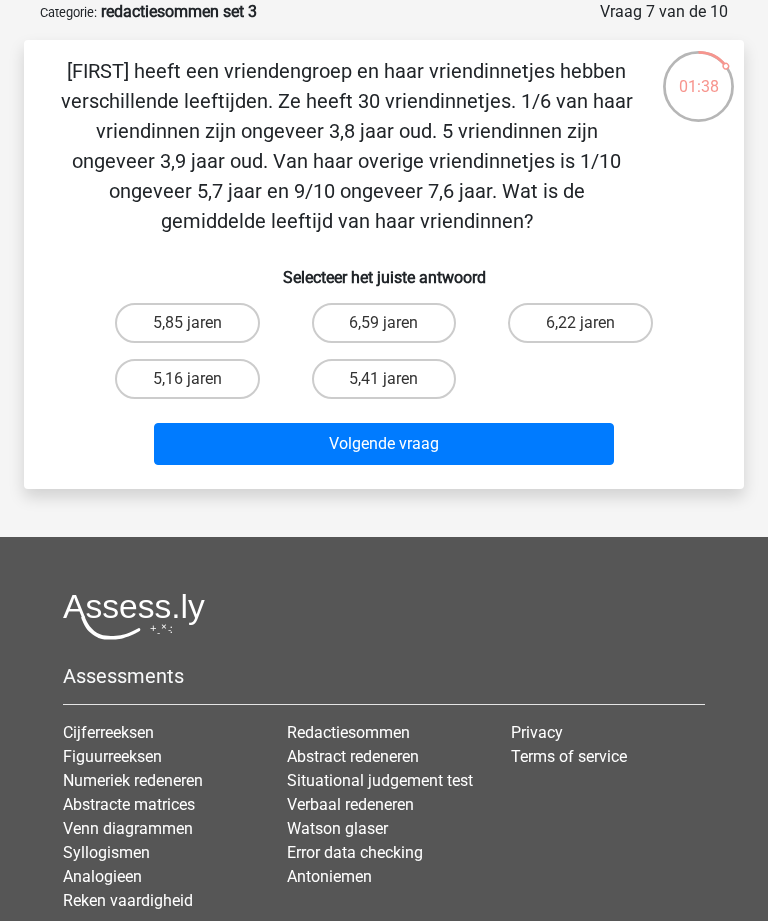 click on "6,22 jaren" at bounding box center (580, 323) 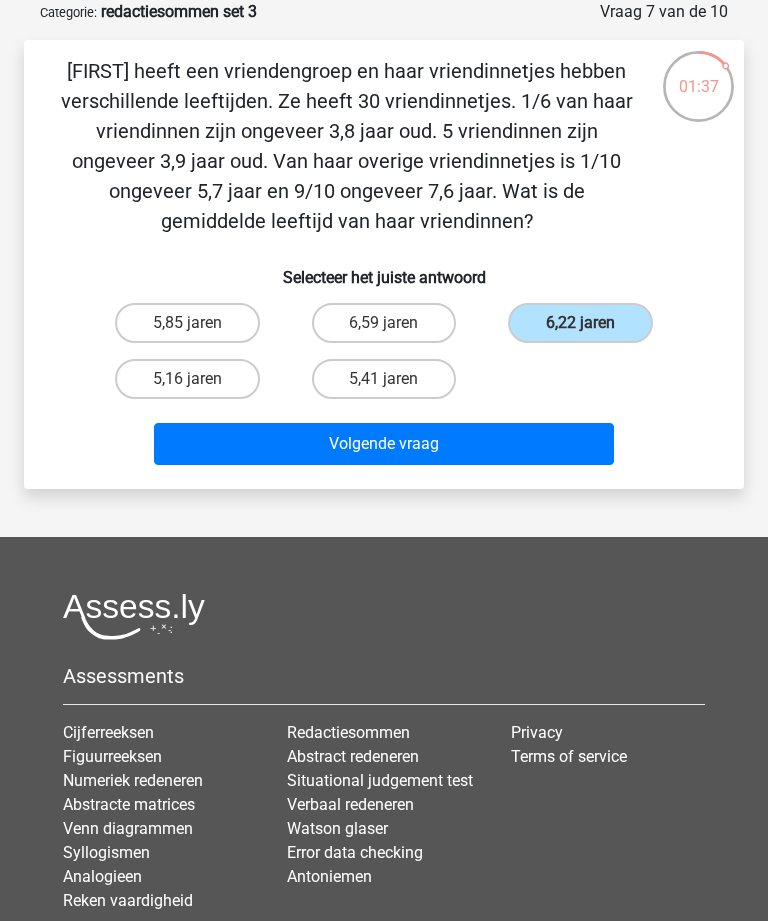 click on "Volgende vraag" at bounding box center [383, 444] 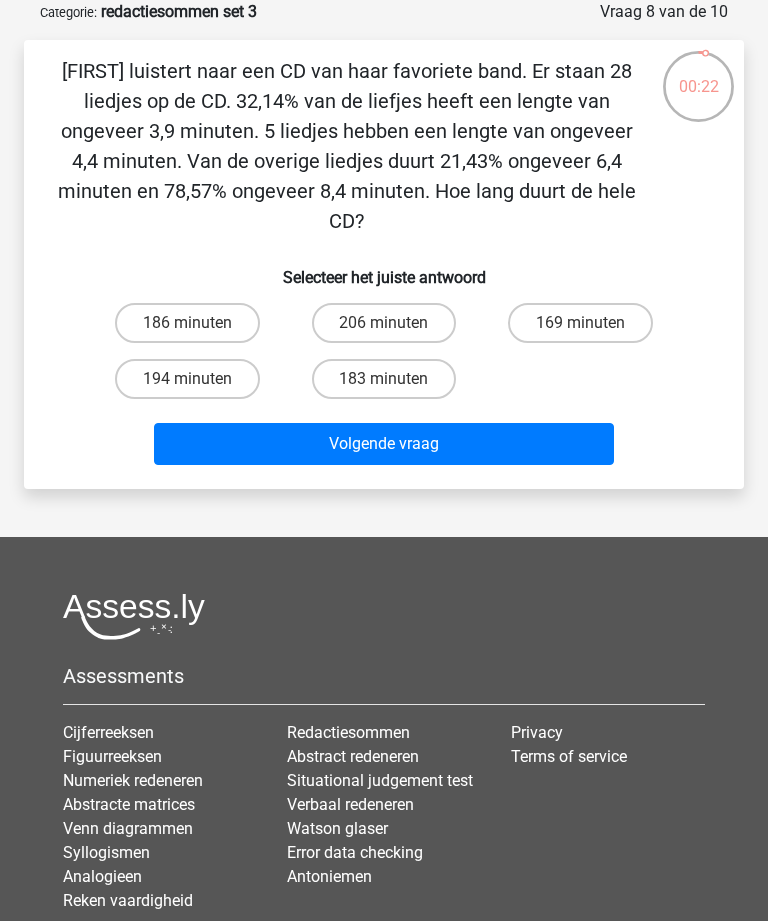 click on "169 minuten" at bounding box center (580, 323) 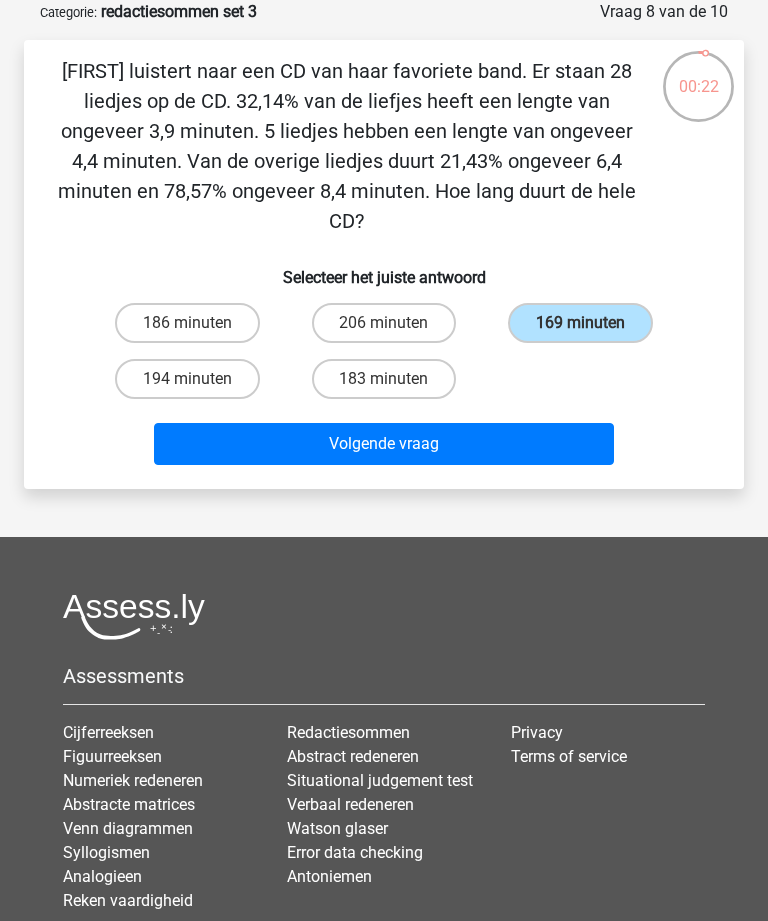 click on "Volgende vraag" at bounding box center [383, 444] 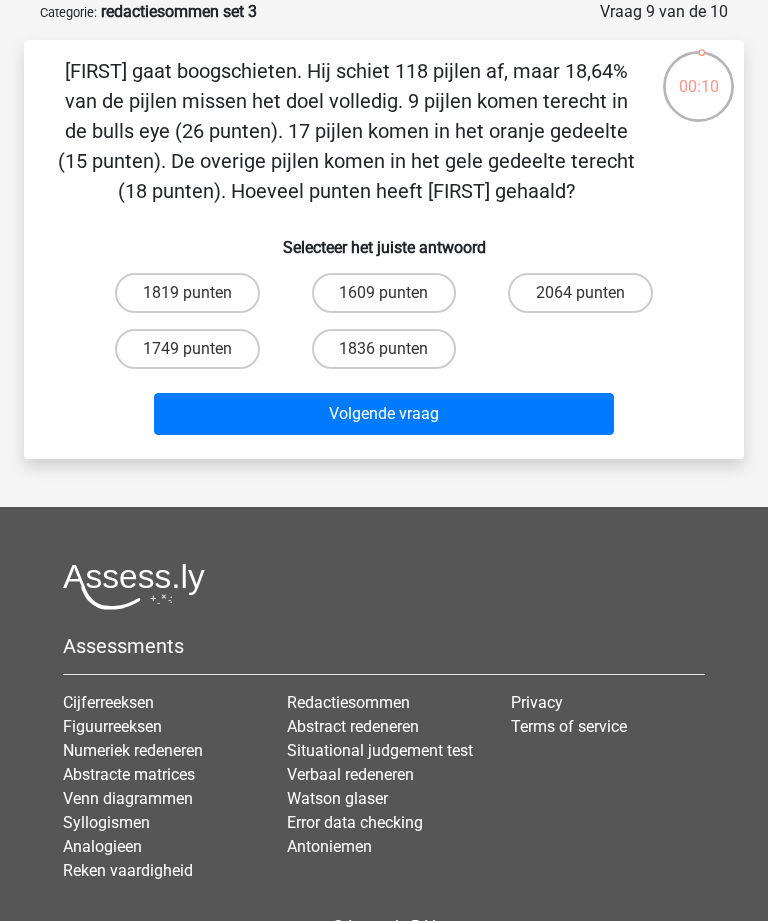 click on "Volgende vraag" at bounding box center (383, 414) 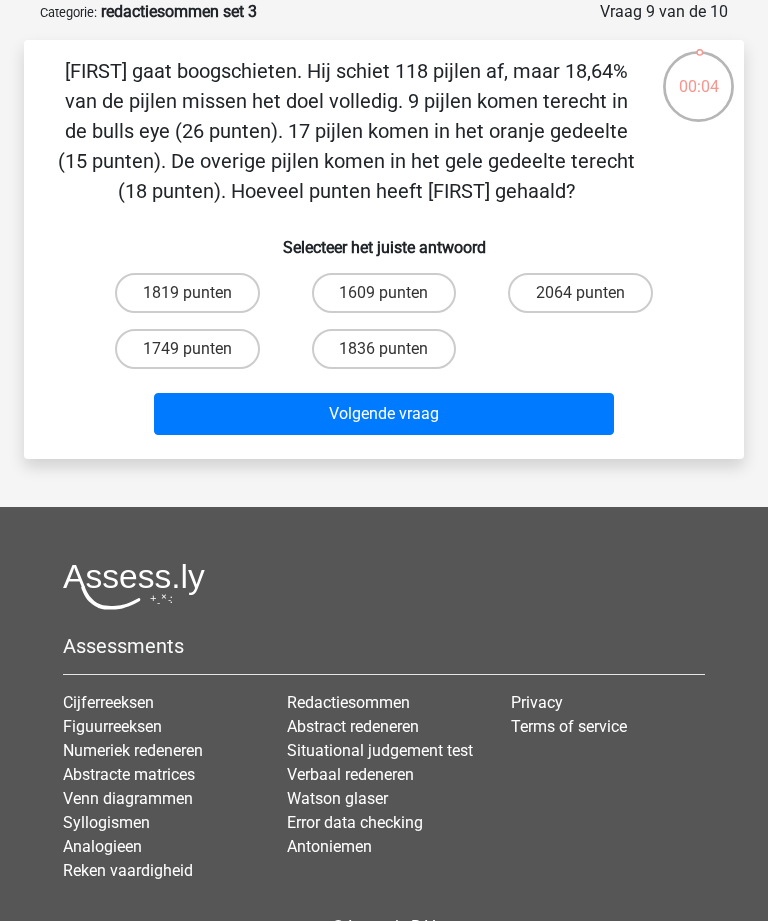 click on "1819 punten" at bounding box center [187, 293] 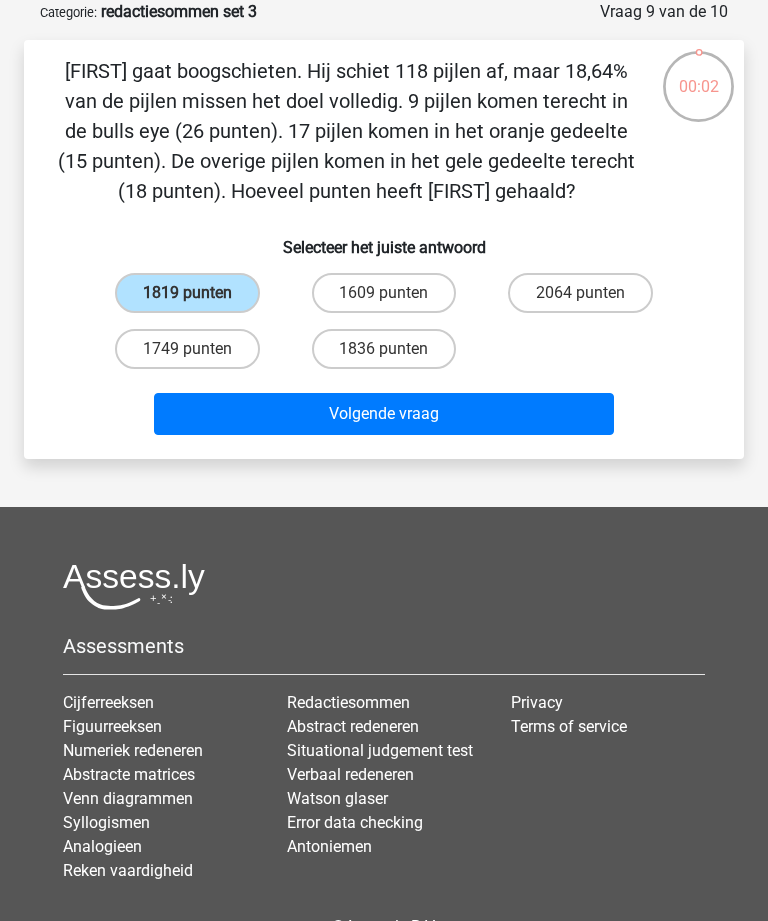 click on "Volgende vraag" at bounding box center (383, 414) 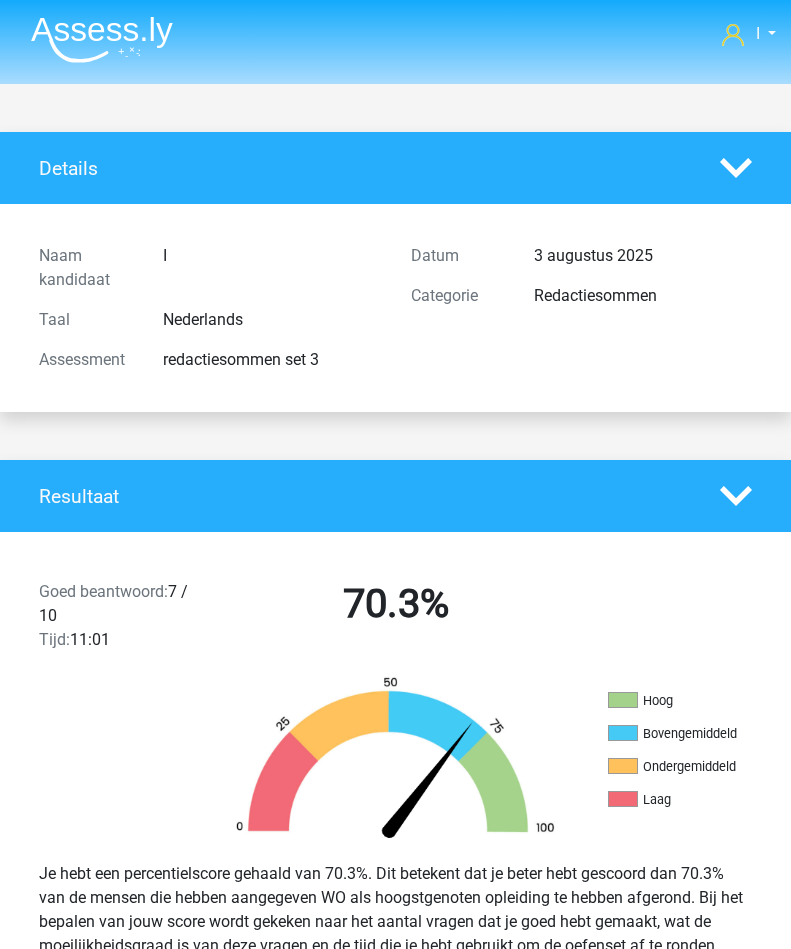scroll, scrollTop: 1511, scrollLeft: 9, axis: both 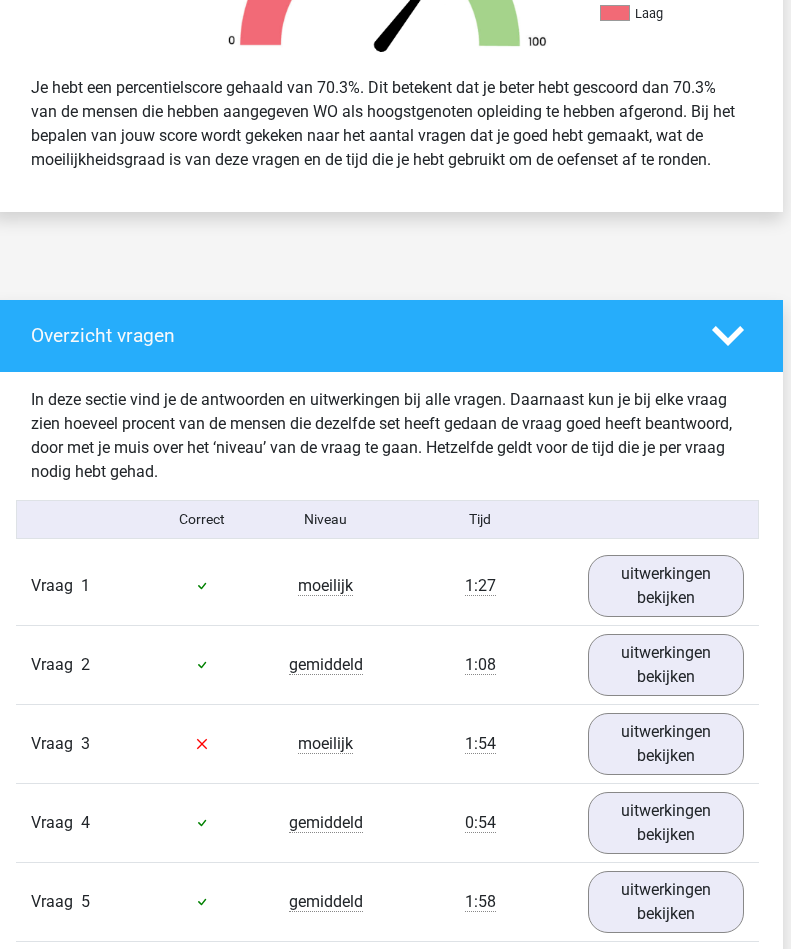 click on "uitwerkingen bekijken" at bounding box center (666, 586) 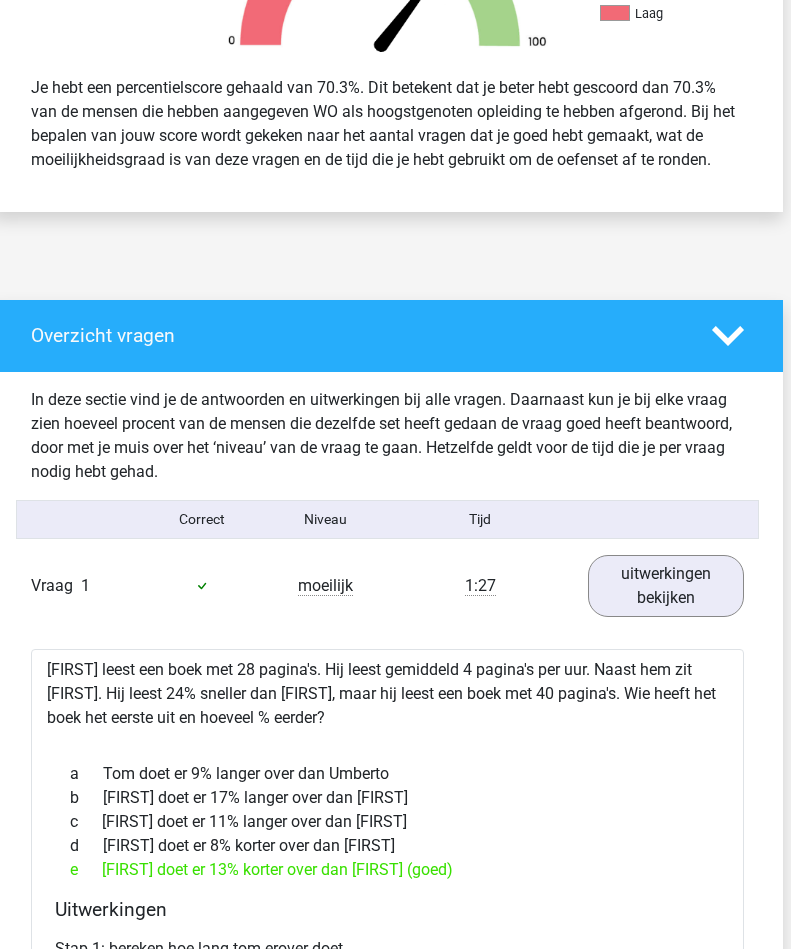 scroll, scrollTop: 786, scrollLeft: 9, axis: both 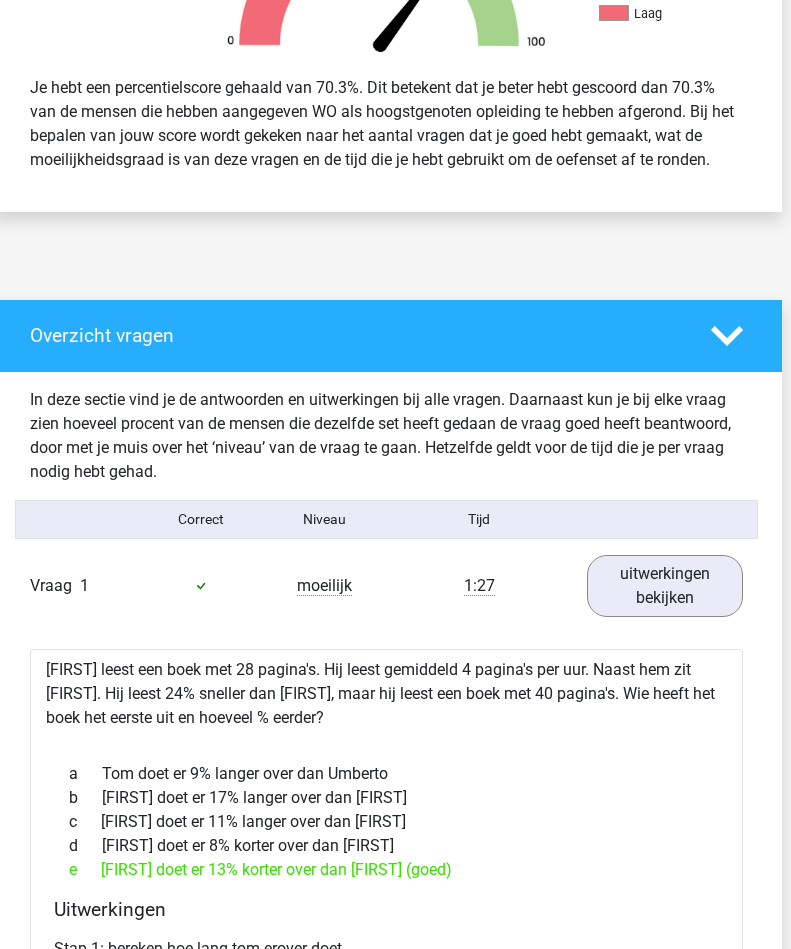 click on "uitwerkingen bekijken" at bounding box center (665, 586) 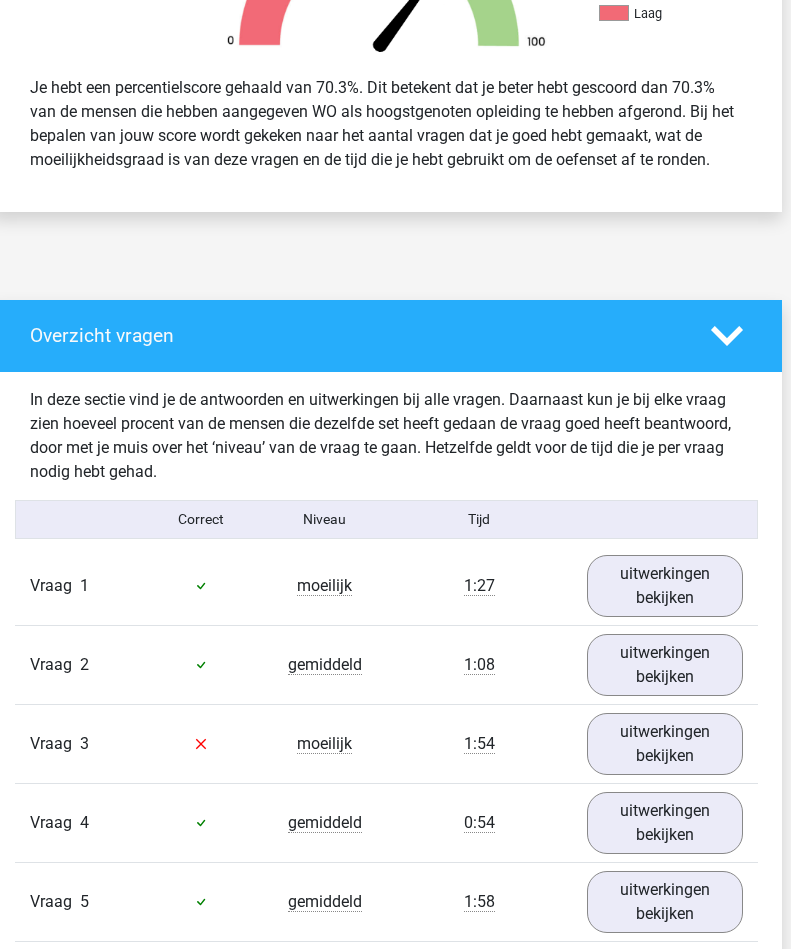 click on "uitwerkingen bekijken" at bounding box center (665, 665) 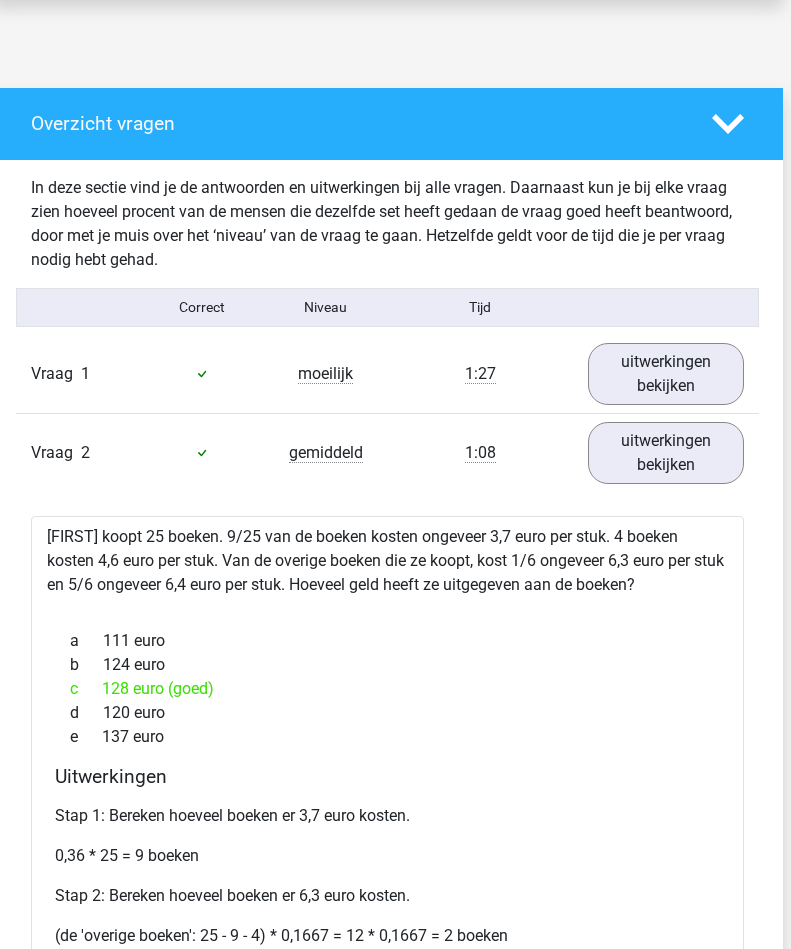 scroll, scrollTop: 998, scrollLeft: 9, axis: both 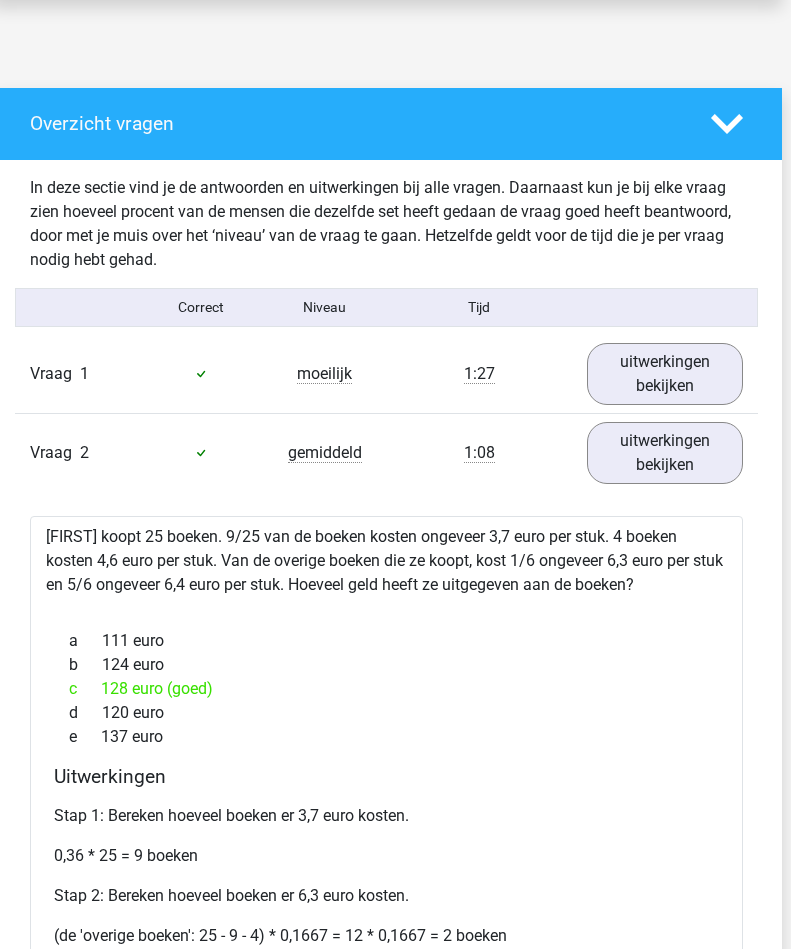 click on "uitwerkingen bekijken" at bounding box center (665, 453) 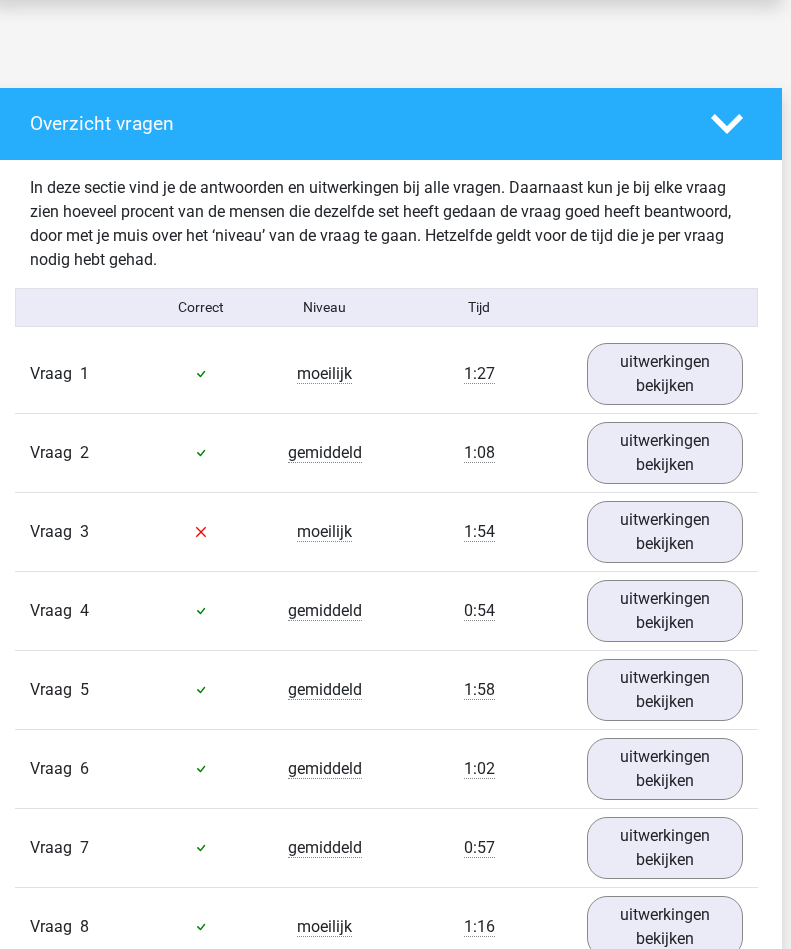 click on "uitwerkingen bekijken" at bounding box center (665, 532) 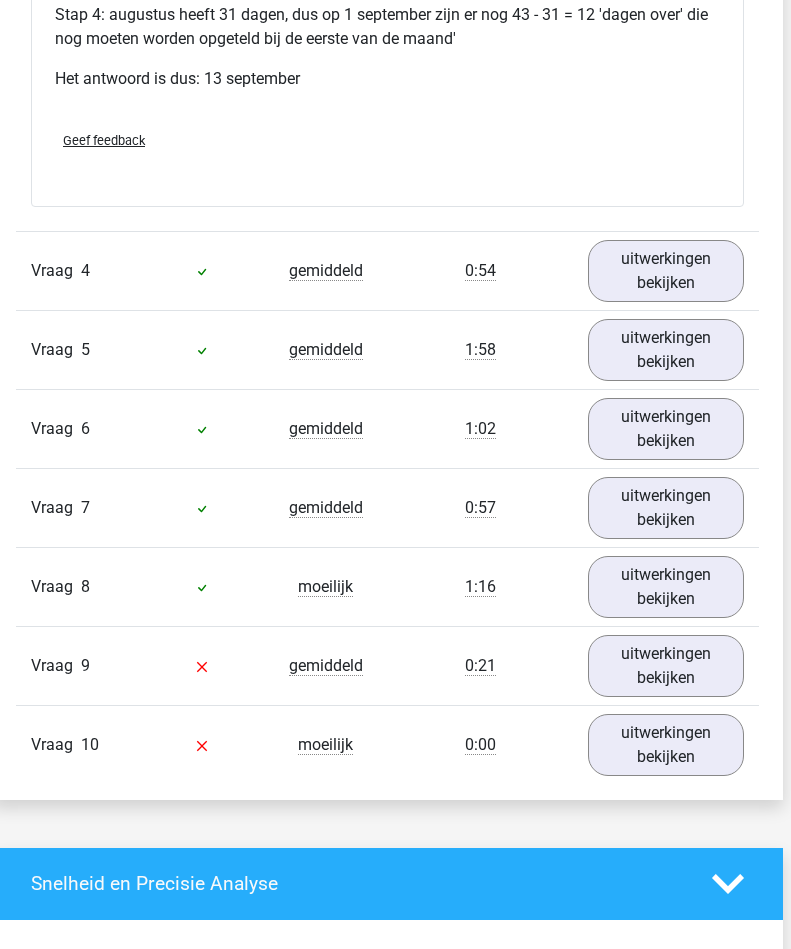scroll, scrollTop: 1949, scrollLeft: 8, axis: both 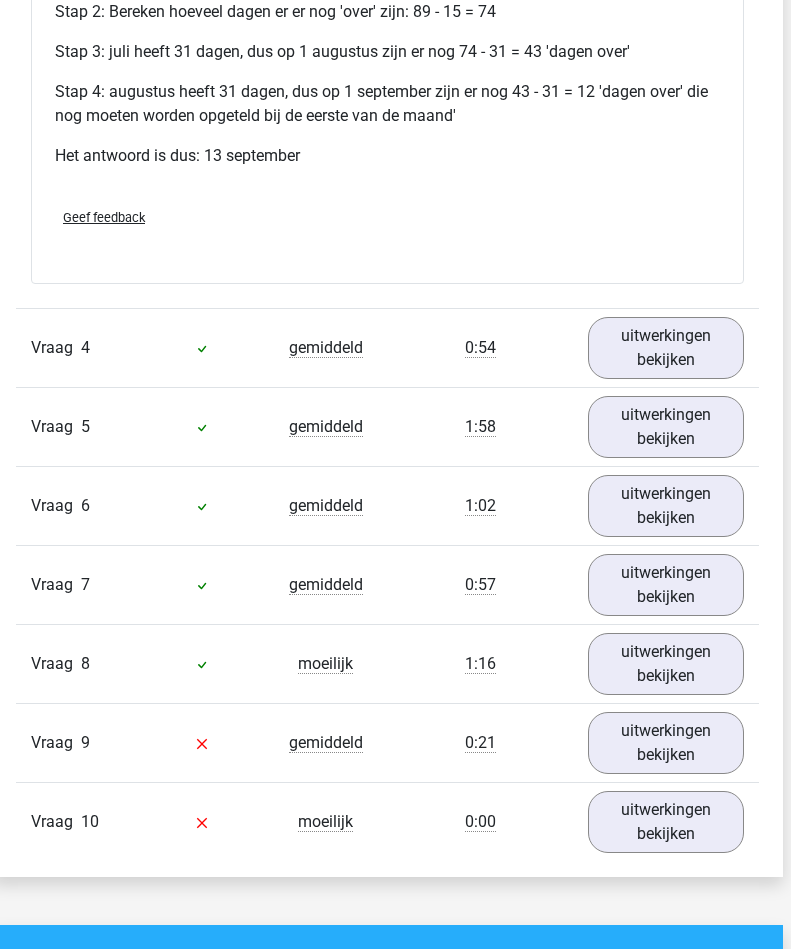 click on "uitwerkingen bekijken" at bounding box center (666, 743) 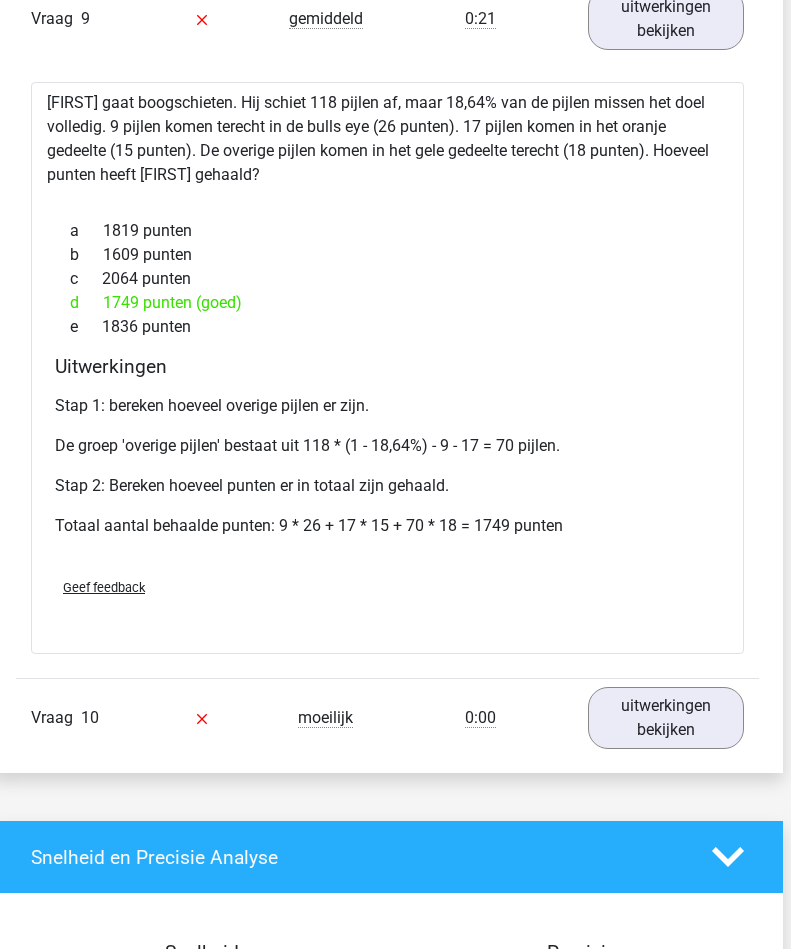 scroll, scrollTop: 2597, scrollLeft: 9, axis: both 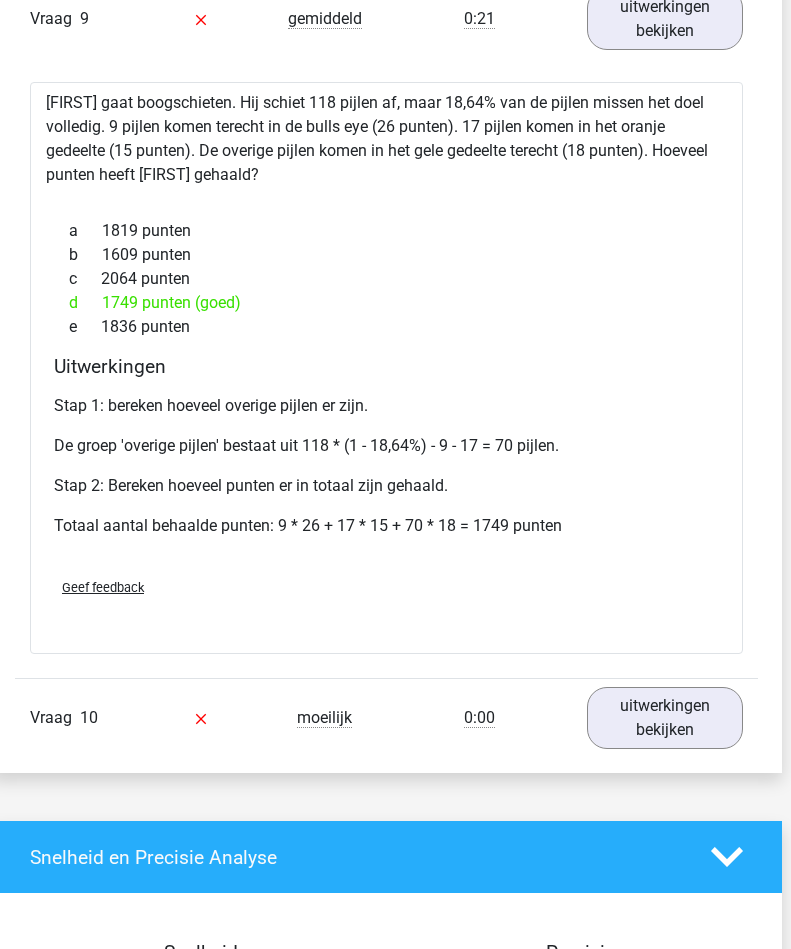 click on "uitwerkingen bekijken" at bounding box center [665, 718] 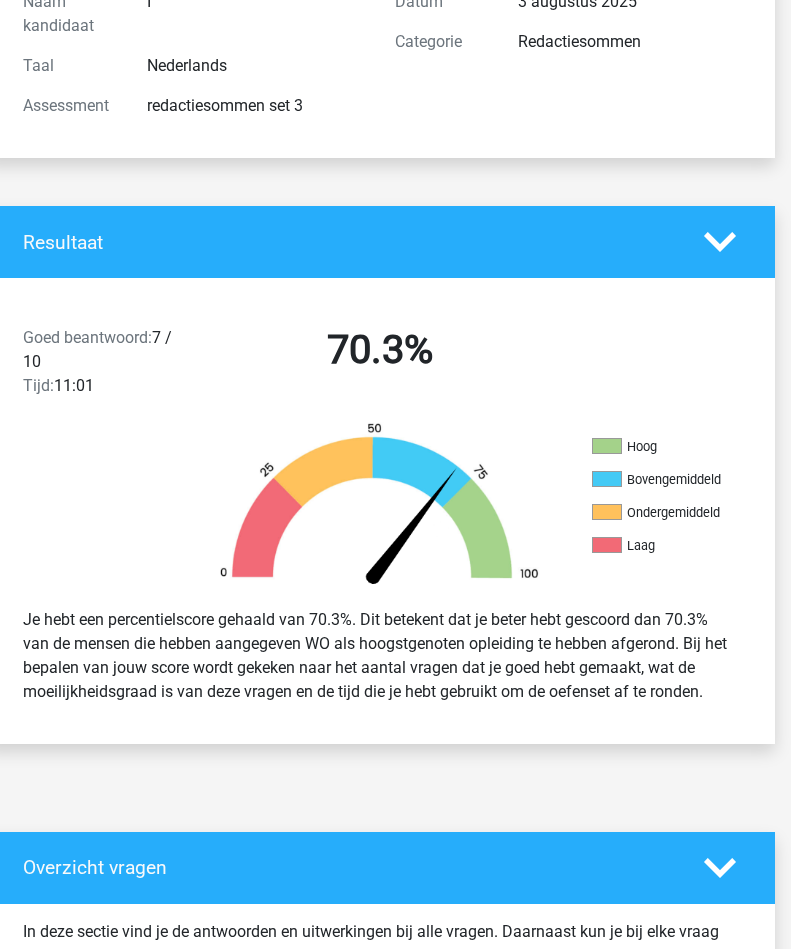scroll, scrollTop: 250, scrollLeft: 16, axis: both 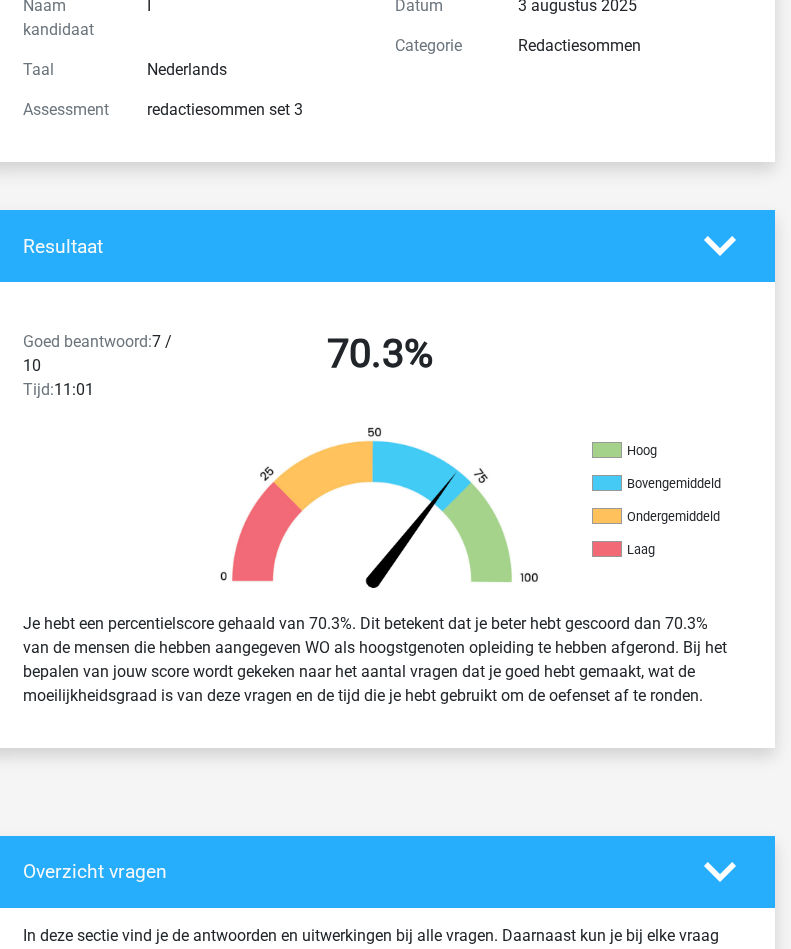 click 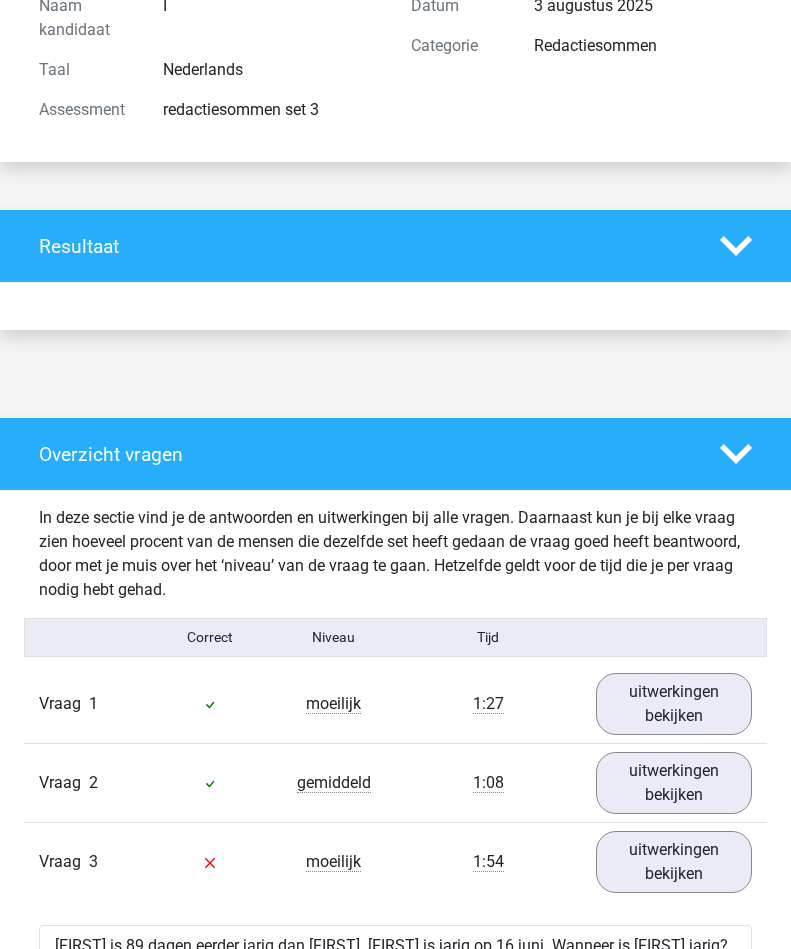 scroll, scrollTop: 249, scrollLeft: 0, axis: vertical 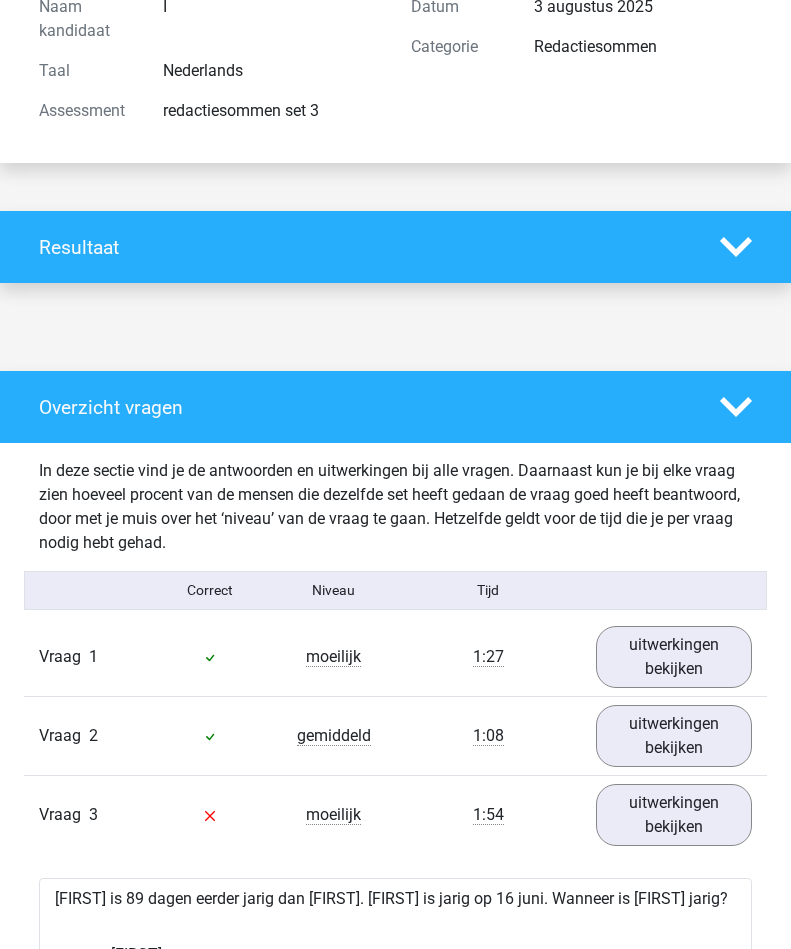 click 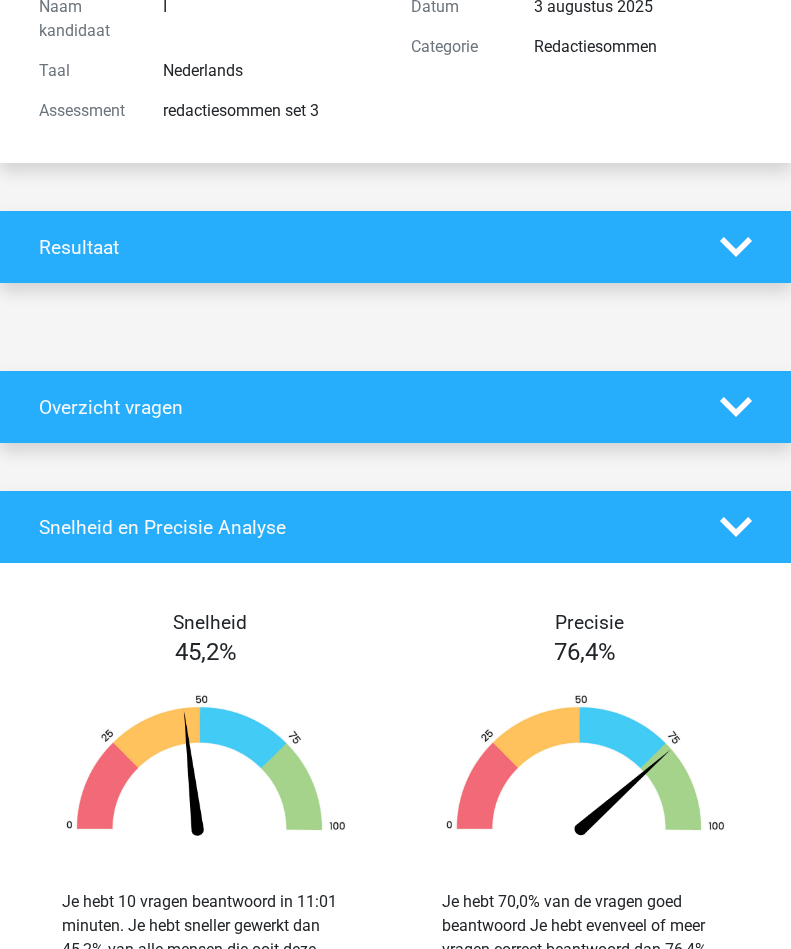 click 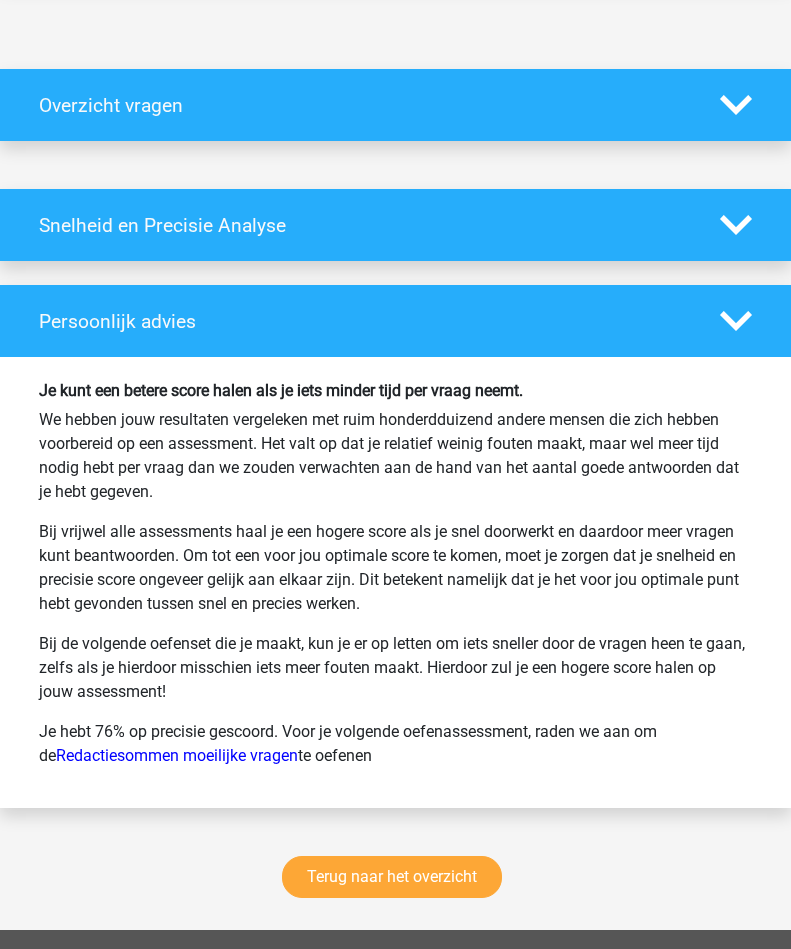 scroll, scrollTop: 552, scrollLeft: 0, axis: vertical 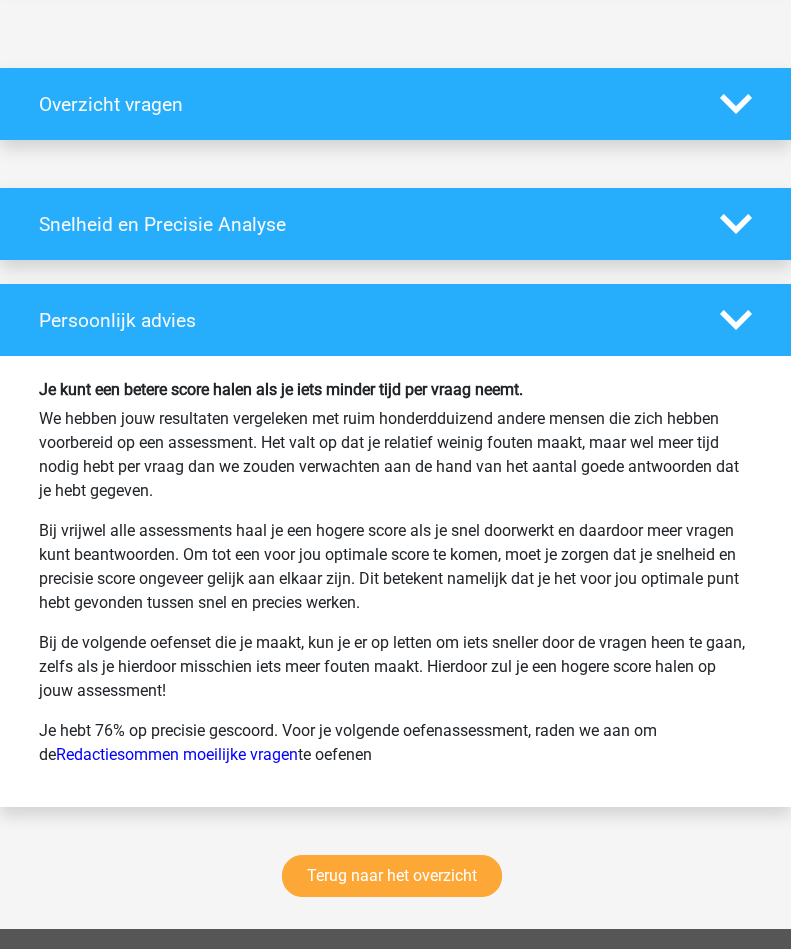 click on "Terug naar het overzicht" at bounding box center [392, 876] 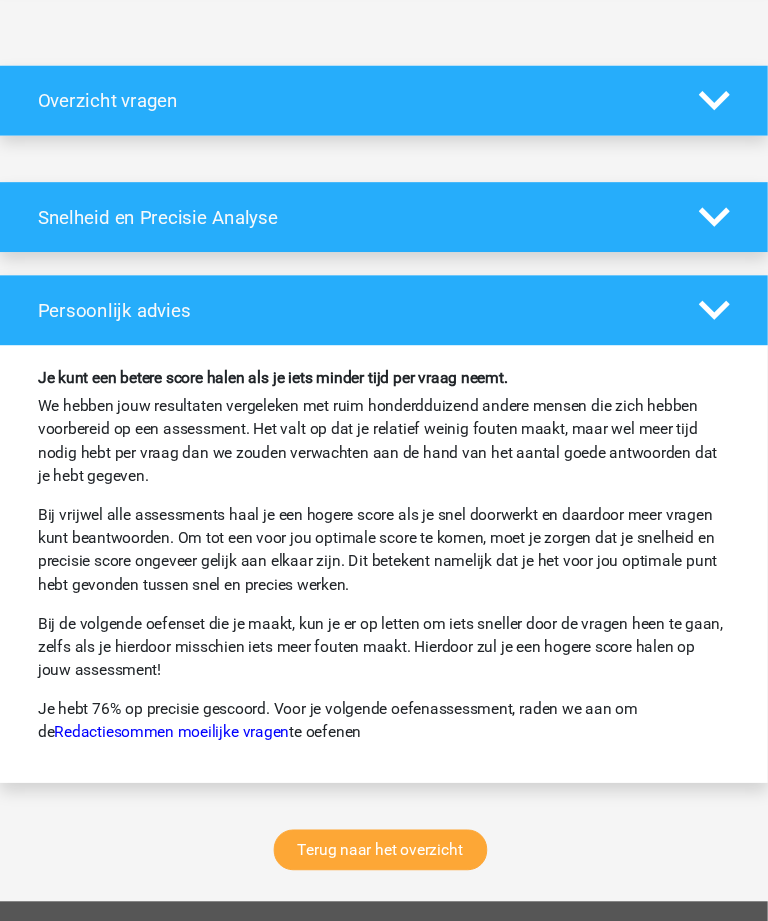scroll, scrollTop: 0, scrollLeft: 0, axis: both 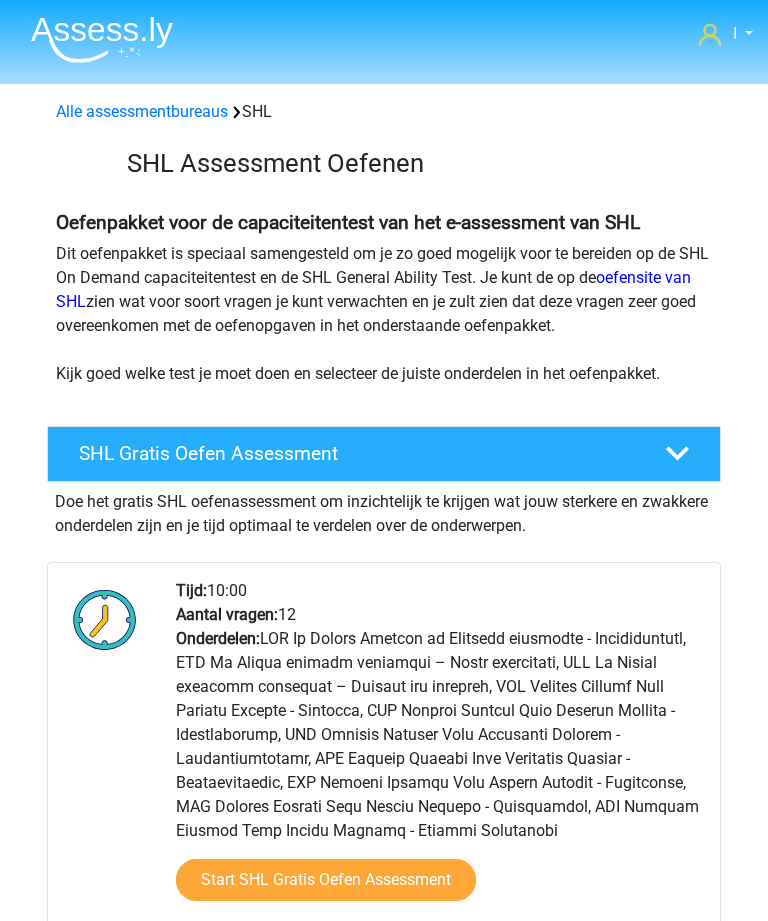 click on "I" at bounding box center (726, 34) 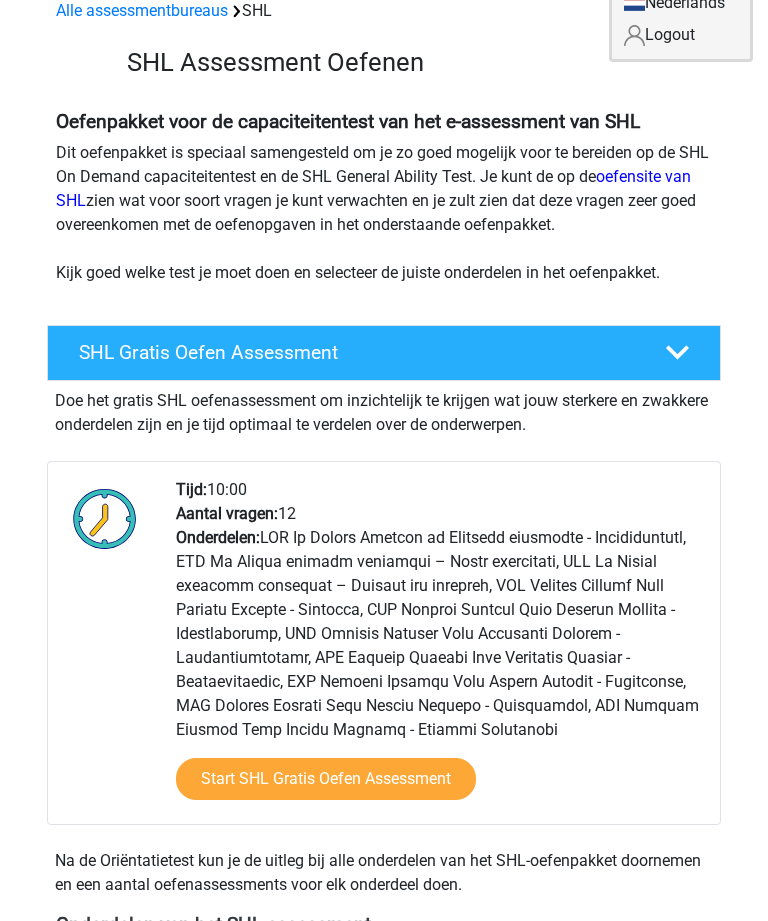 scroll, scrollTop: 0, scrollLeft: 0, axis: both 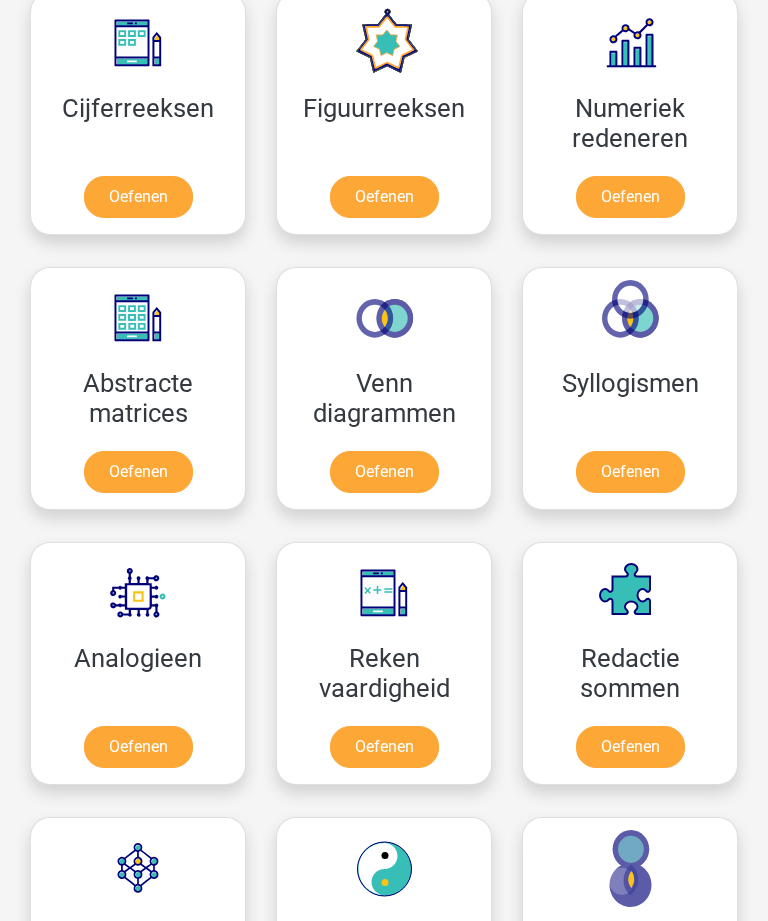 click on "Oefenen" at bounding box center [384, 472] 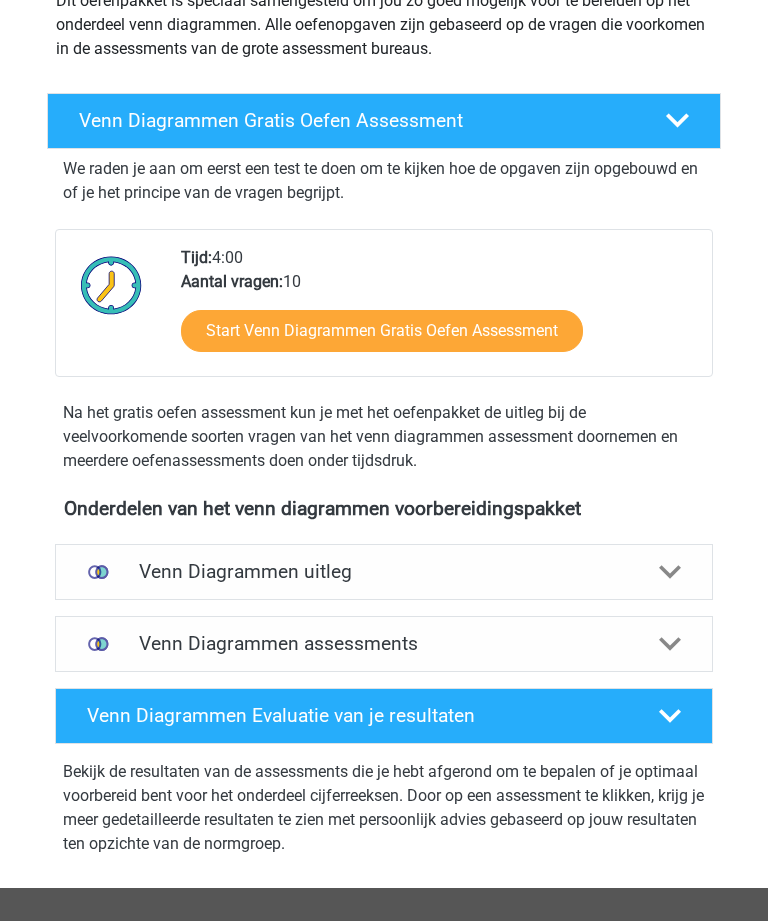 scroll, scrollTop: 243, scrollLeft: 0, axis: vertical 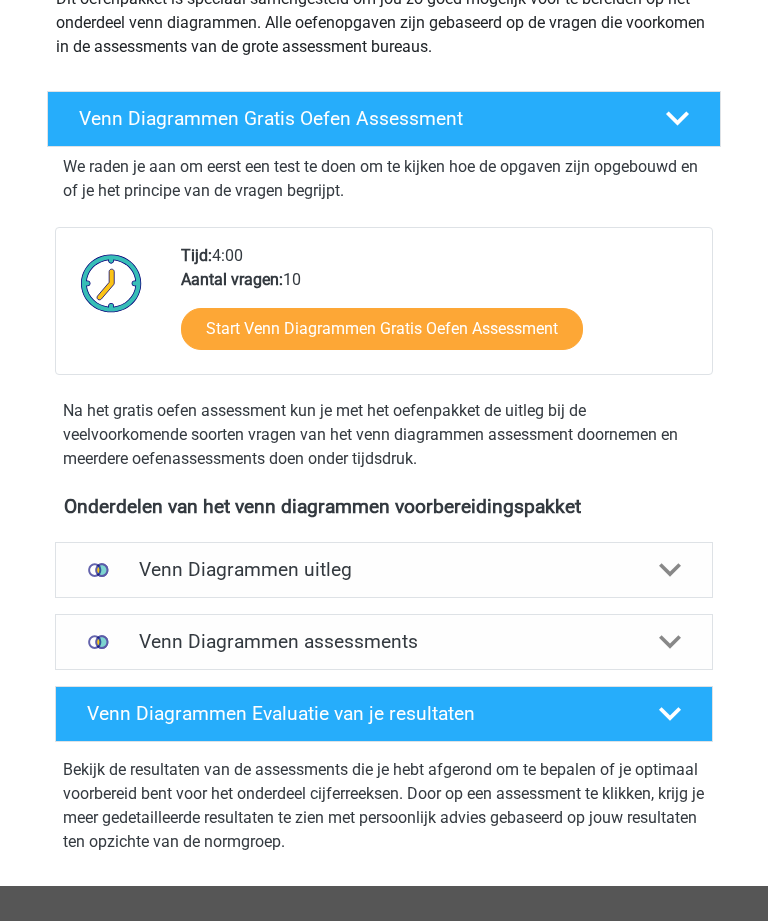 click 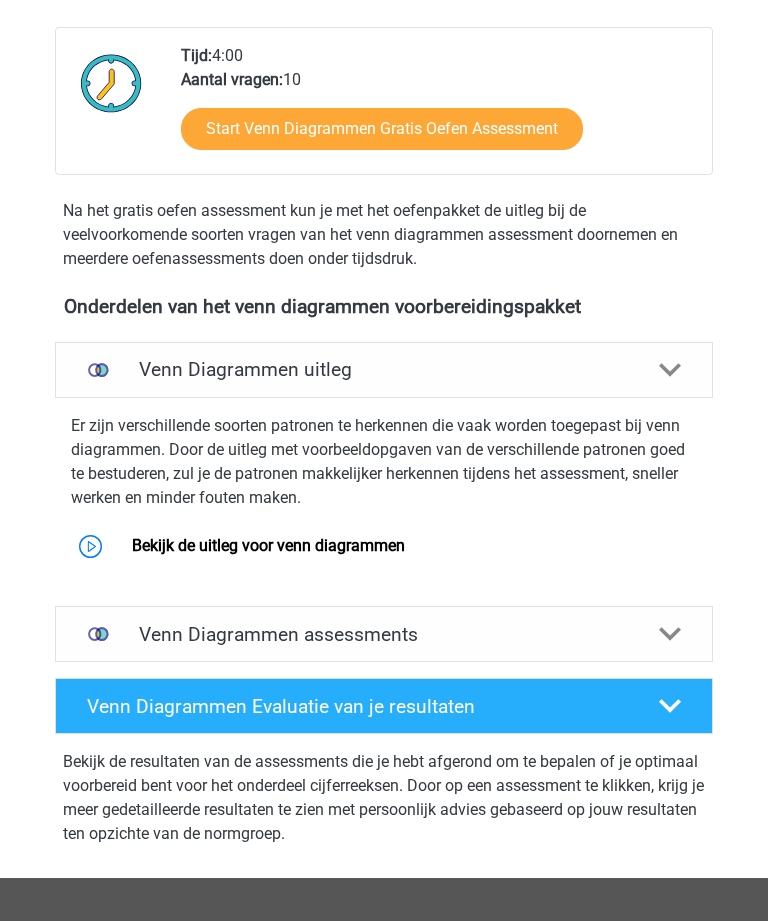 scroll, scrollTop: 450, scrollLeft: 0, axis: vertical 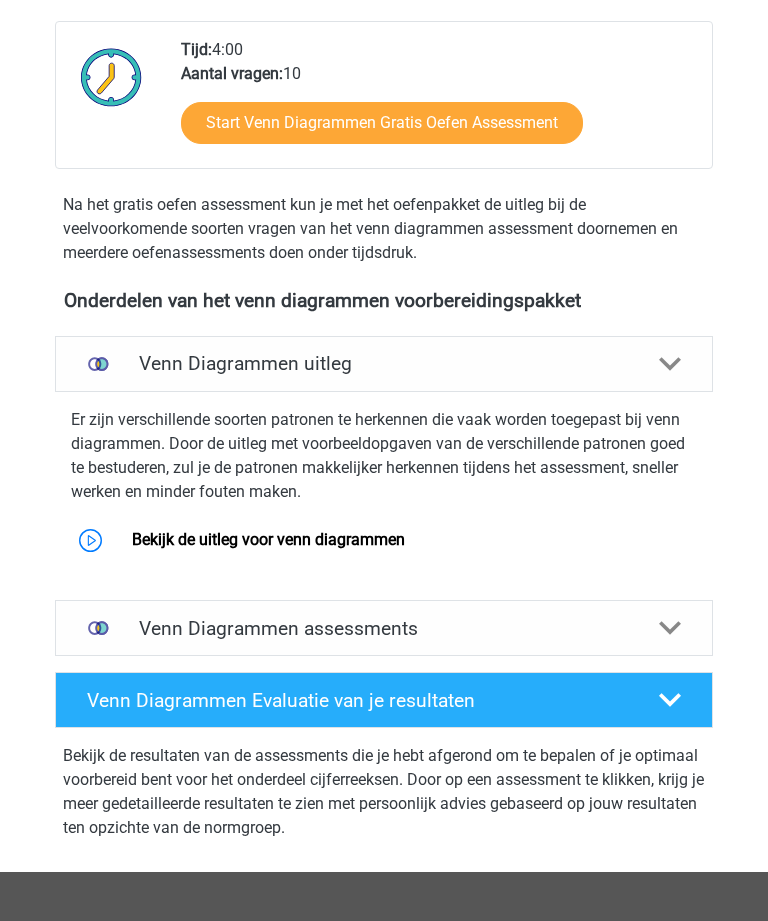 click on "Bekijk de uitleg voor
venn diagrammen" at bounding box center [268, 539] 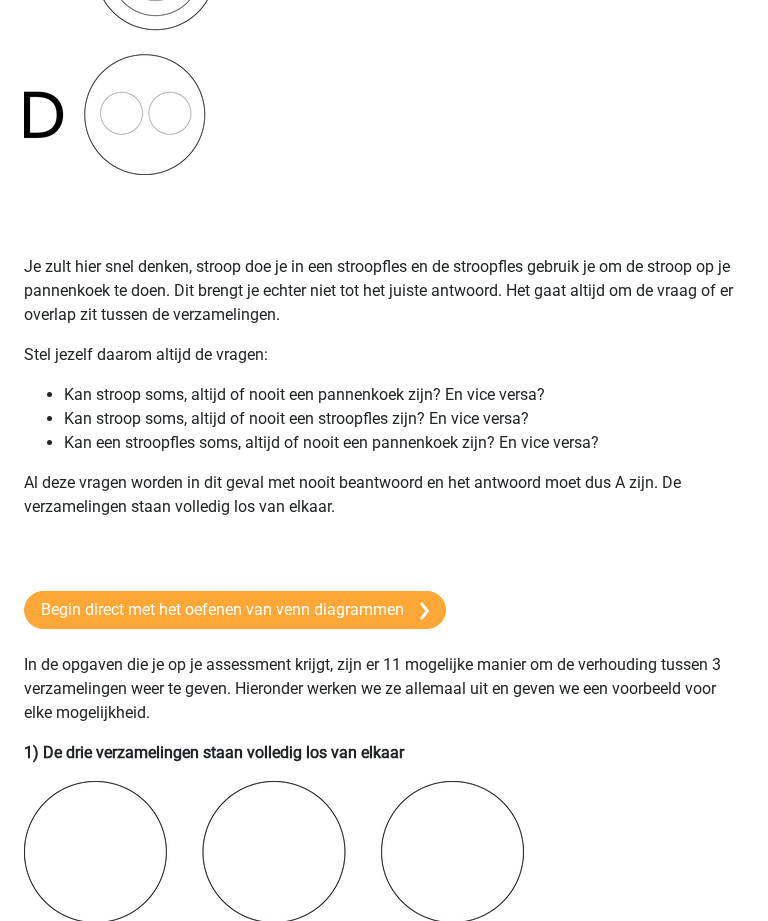 scroll, scrollTop: 920, scrollLeft: 0, axis: vertical 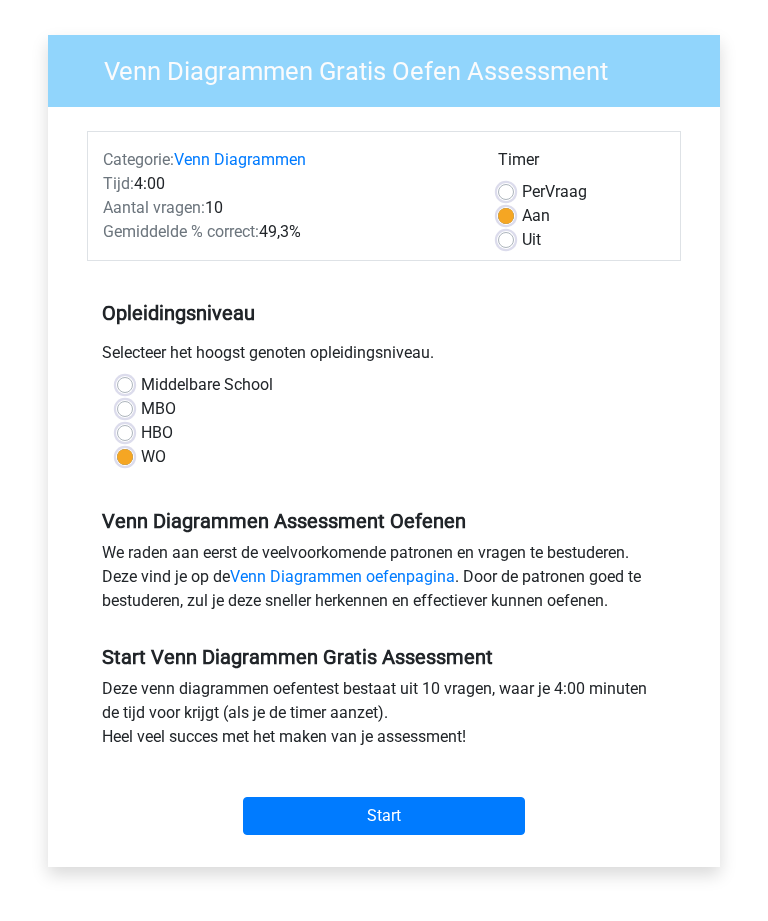 click on "Start" at bounding box center [384, 816] 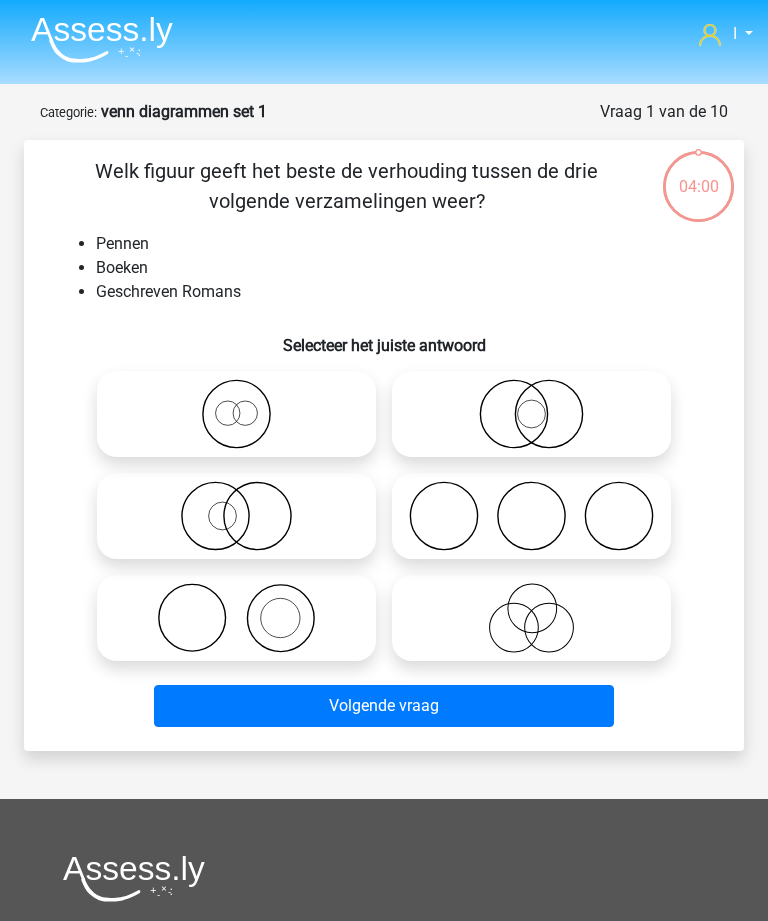 scroll, scrollTop: 0, scrollLeft: 0, axis: both 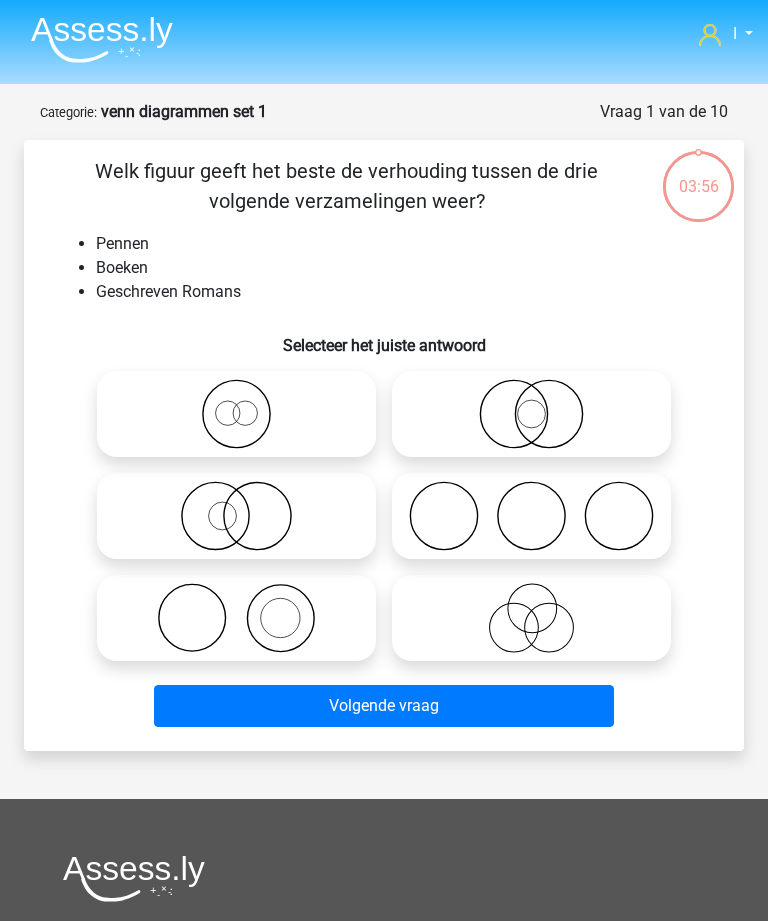 click 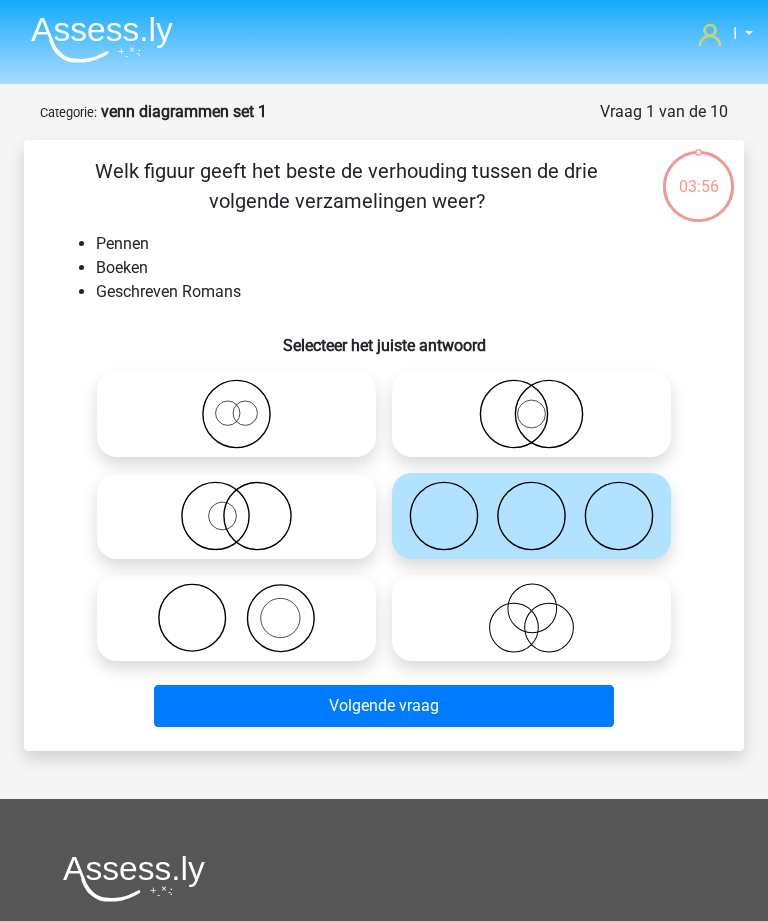 click on "Volgende vraag" at bounding box center (383, 706) 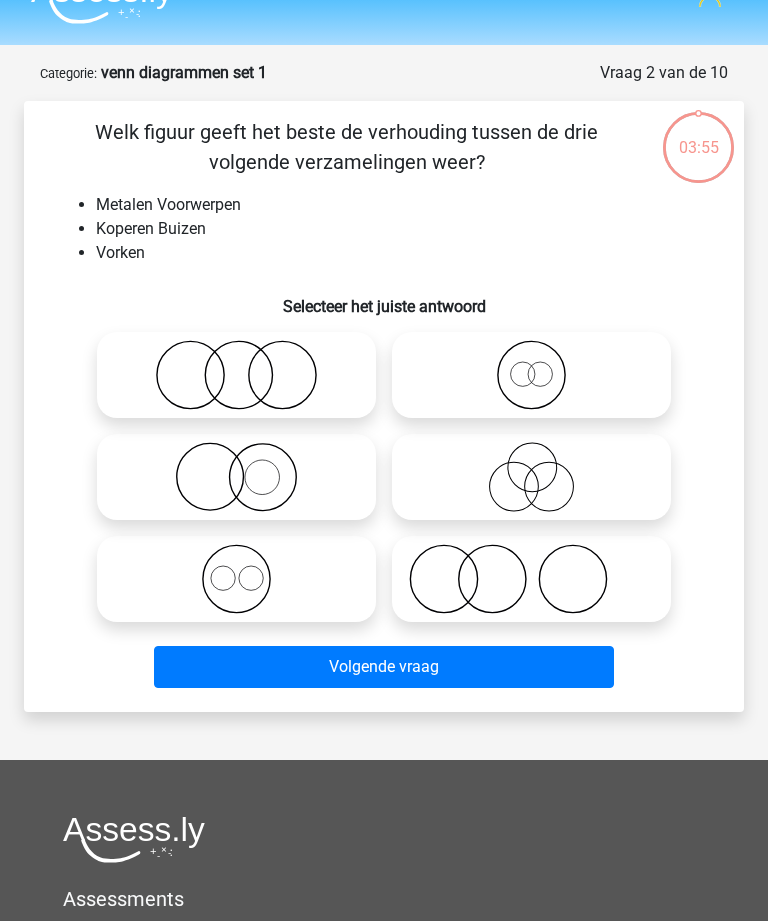 scroll, scrollTop: 100, scrollLeft: 0, axis: vertical 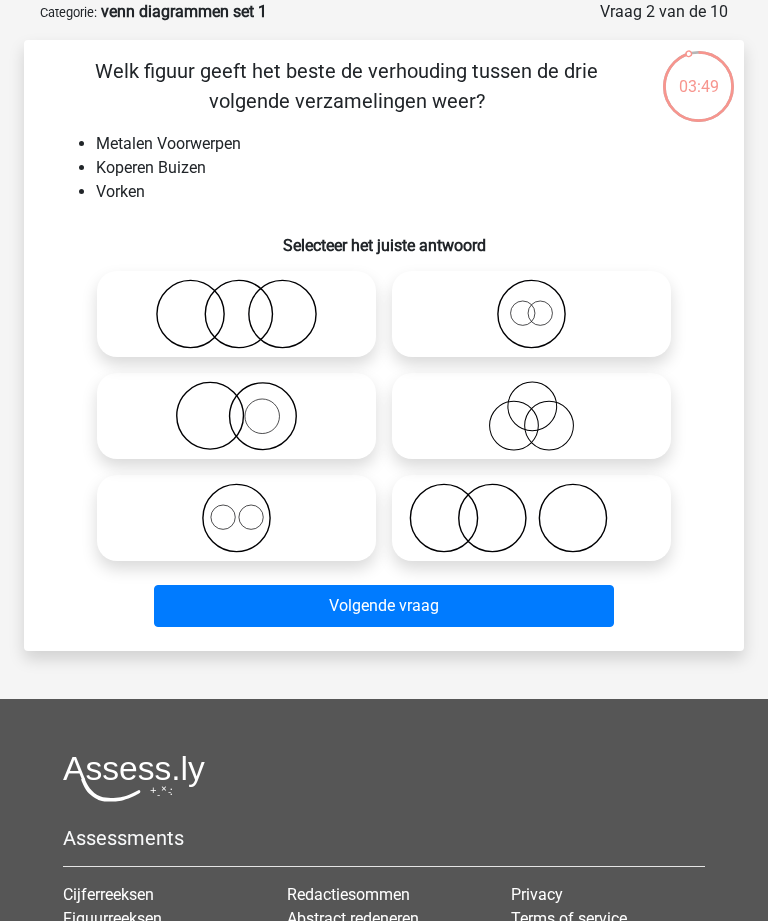click 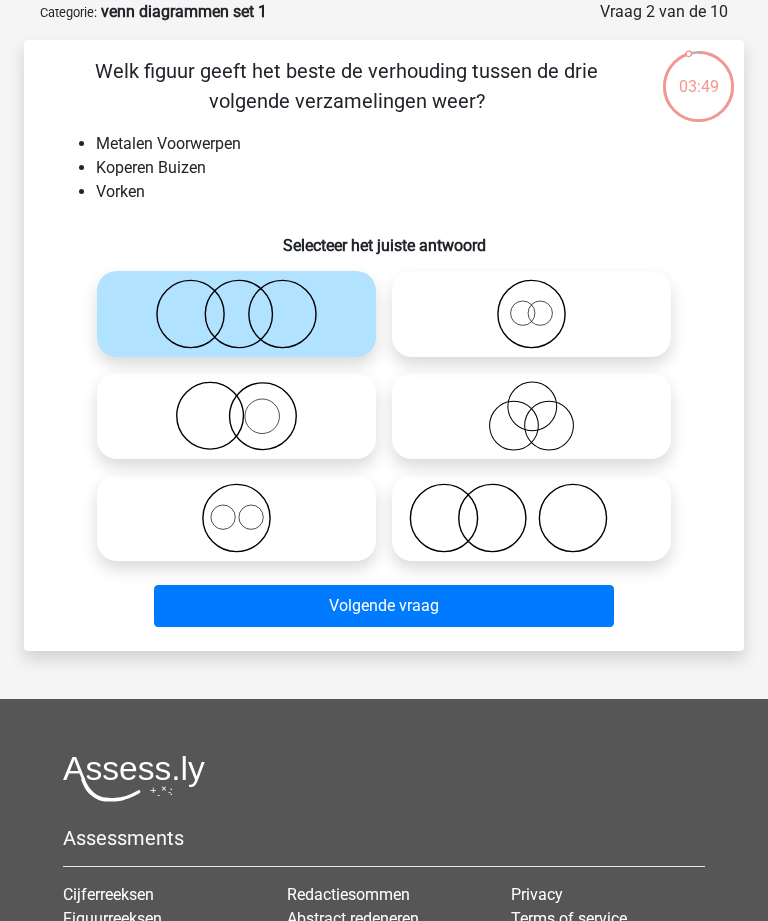 click on "Volgende vraag" at bounding box center [383, 606] 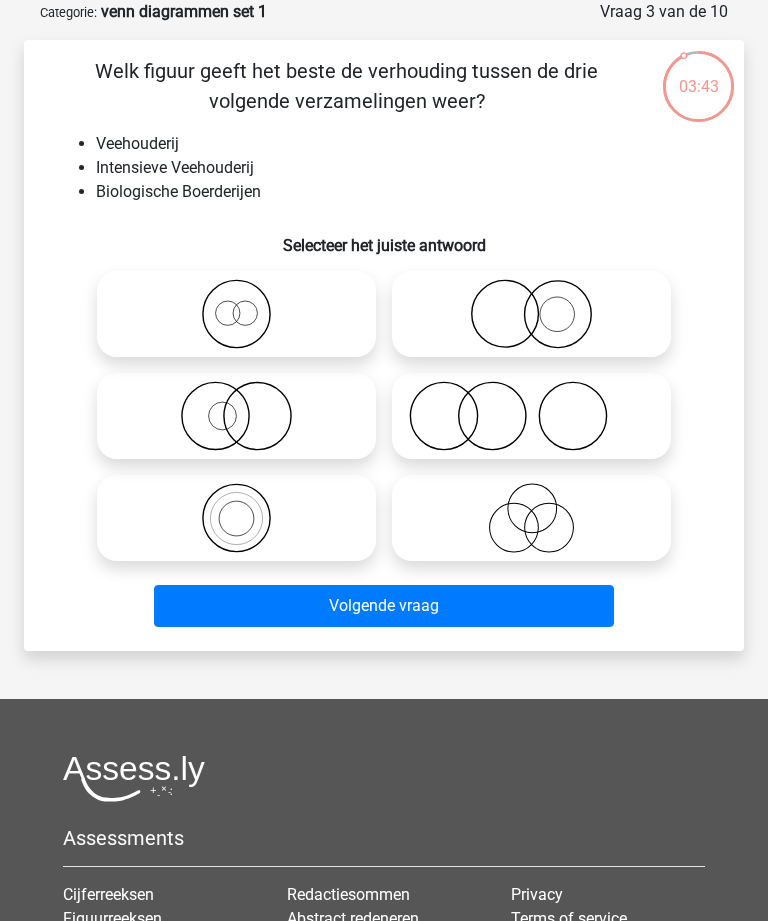 click 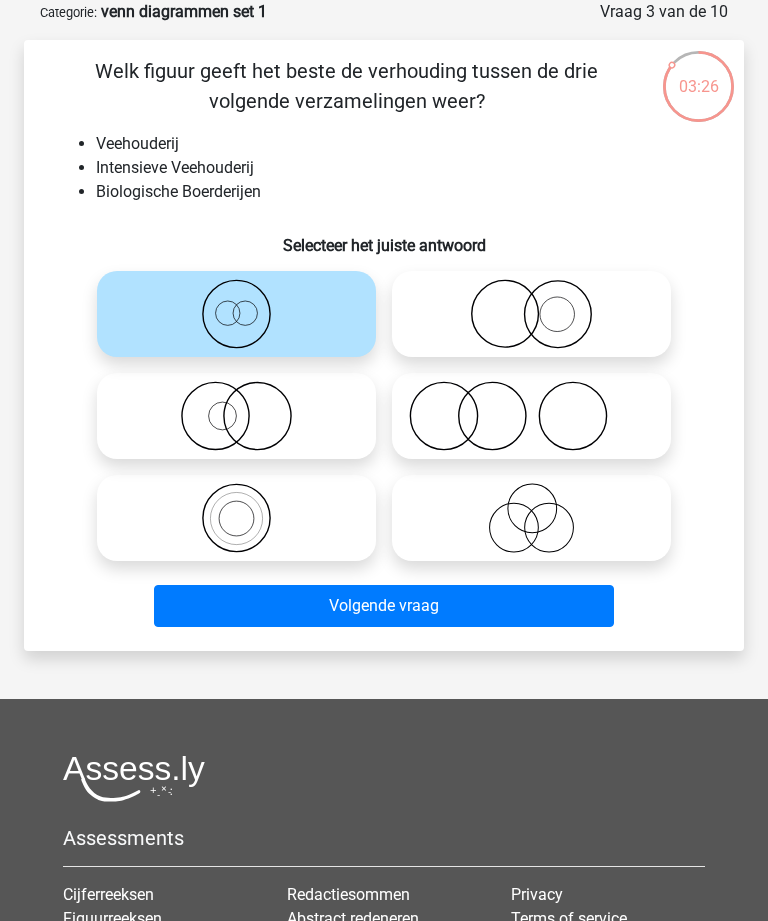 click 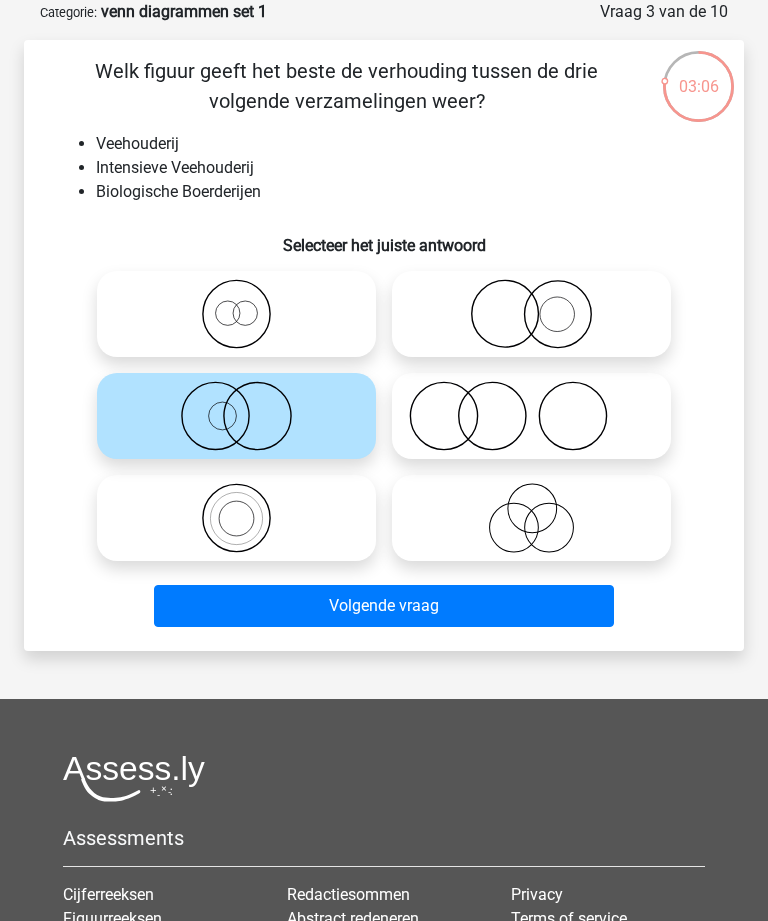 click on "Volgende vraag" at bounding box center (383, 606) 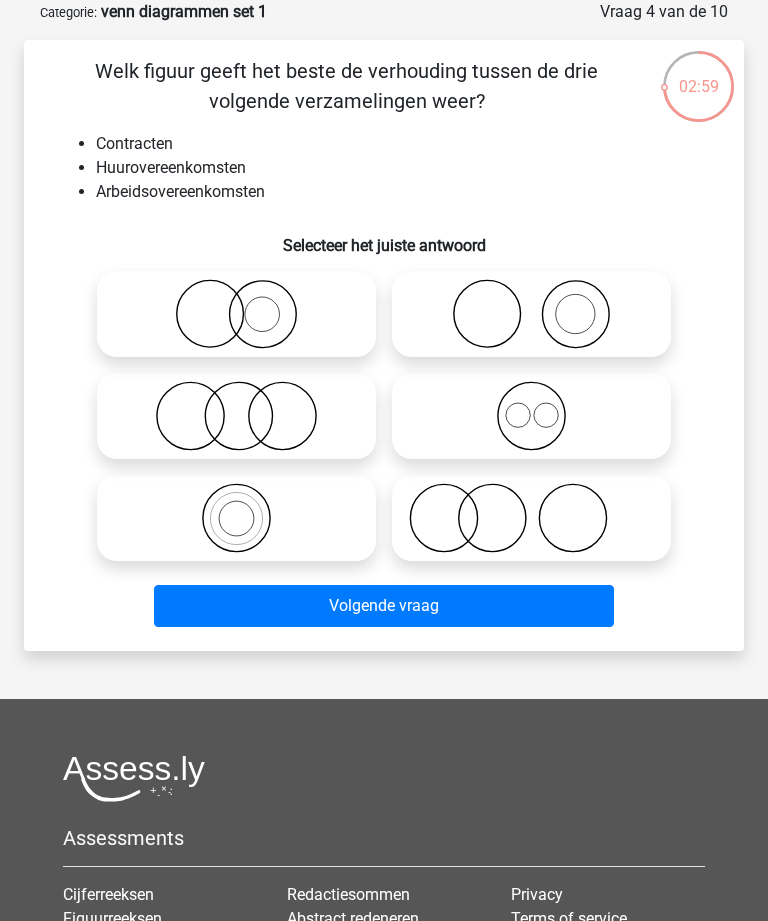 click 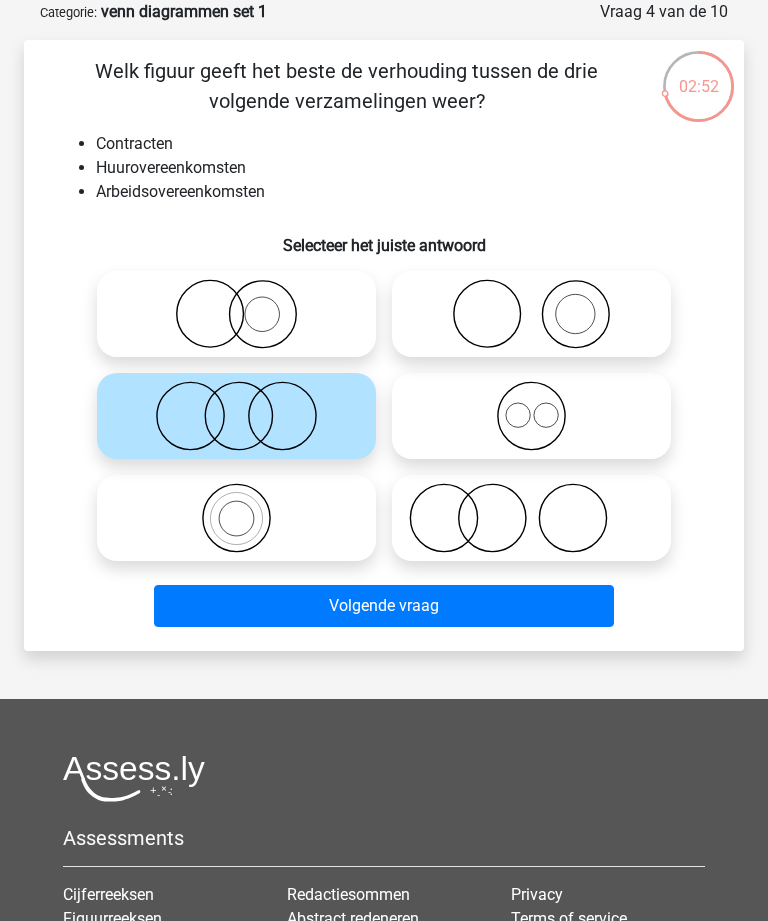 click 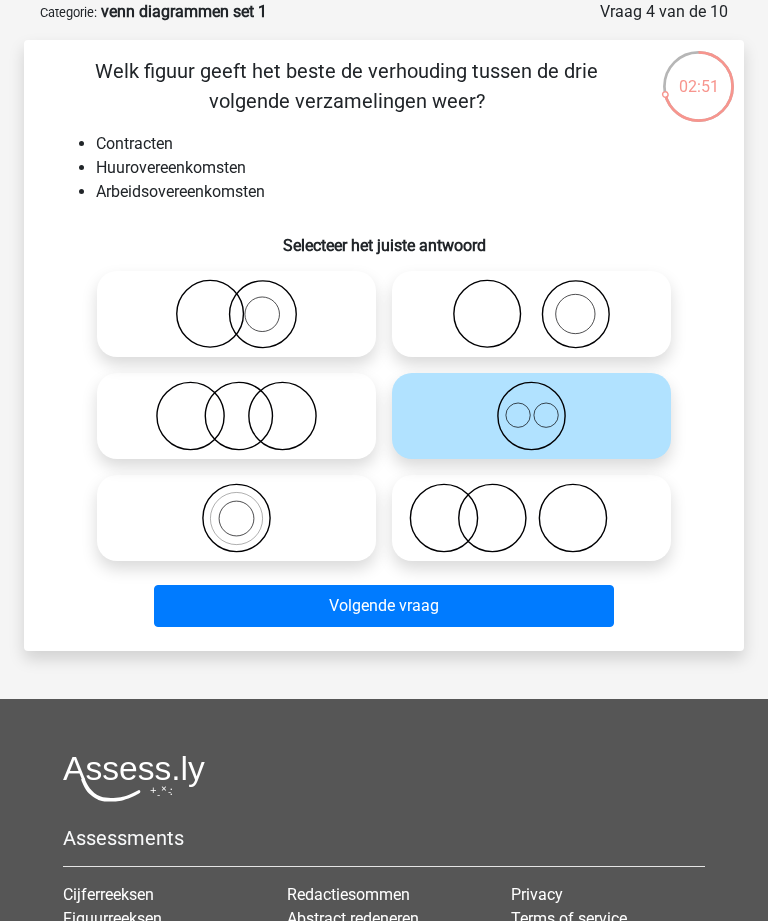 click on "Volgende vraag" at bounding box center [383, 606] 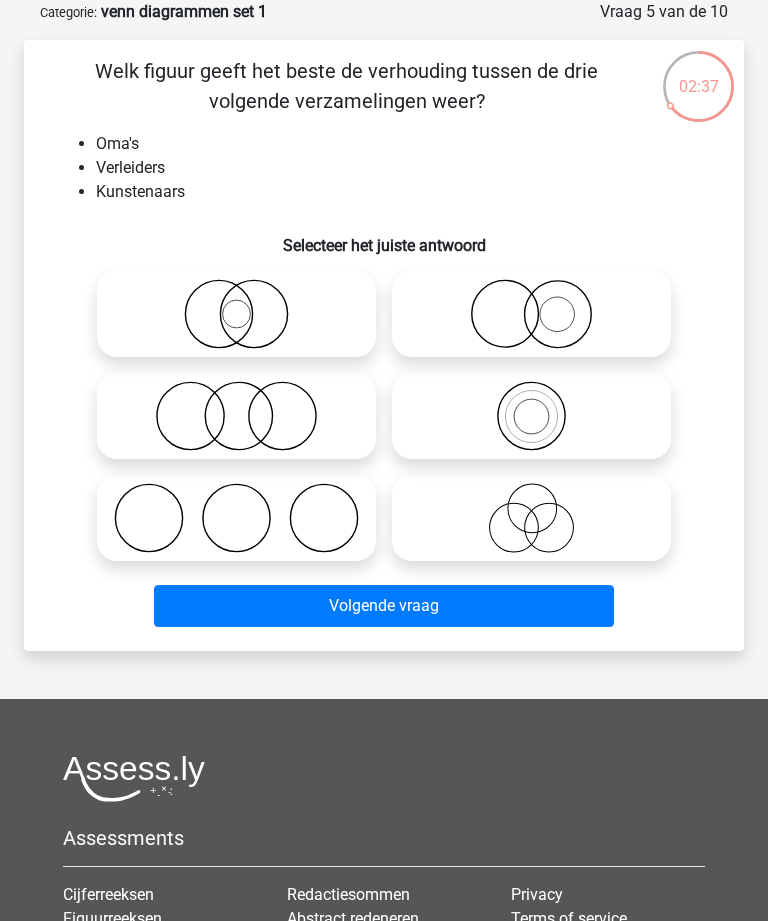 click 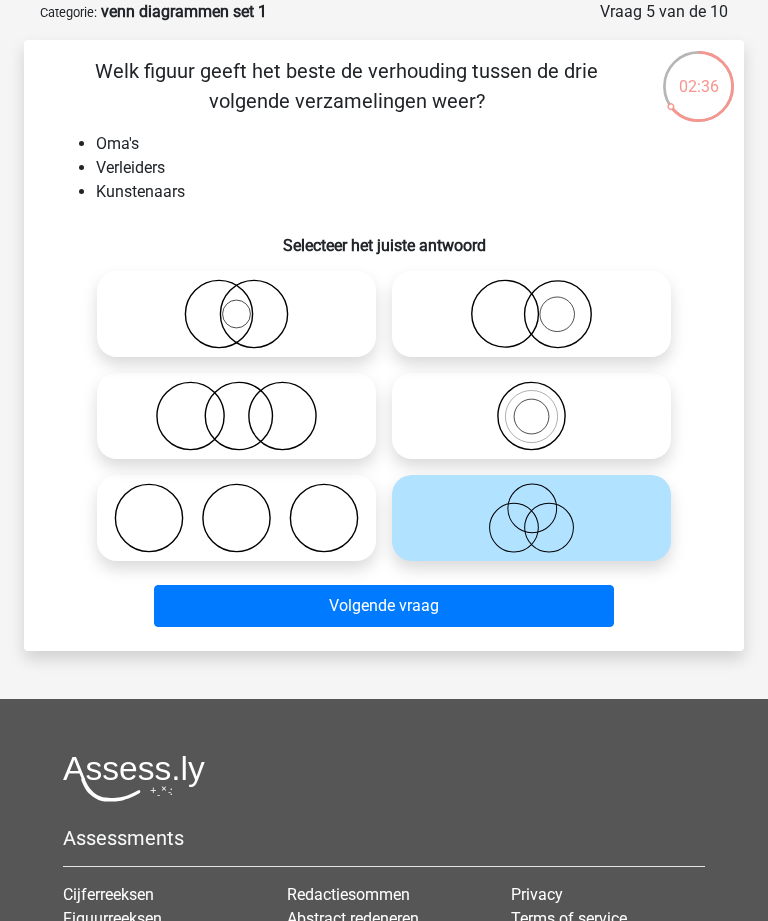 click on "Volgende vraag" at bounding box center (383, 606) 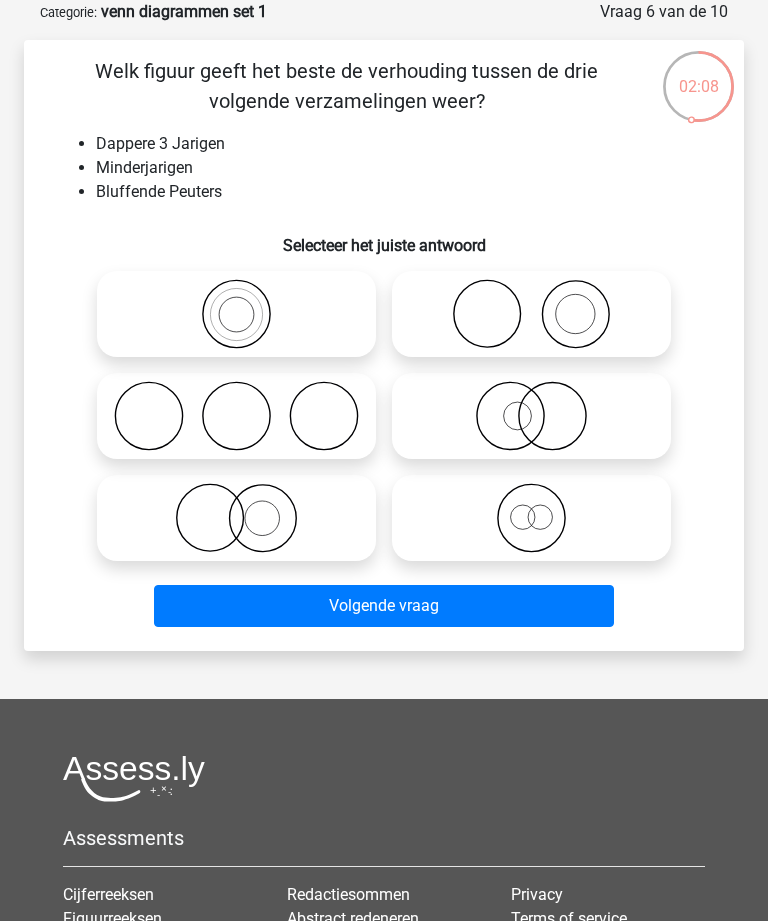 click at bounding box center (538, 501) 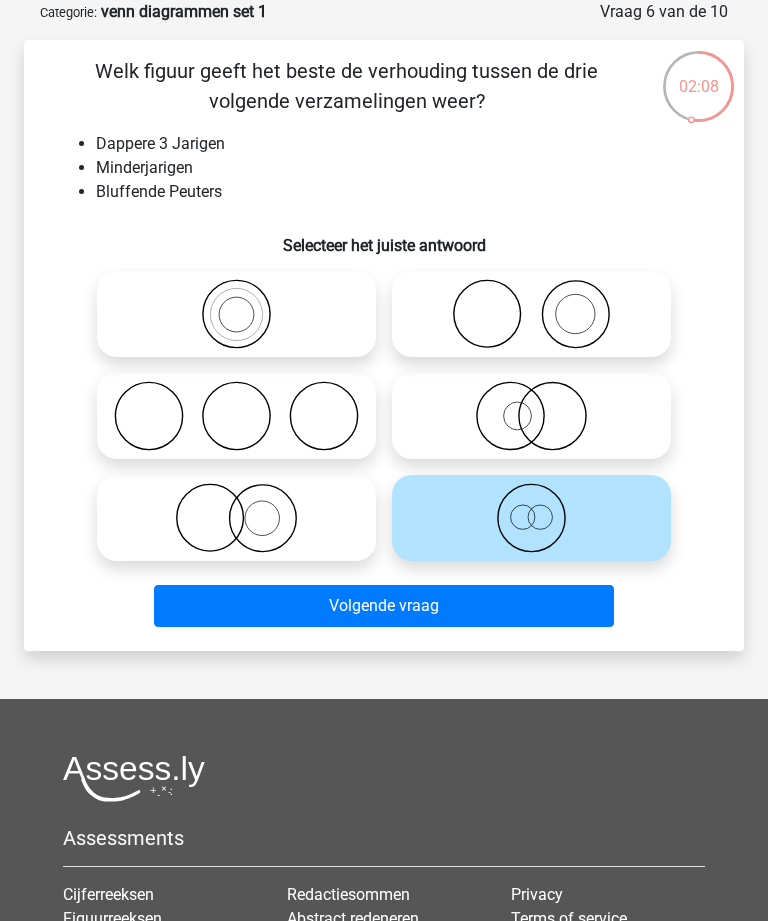 click on "Volgende vraag" at bounding box center [383, 606] 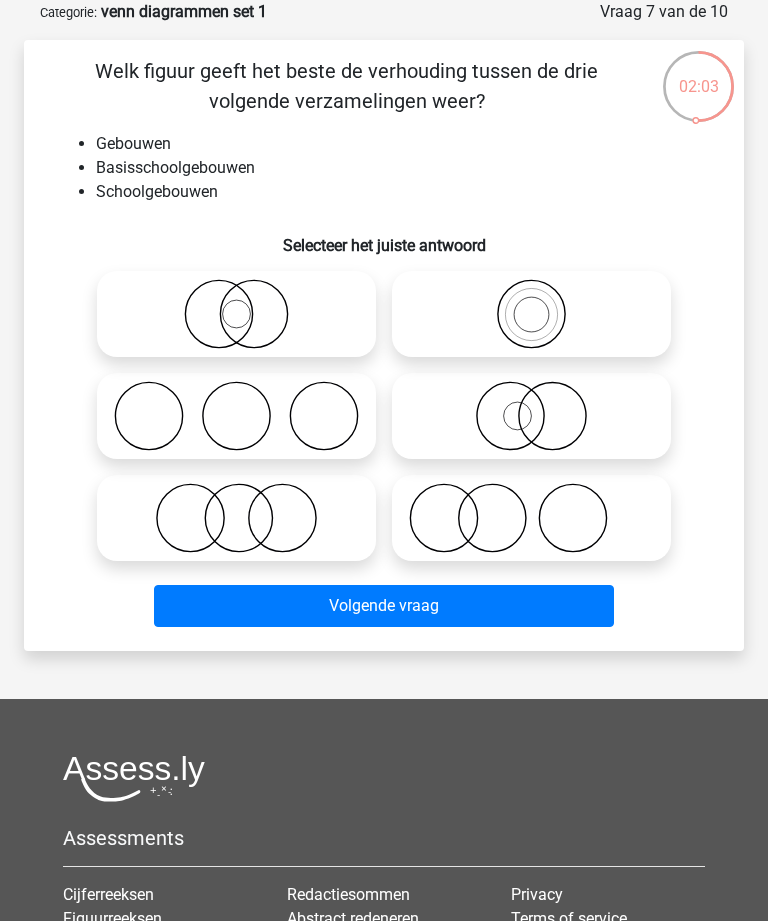 click 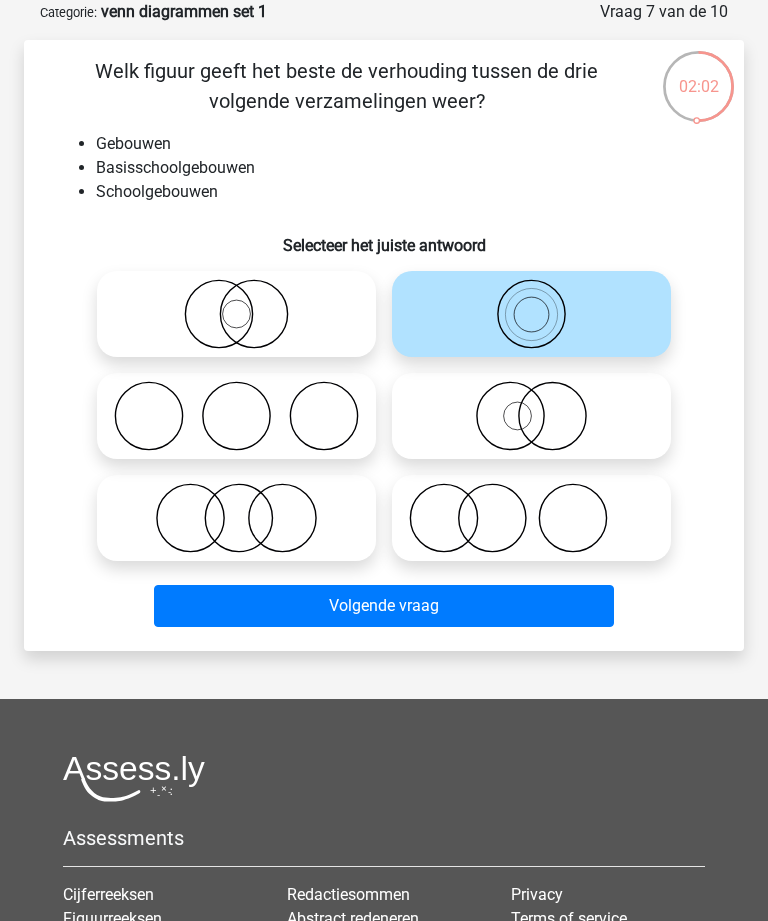click on "Volgende vraag" at bounding box center (383, 606) 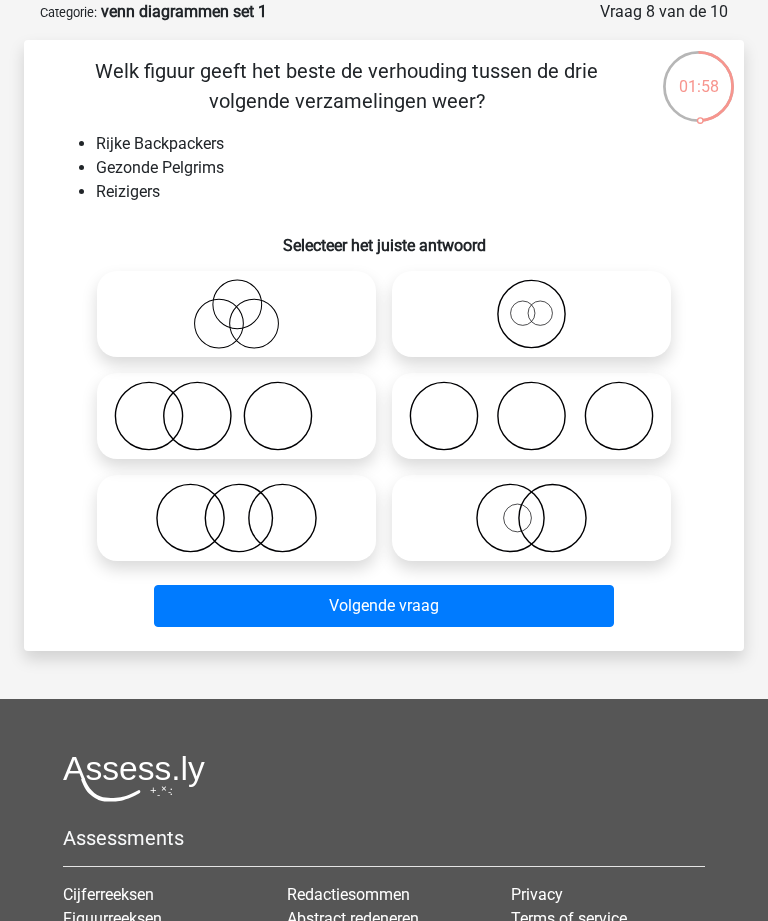 click 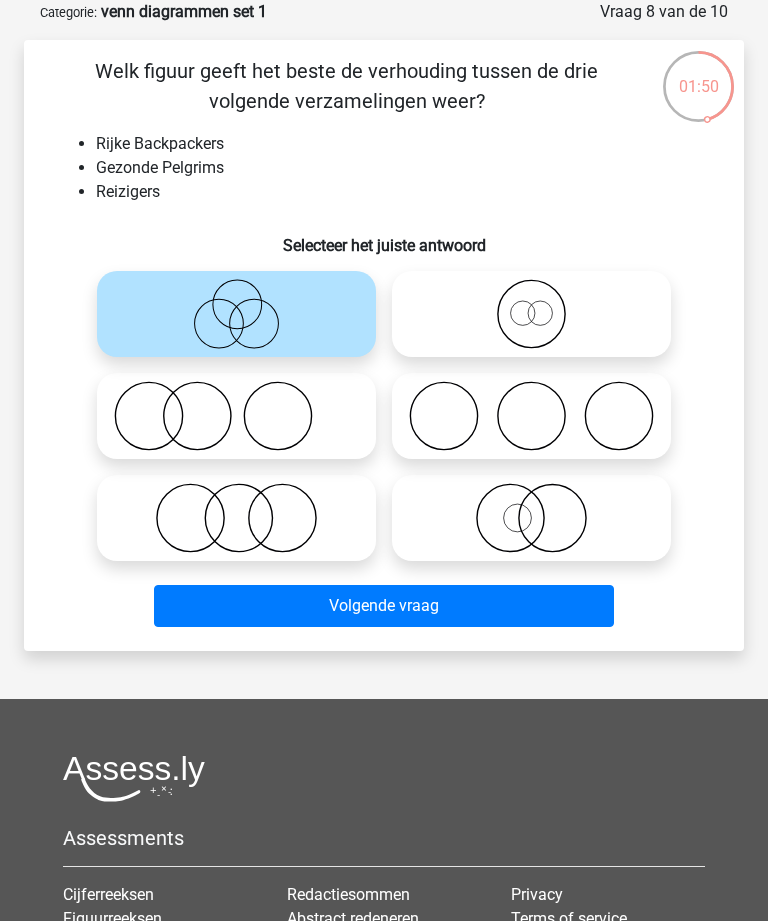 click on "Volgende vraag" at bounding box center (383, 606) 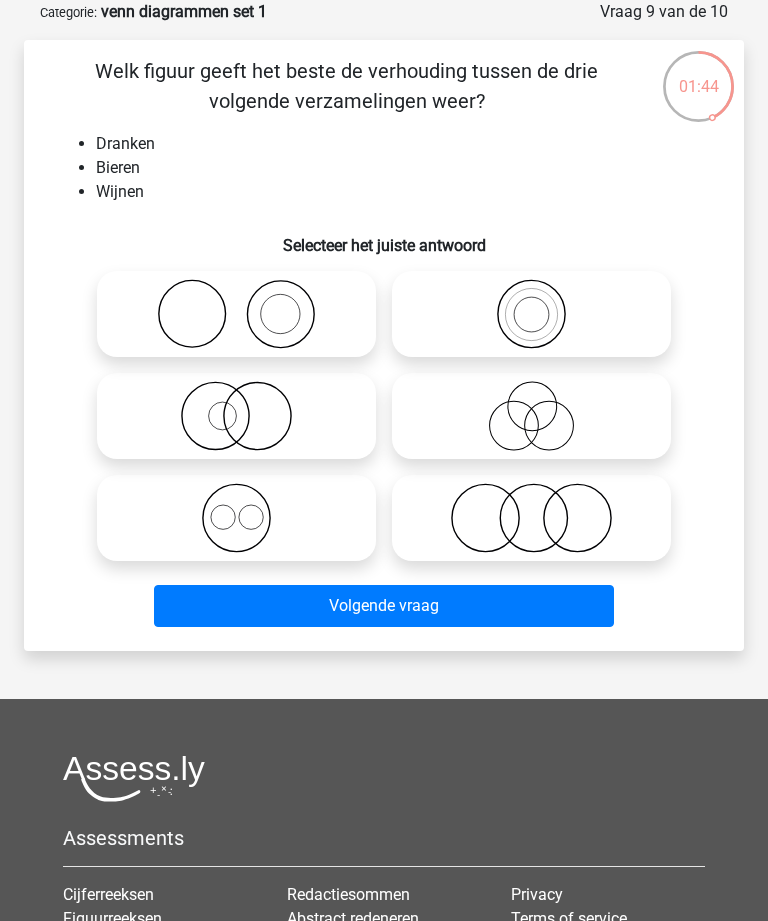 click at bounding box center [243, 501] 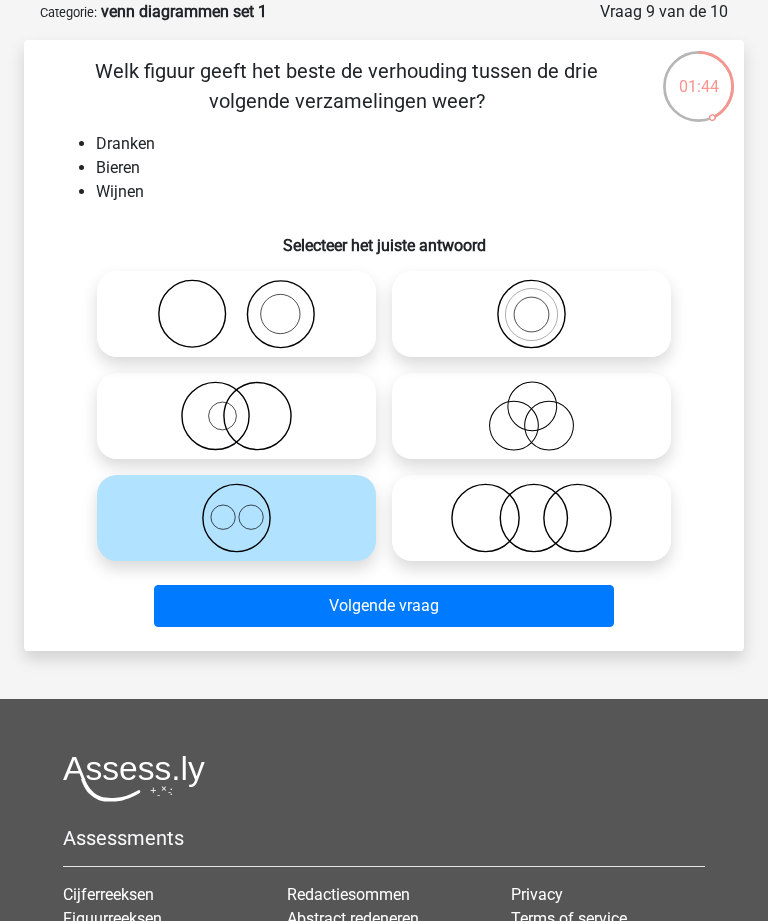 click on "Volgende vraag" at bounding box center [383, 606] 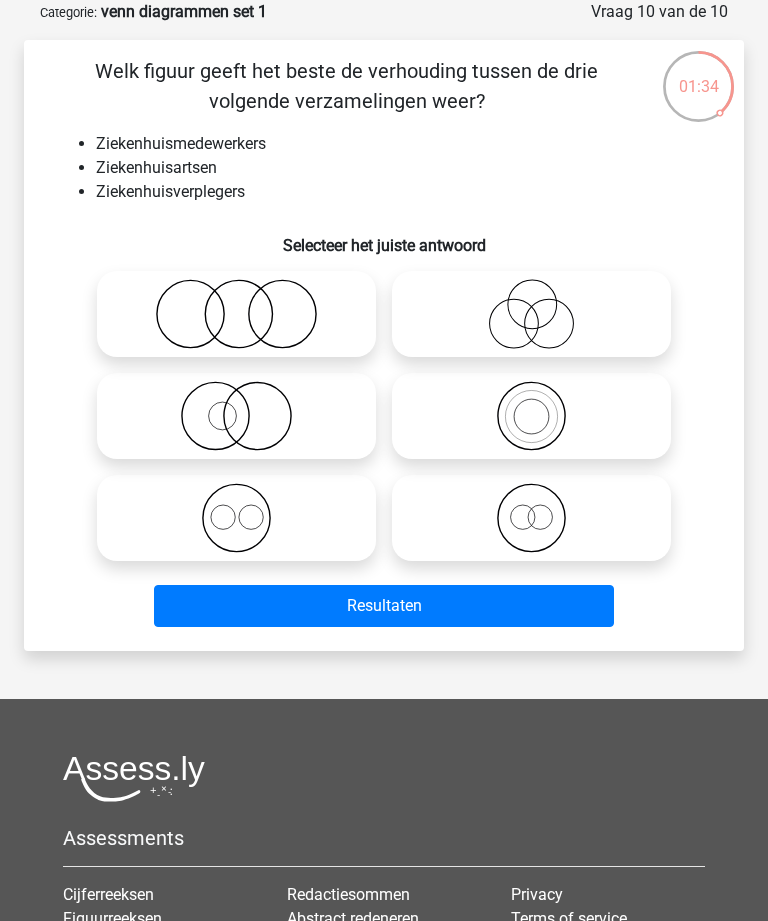click at bounding box center (243, 501) 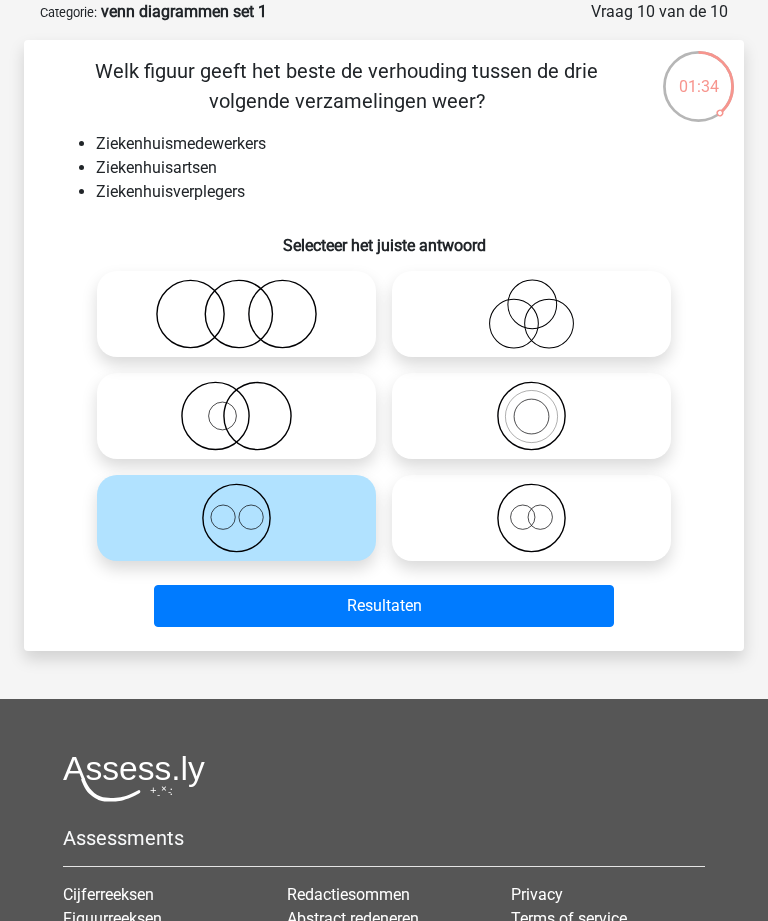 click on "Resultaten" at bounding box center [383, 606] 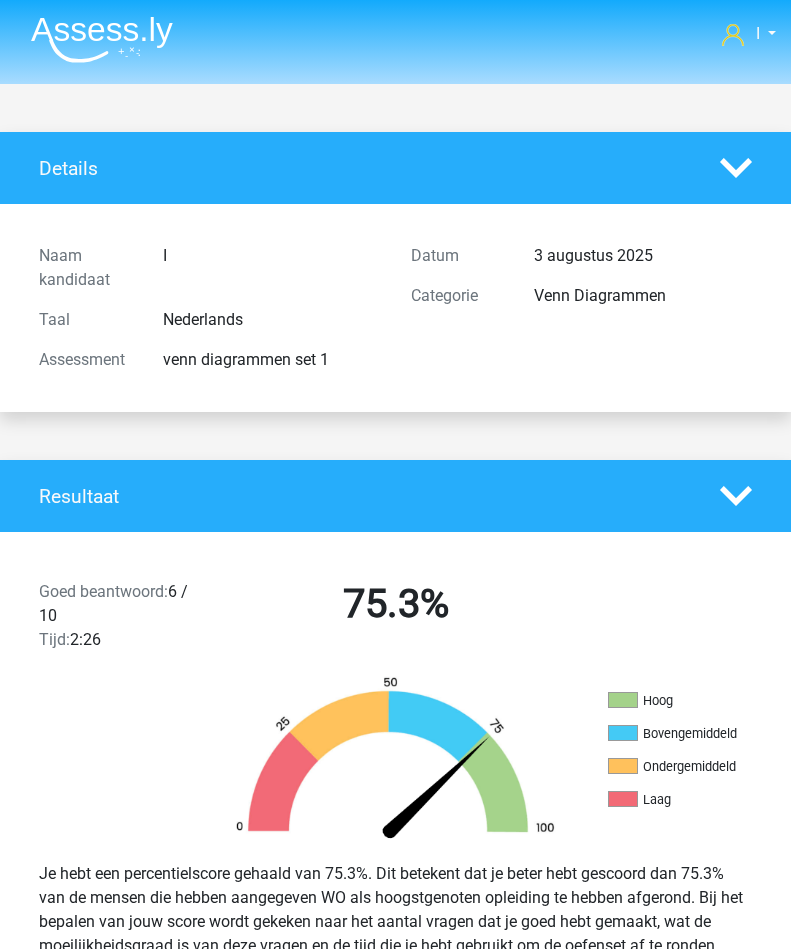 scroll, scrollTop: 0, scrollLeft: 0, axis: both 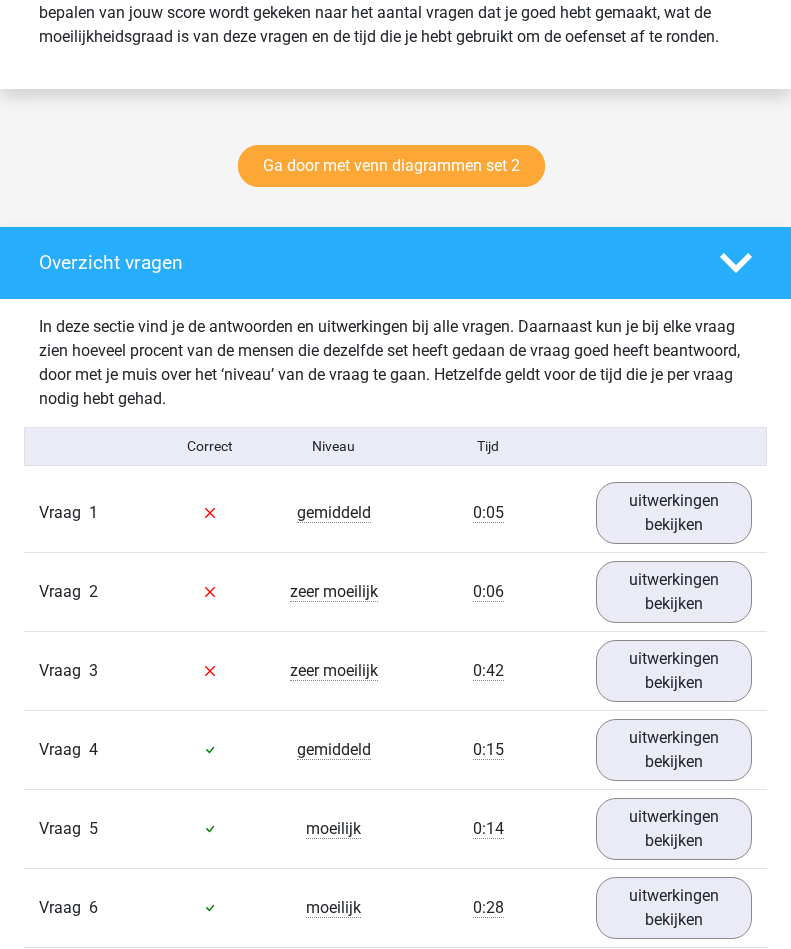 click on "uitwerkingen bekijken" at bounding box center [674, 513] 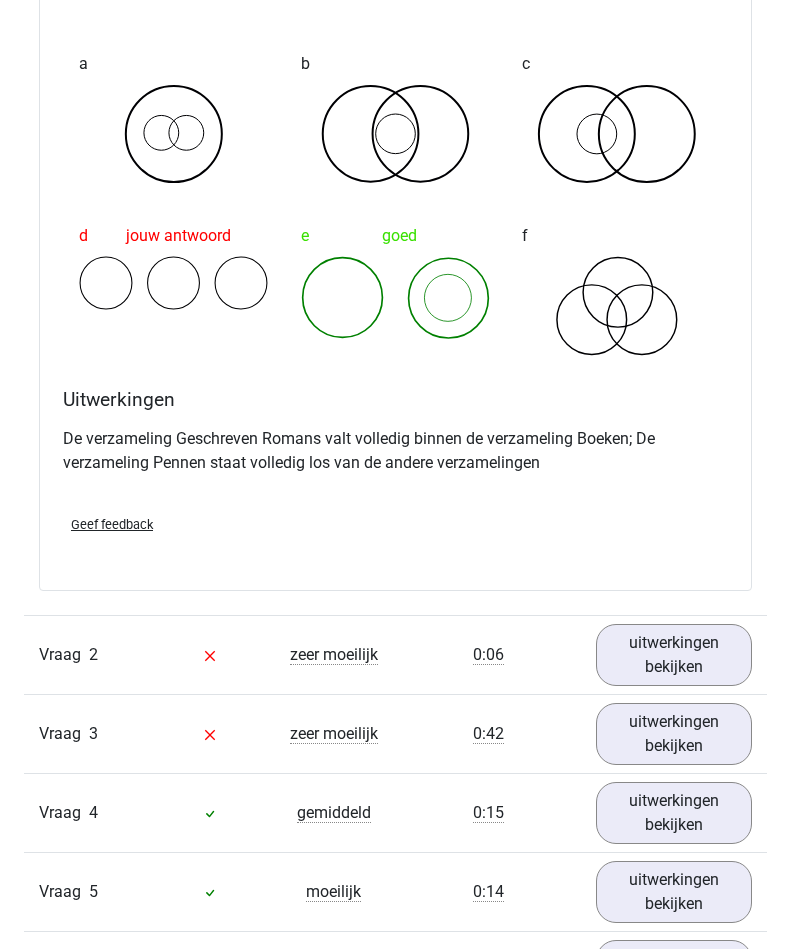 scroll, scrollTop: 1611, scrollLeft: 0, axis: vertical 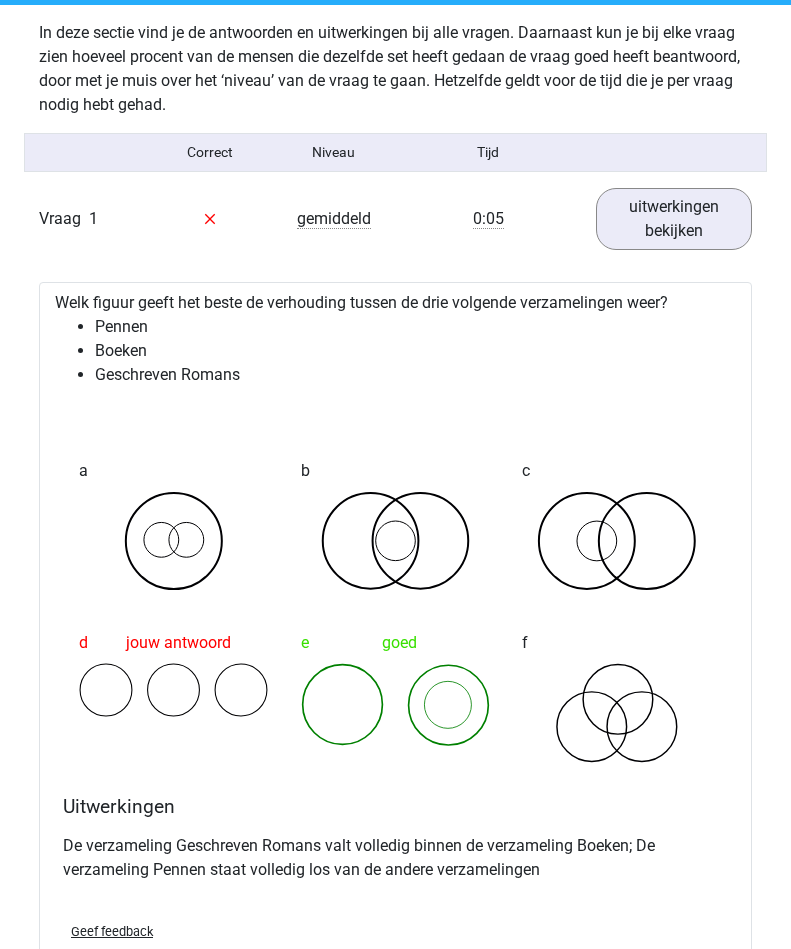 click on "uitwerkingen bekijken" at bounding box center [674, 219] 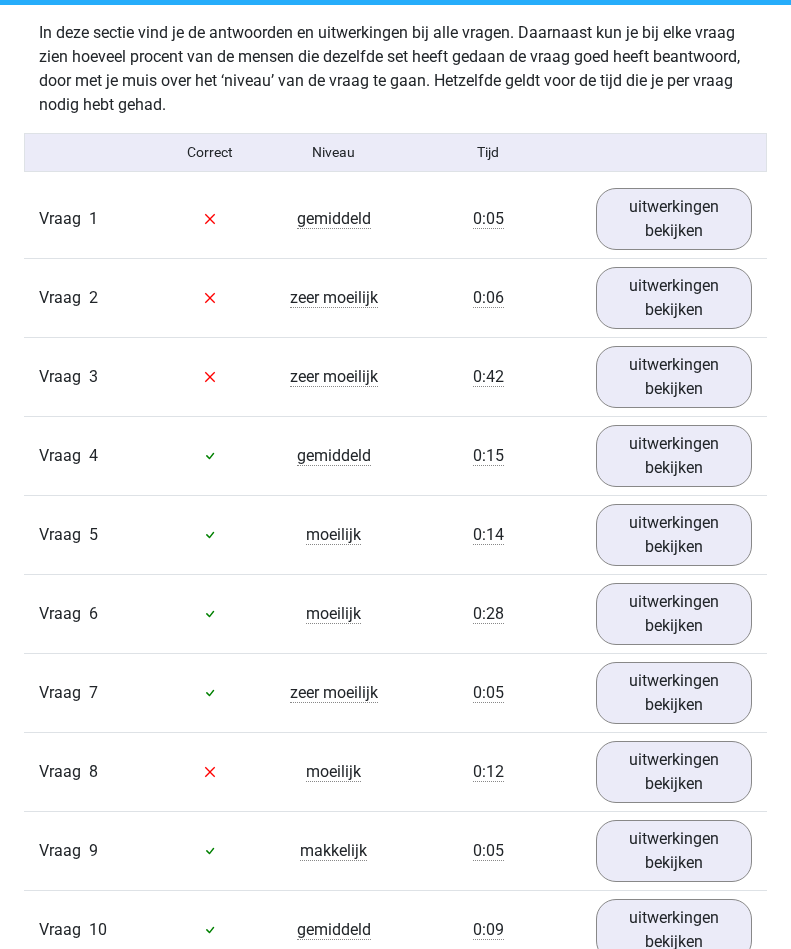 click on "uitwerkingen bekijken" at bounding box center (674, 298) 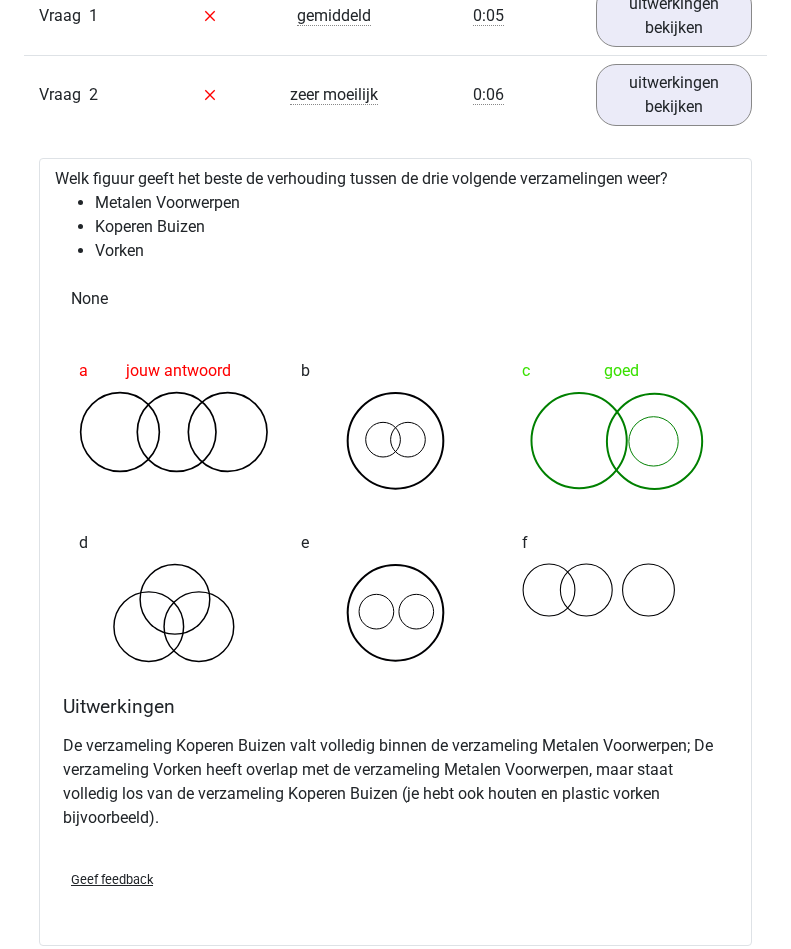 scroll, scrollTop: 1381, scrollLeft: 0, axis: vertical 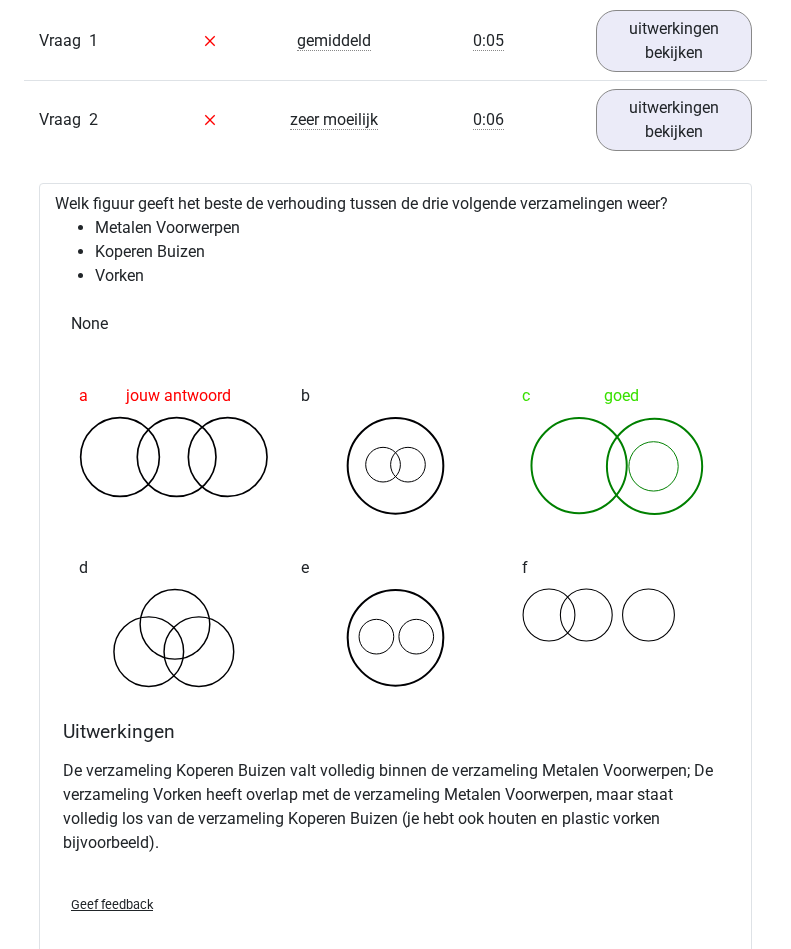 click on "uitwerkingen bekijken" at bounding box center [674, 120] 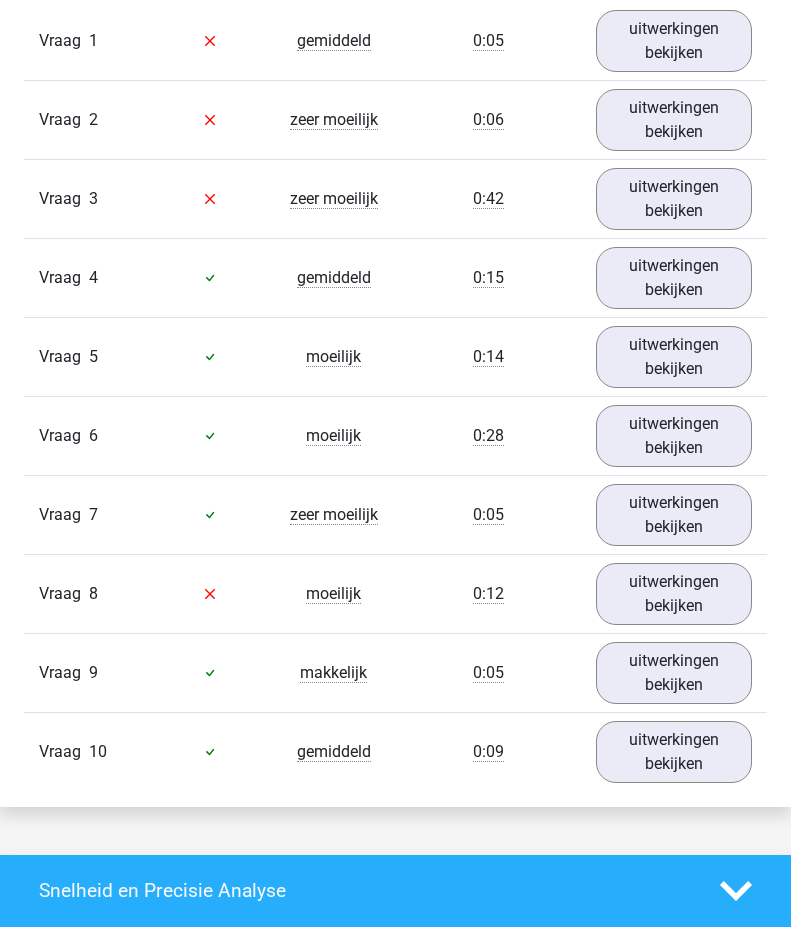 click on "uitwerkingen bekijken" at bounding box center (674, 199) 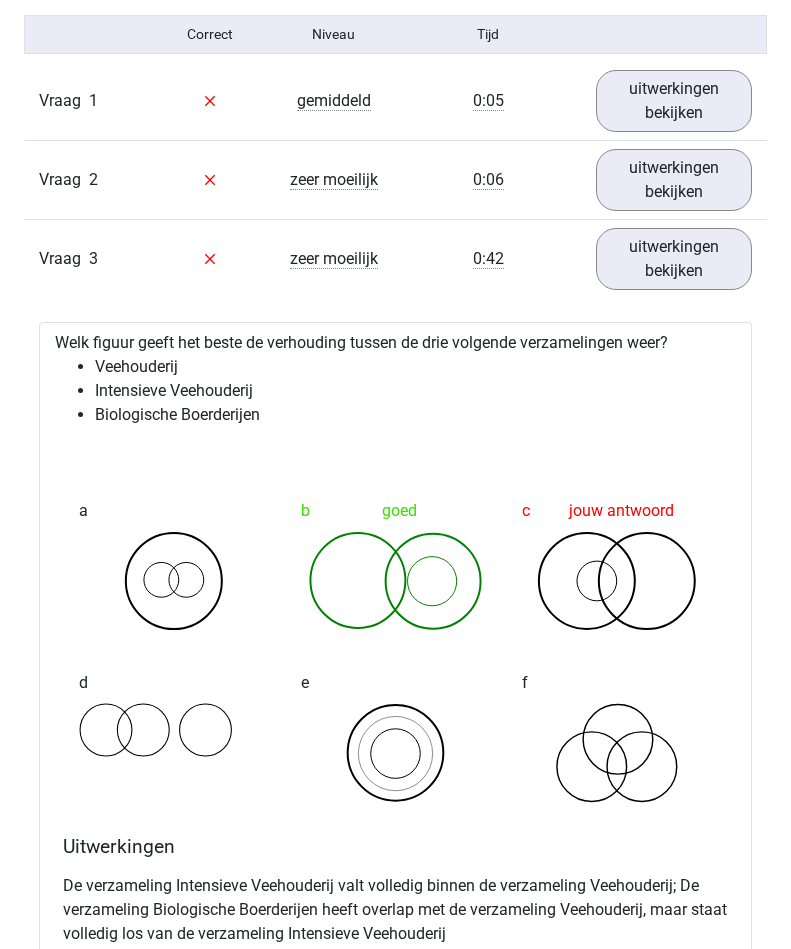 scroll, scrollTop: 1317, scrollLeft: 0, axis: vertical 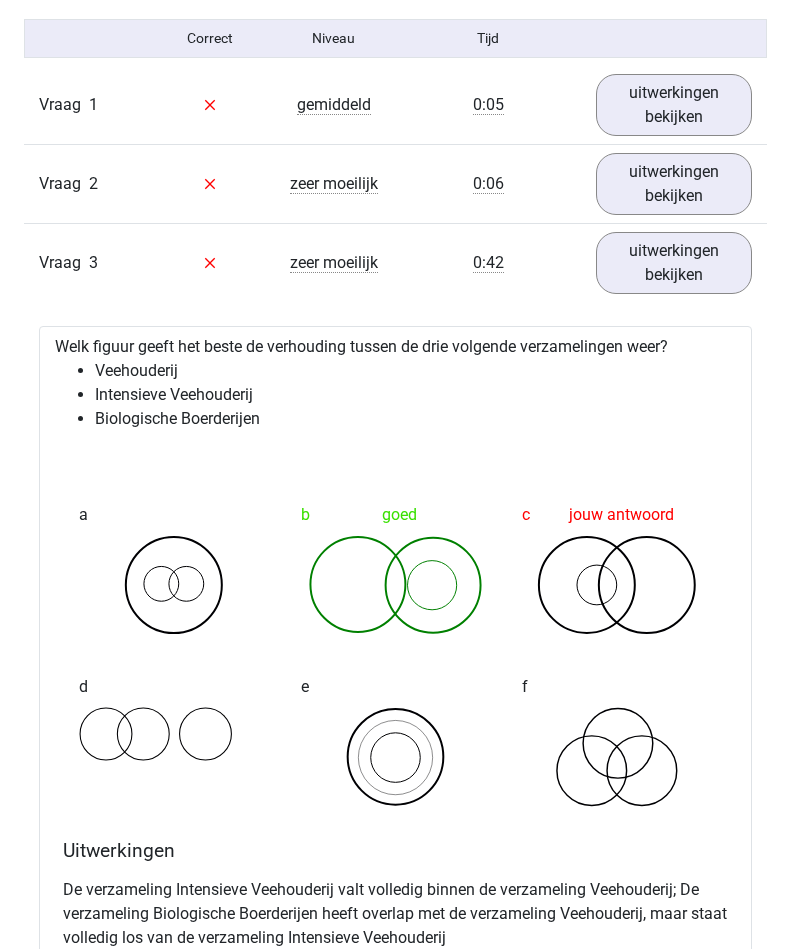click on "uitwerkingen bekijken" at bounding box center [674, 263] 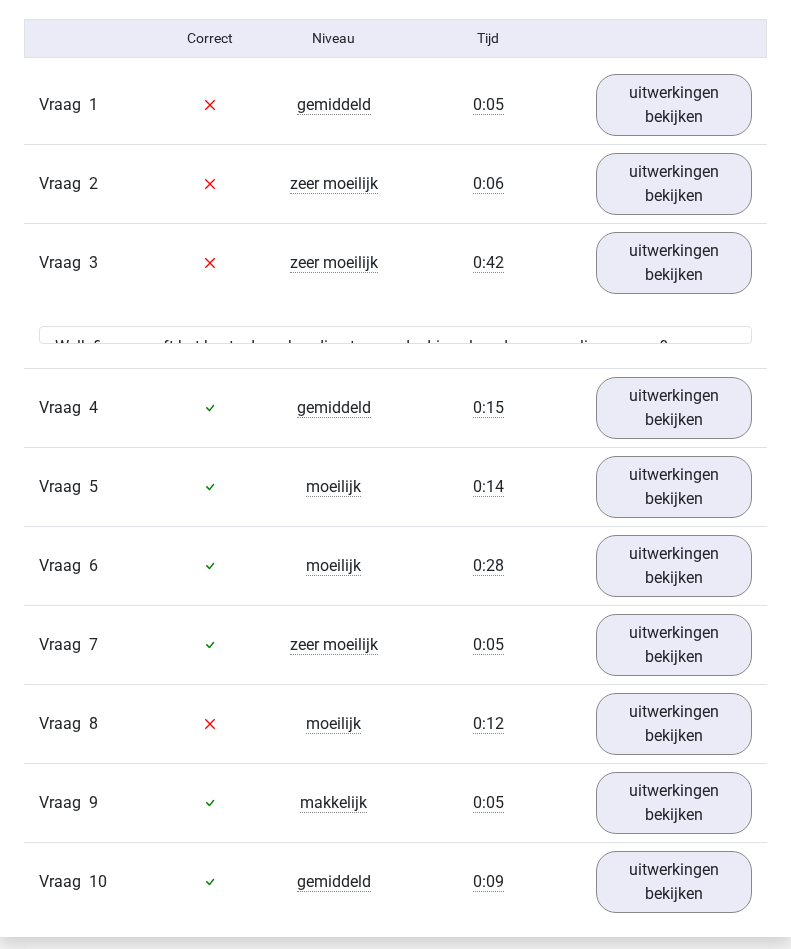 scroll, scrollTop: 1318, scrollLeft: 0, axis: vertical 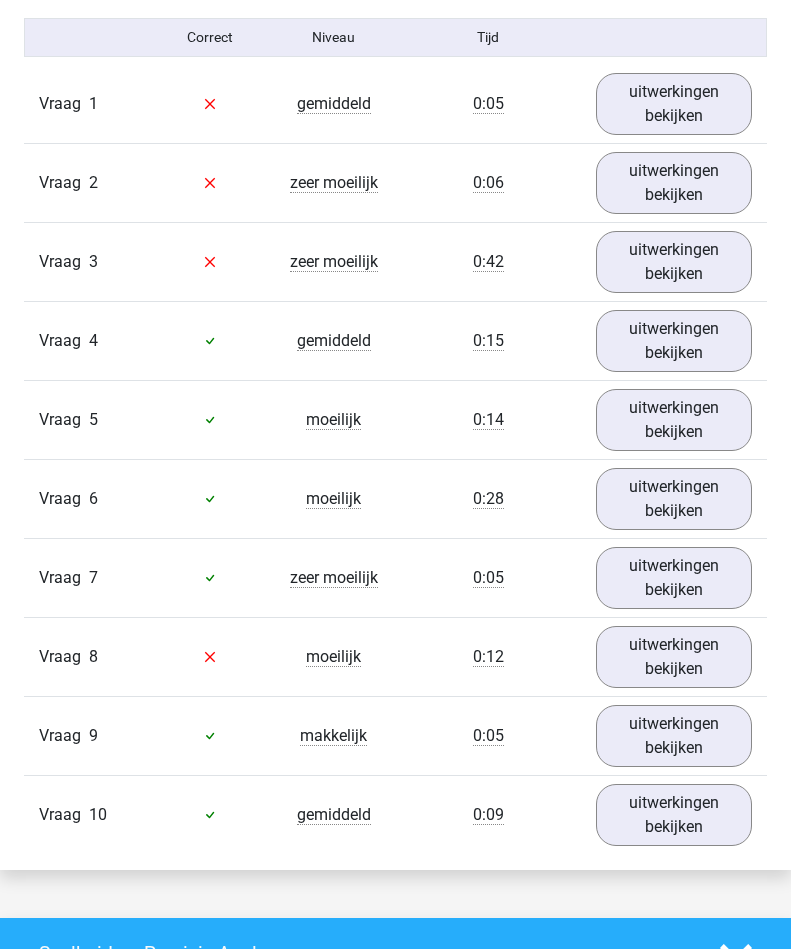 click on "uitwerkingen bekijken" at bounding box center (674, 578) 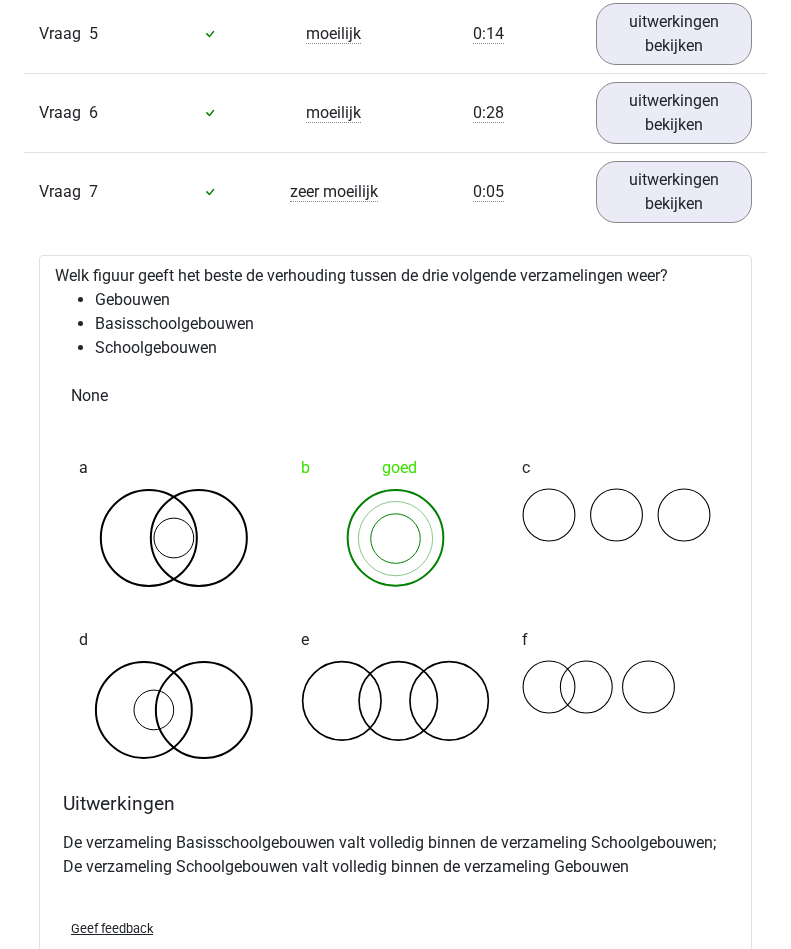 scroll, scrollTop: 1703, scrollLeft: 0, axis: vertical 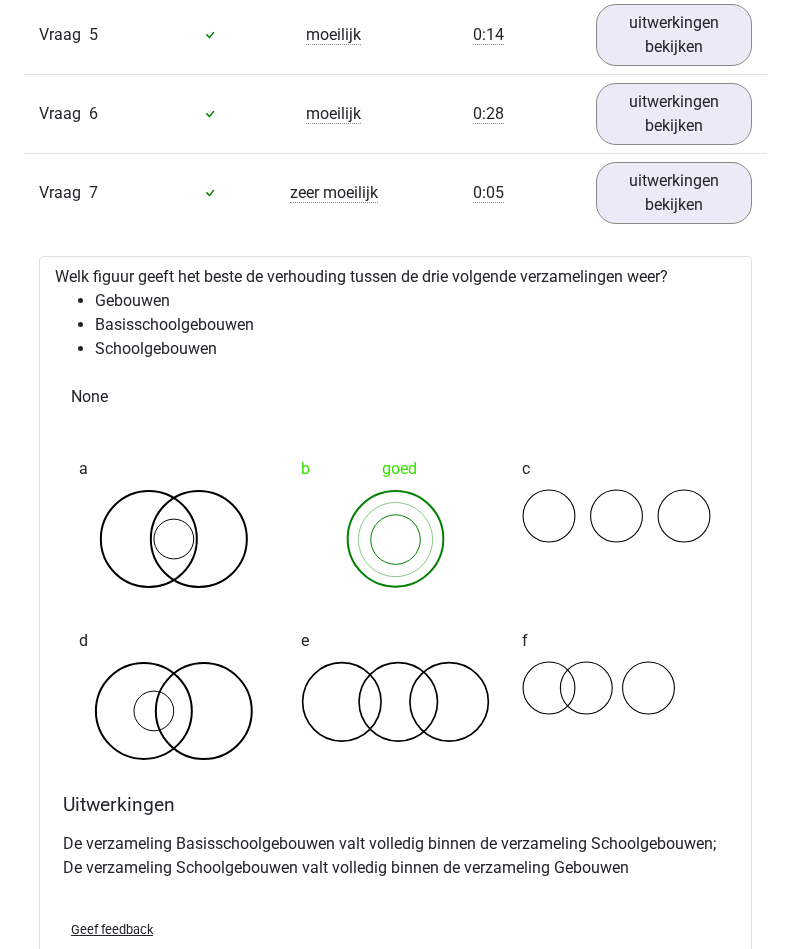 click on "uitwerkingen bekijken" at bounding box center (674, 193) 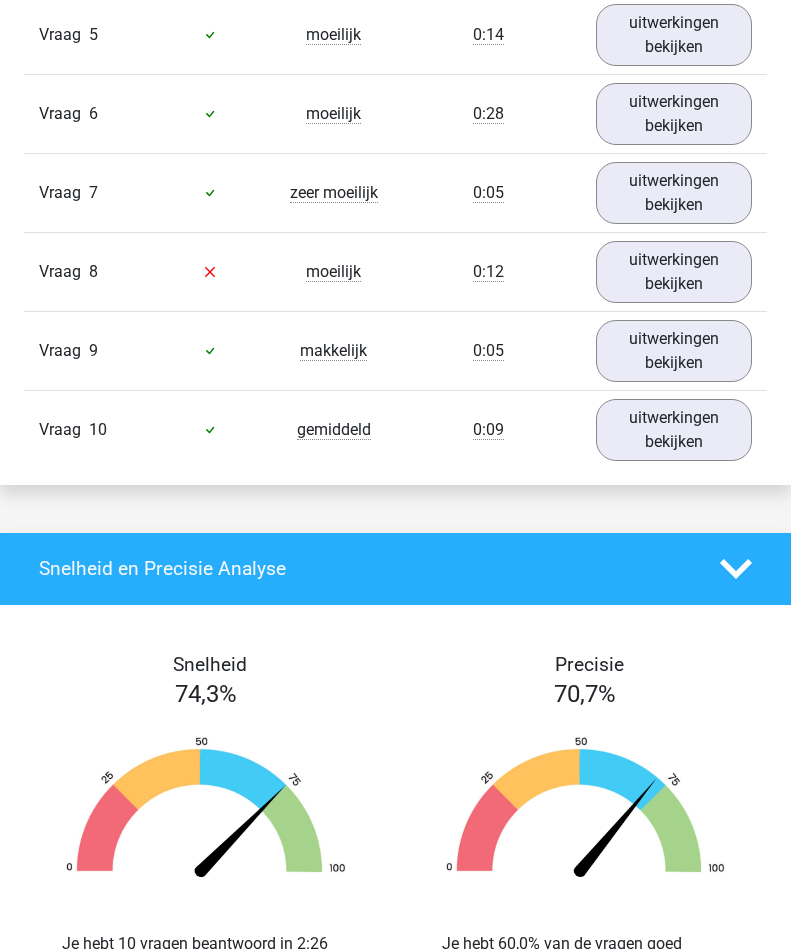 click on "uitwerkingen bekijken" at bounding box center (674, 272) 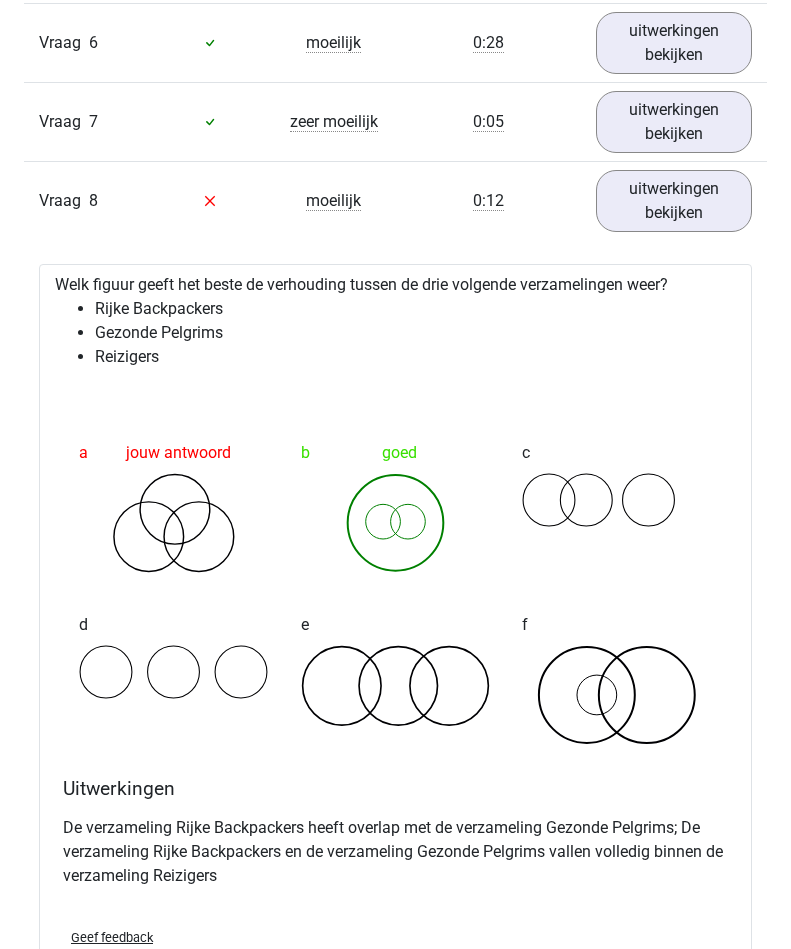 scroll, scrollTop: 1775, scrollLeft: 0, axis: vertical 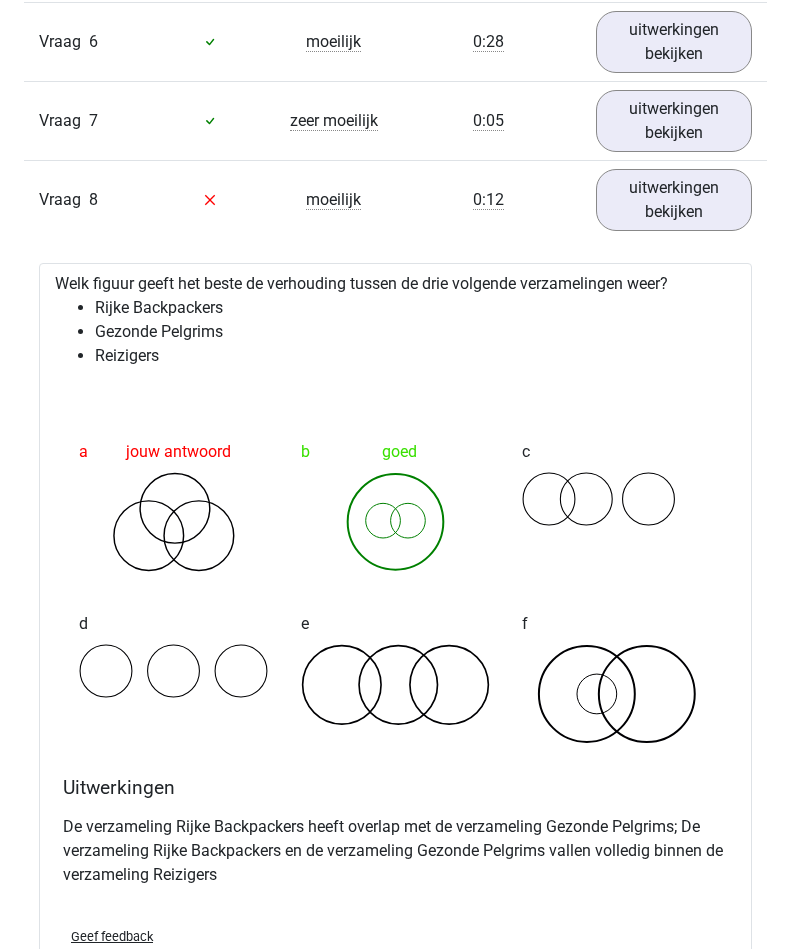 click on "uitwerkingen bekijken" at bounding box center (674, 200) 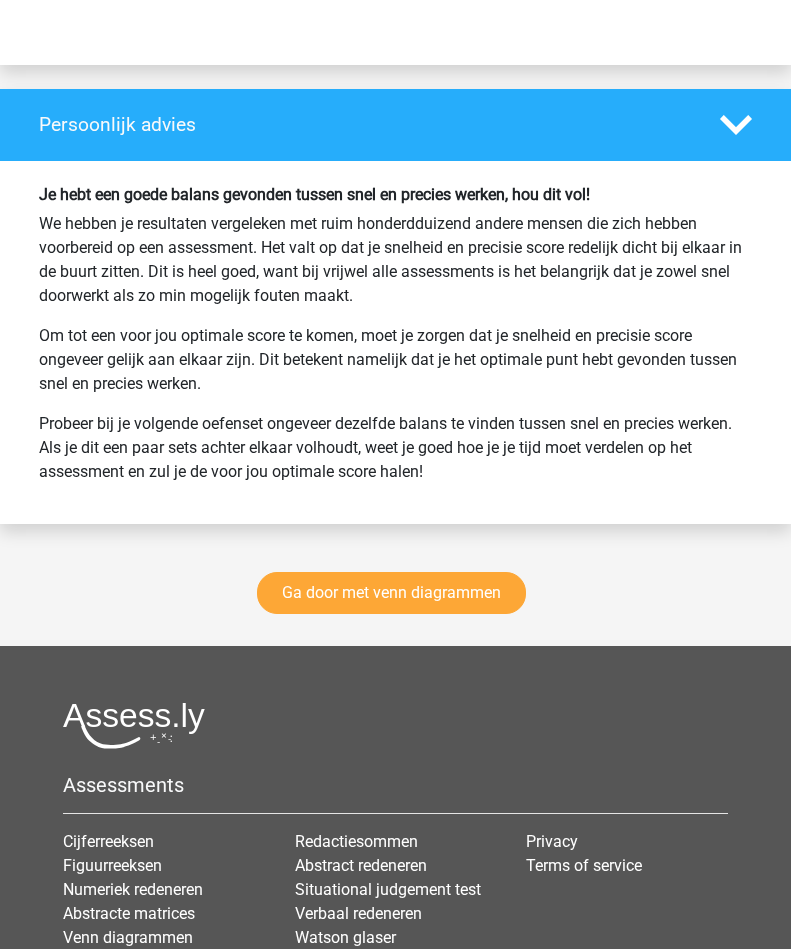 scroll, scrollTop: 2860, scrollLeft: 0, axis: vertical 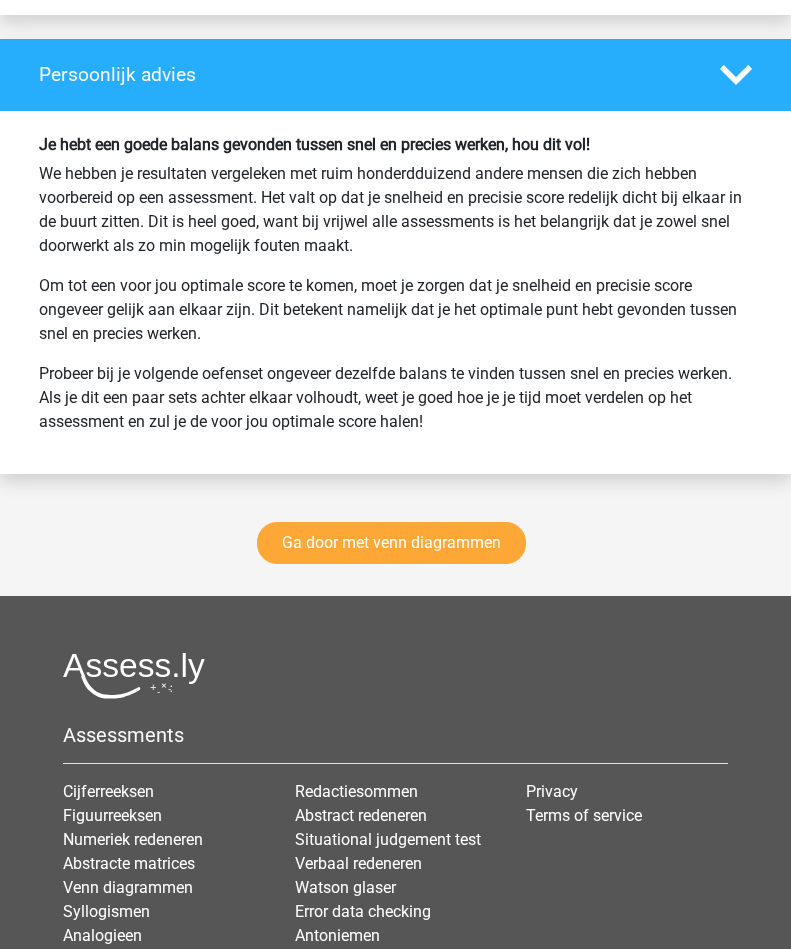 click on "Ga door met venn diagrammen" at bounding box center (391, 543) 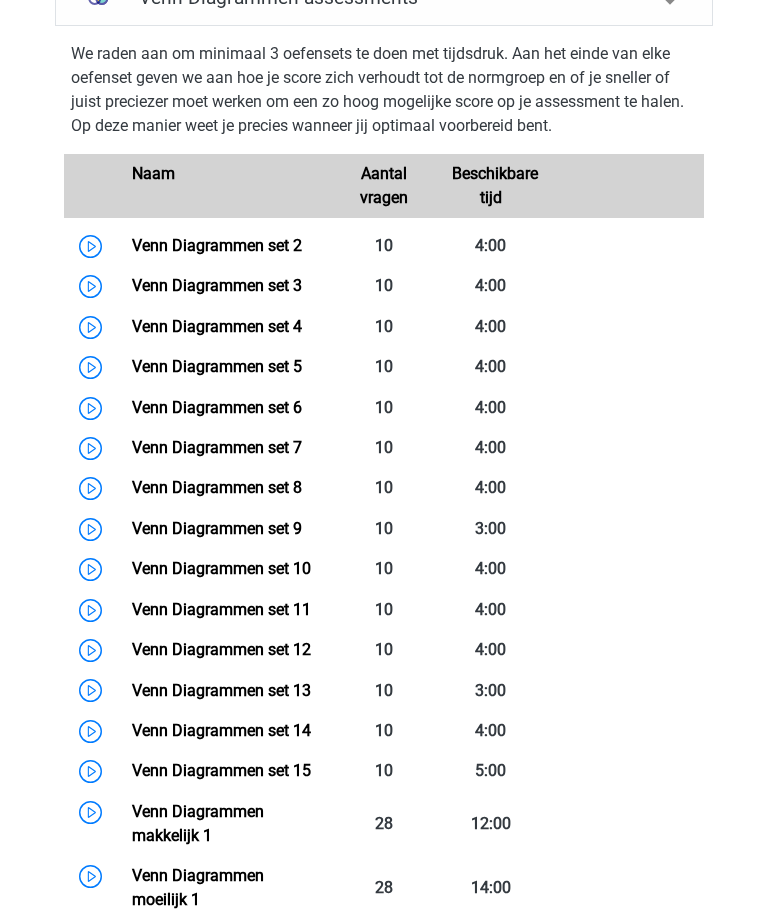 scroll, scrollTop: 887, scrollLeft: 0, axis: vertical 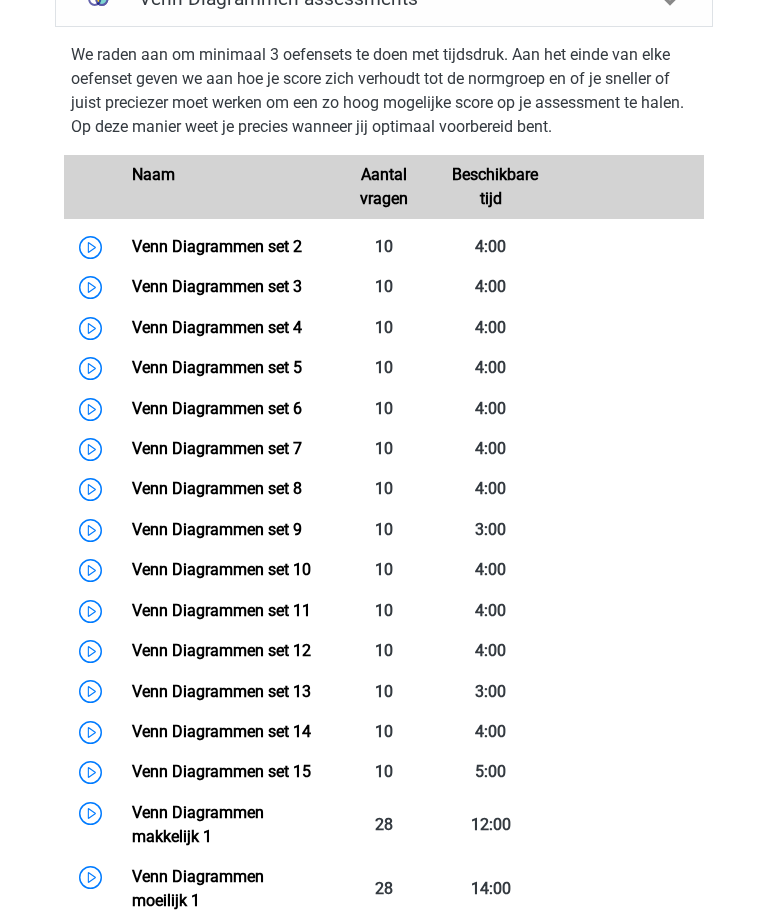 click on "Venn Diagrammen
set 2" at bounding box center [217, 246] 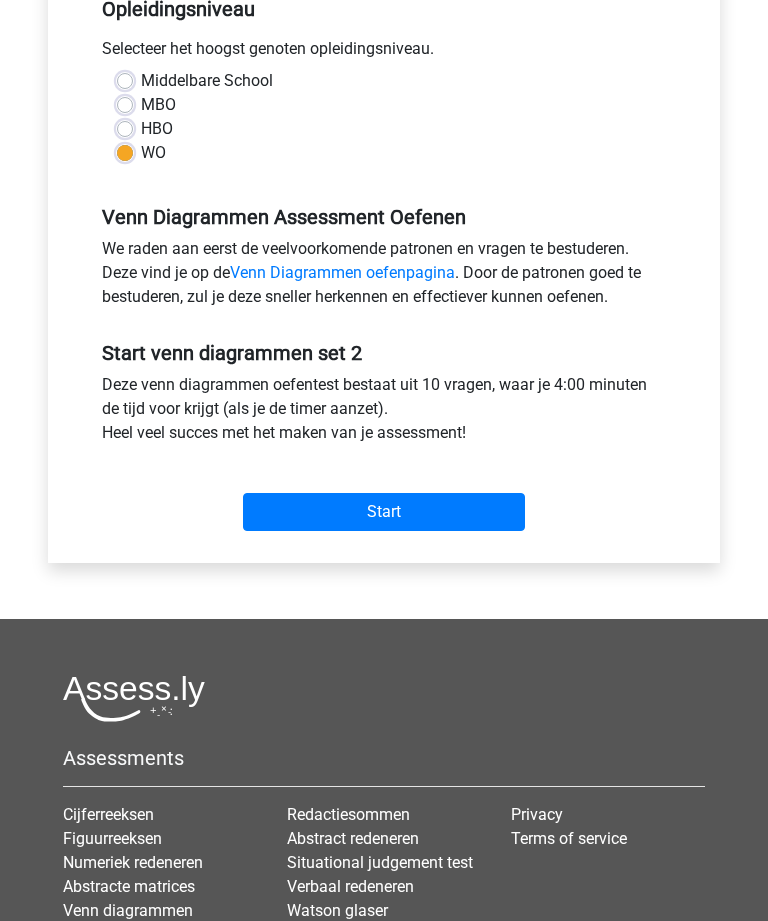 scroll, scrollTop: 447, scrollLeft: 0, axis: vertical 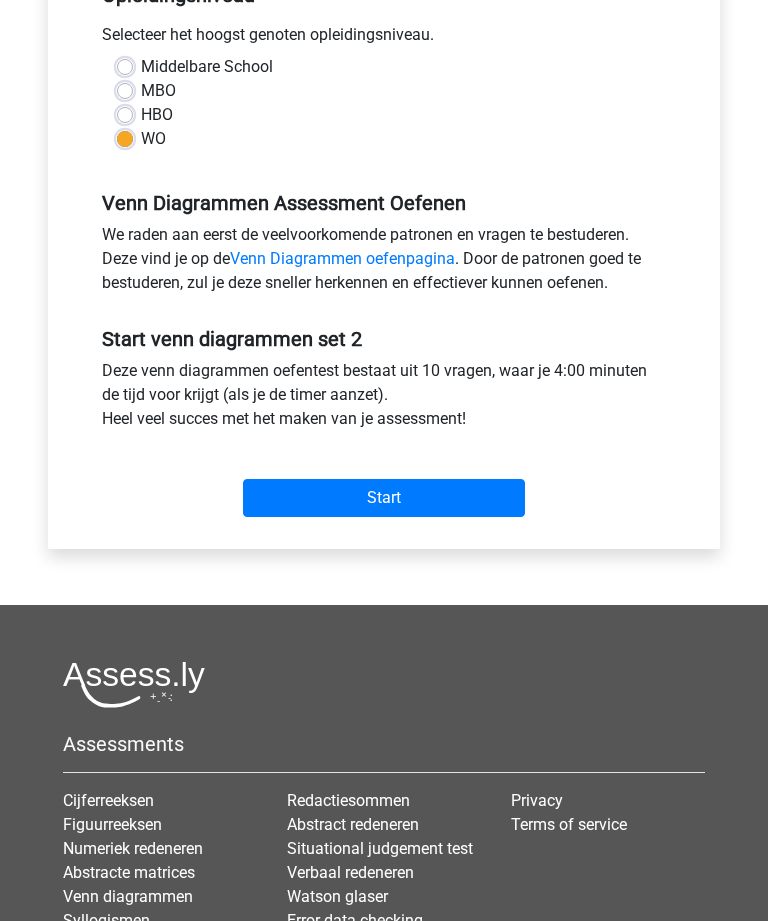 click on "Start" at bounding box center (384, 498) 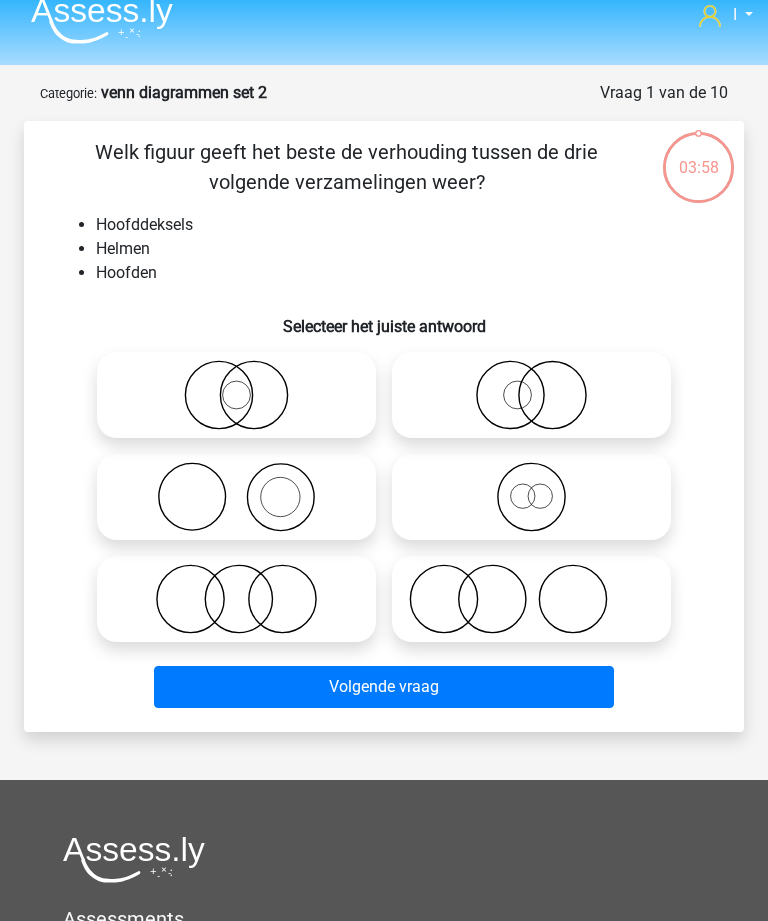 scroll, scrollTop: 19, scrollLeft: 0, axis: vertical 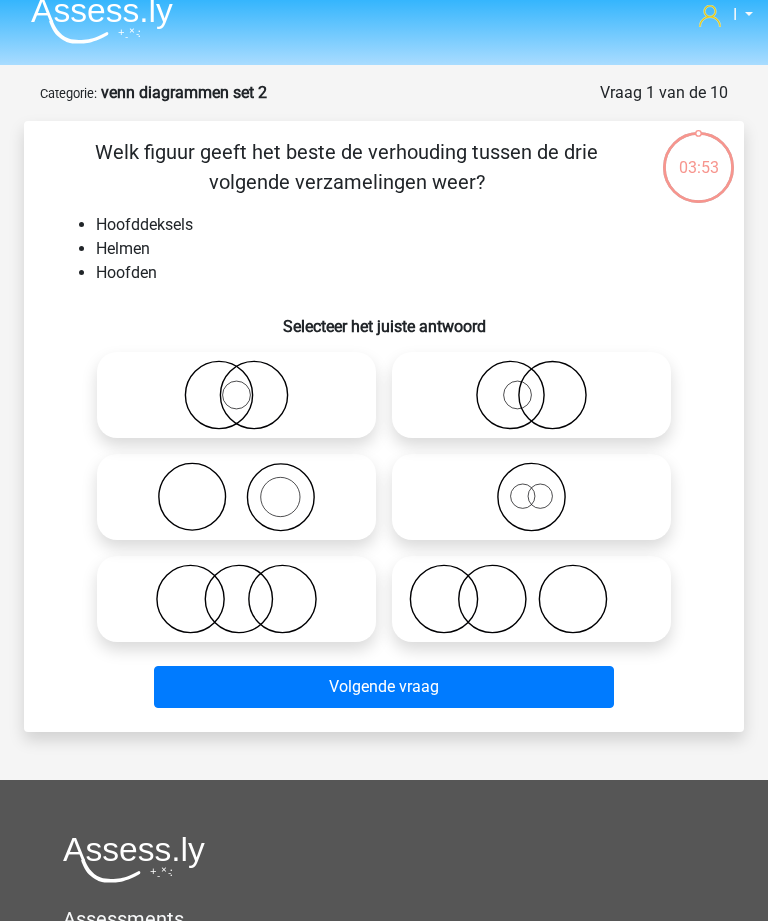click 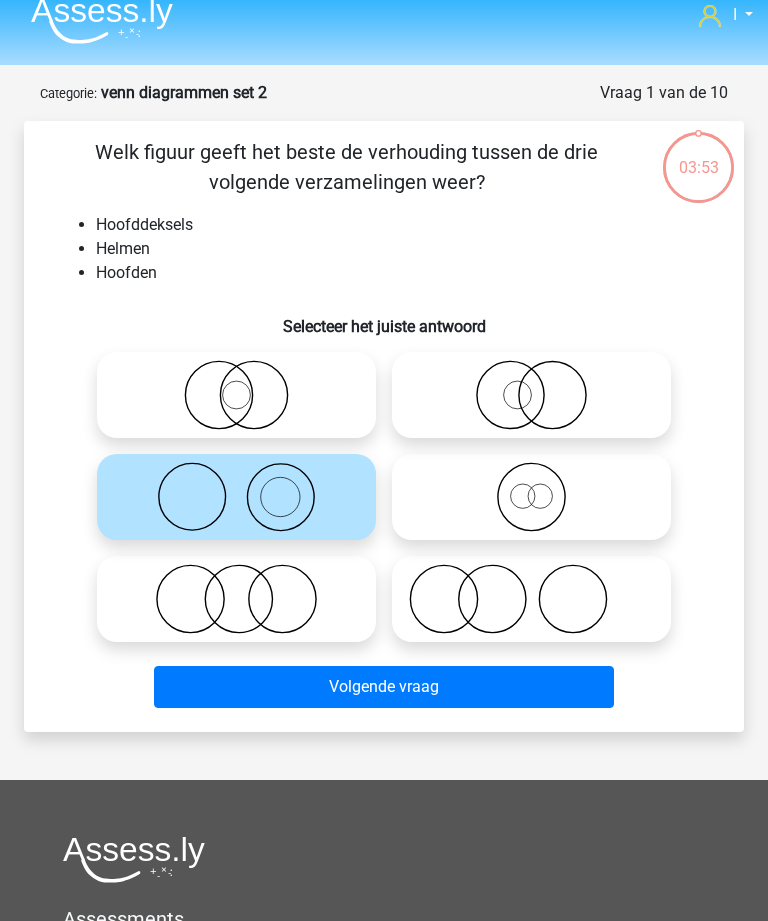 click on "Volgende vraag" at bounding box center (383, 687) 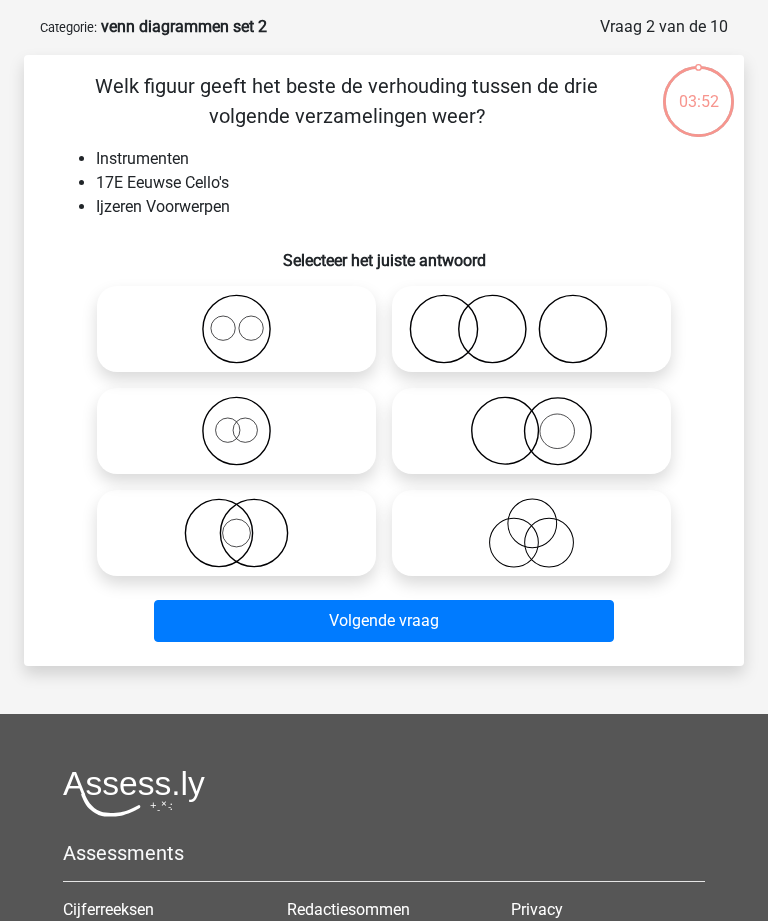 scroll, scrollTop: 100, scrollLeft: 0, axis: vertical 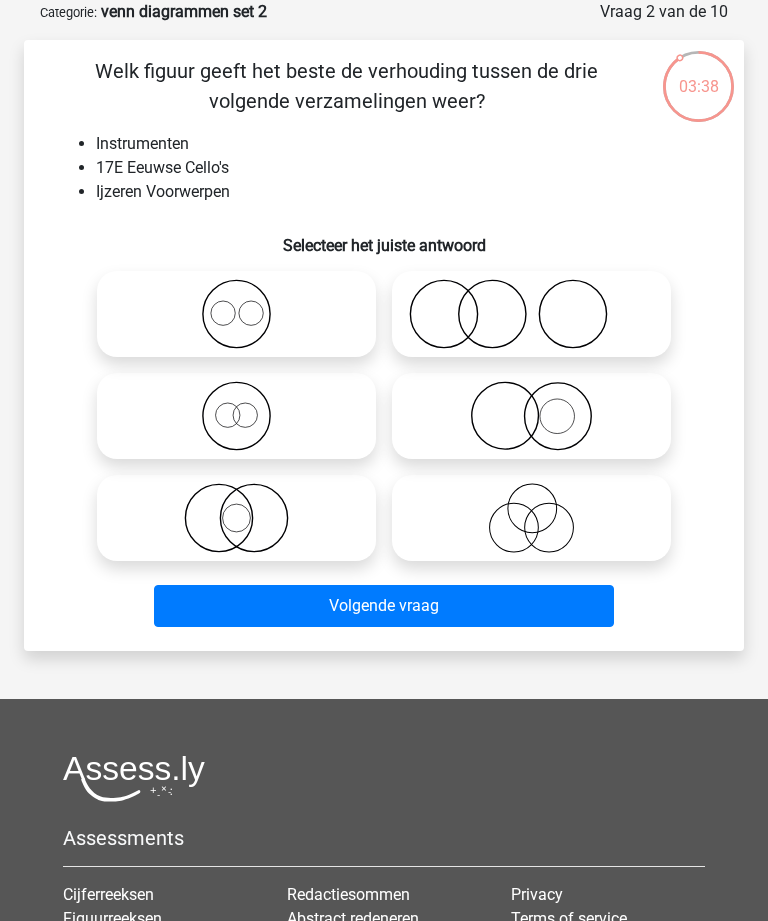 click 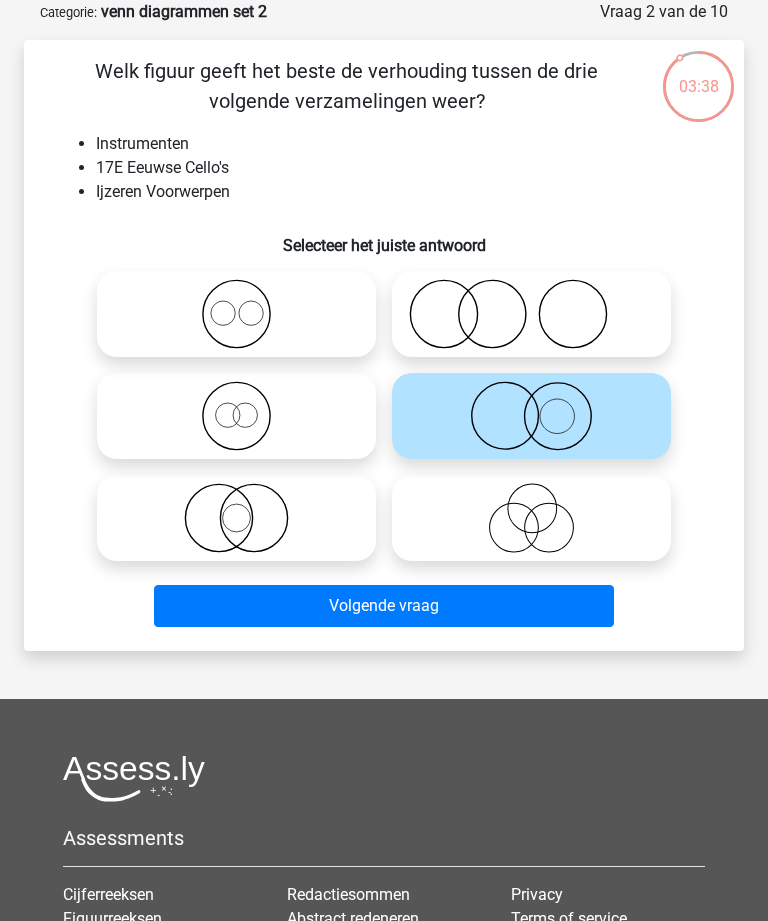 click on "Volgende vraag" at bounding box center [383, 606] 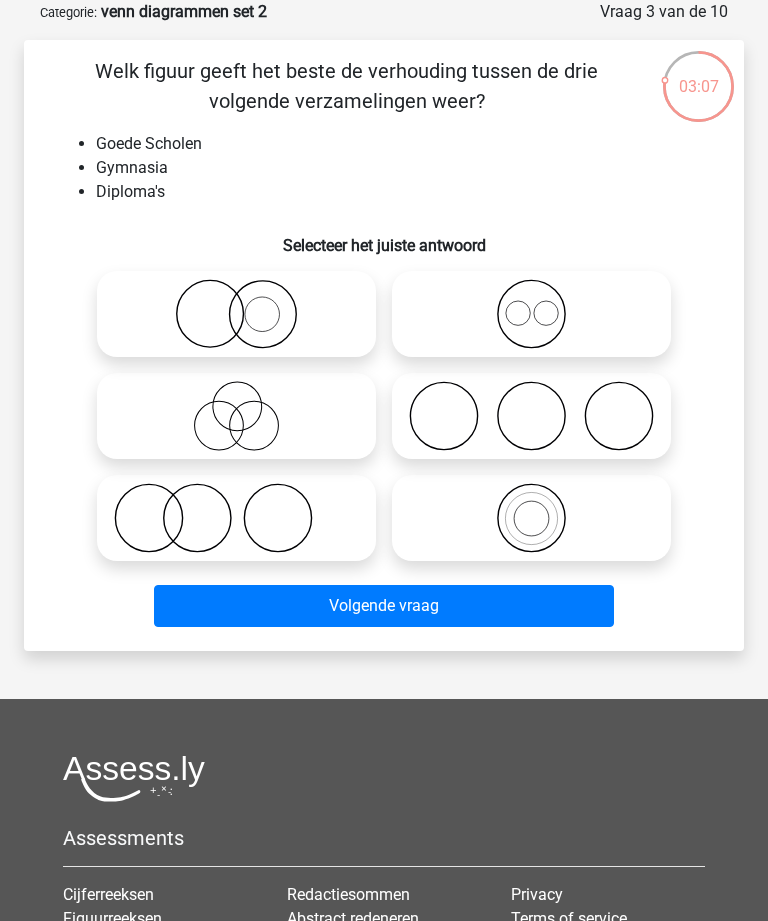 click 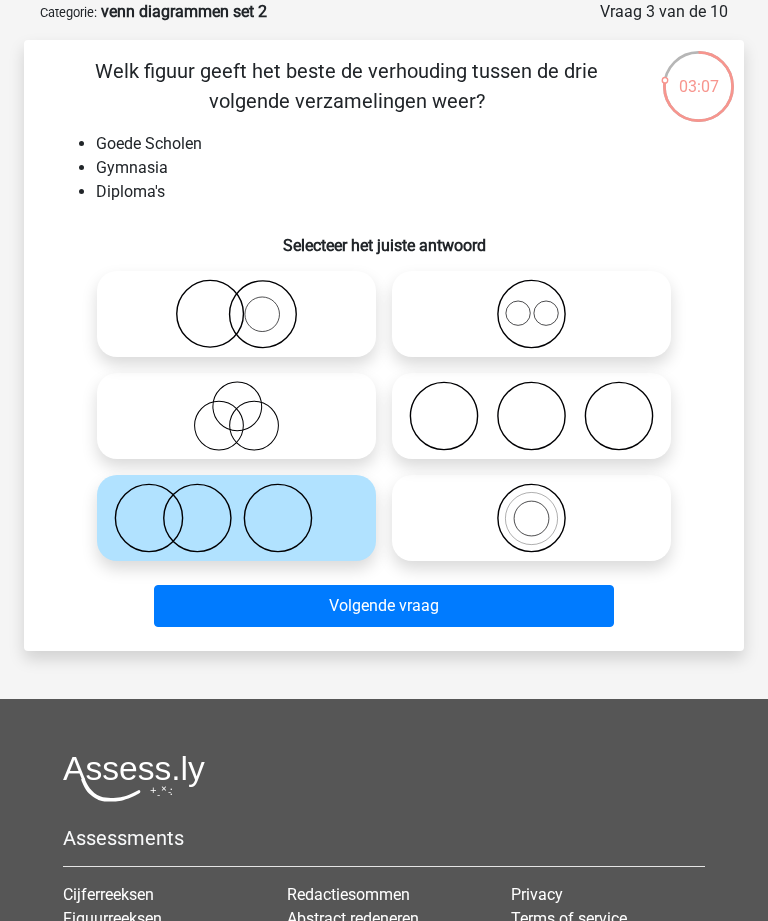 click on "Volgende vraag" at bounding box center (383, 606) 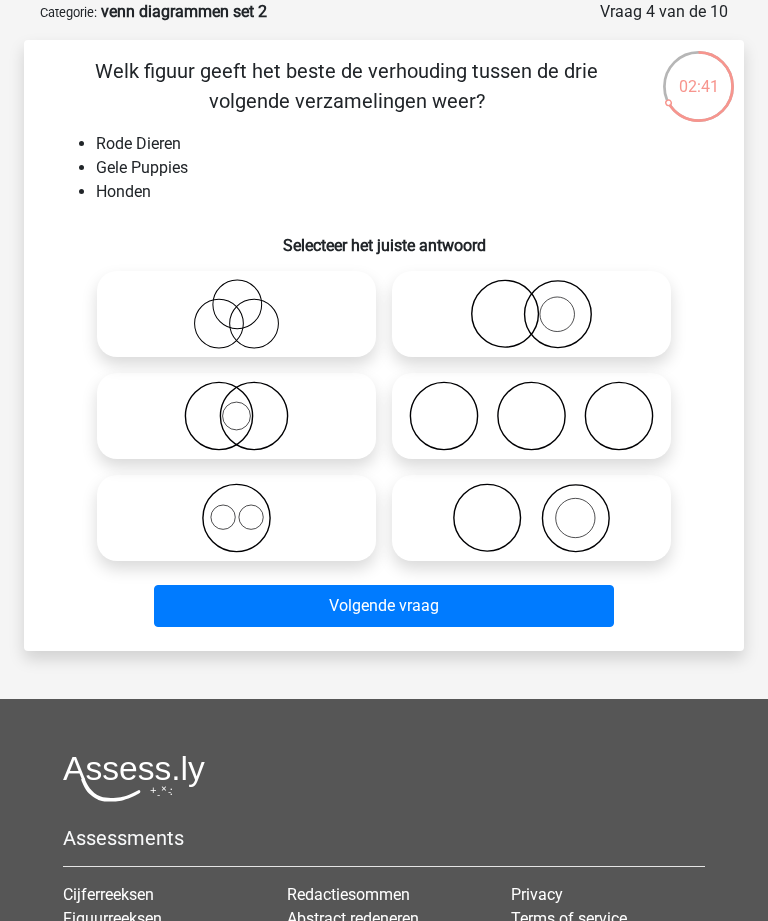 click 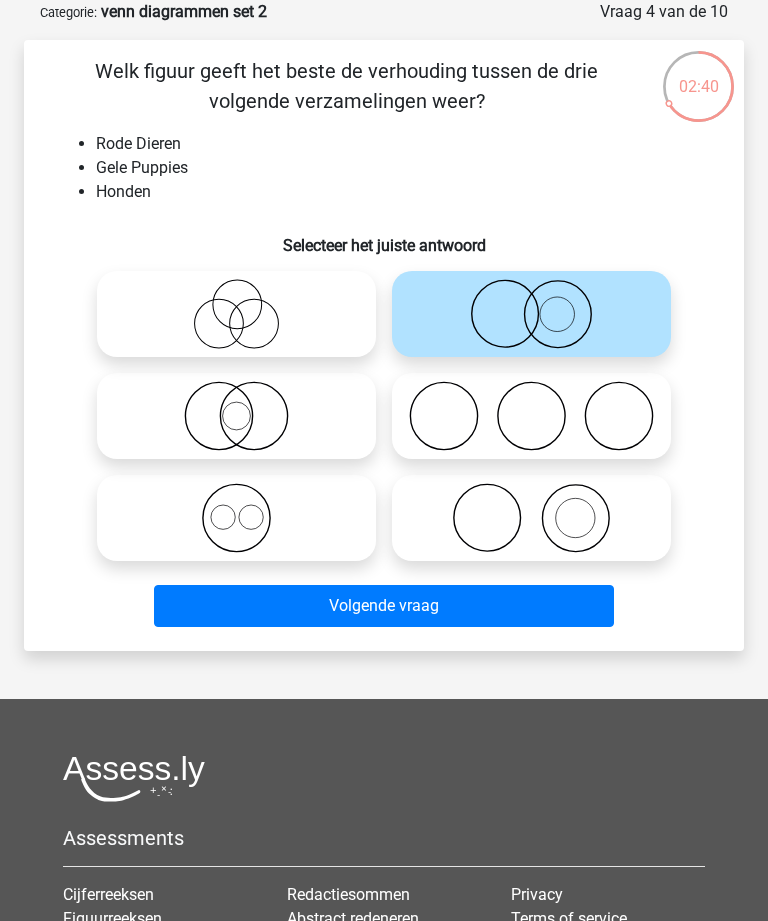 click on "Volgende vraag" at bounding box center (383, 606) 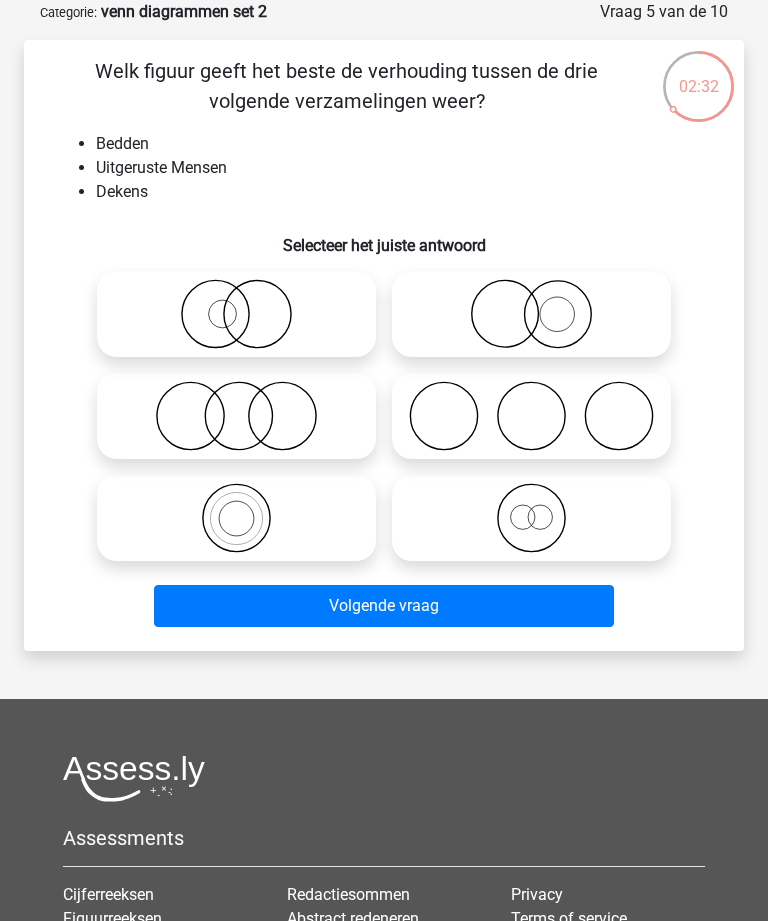 click 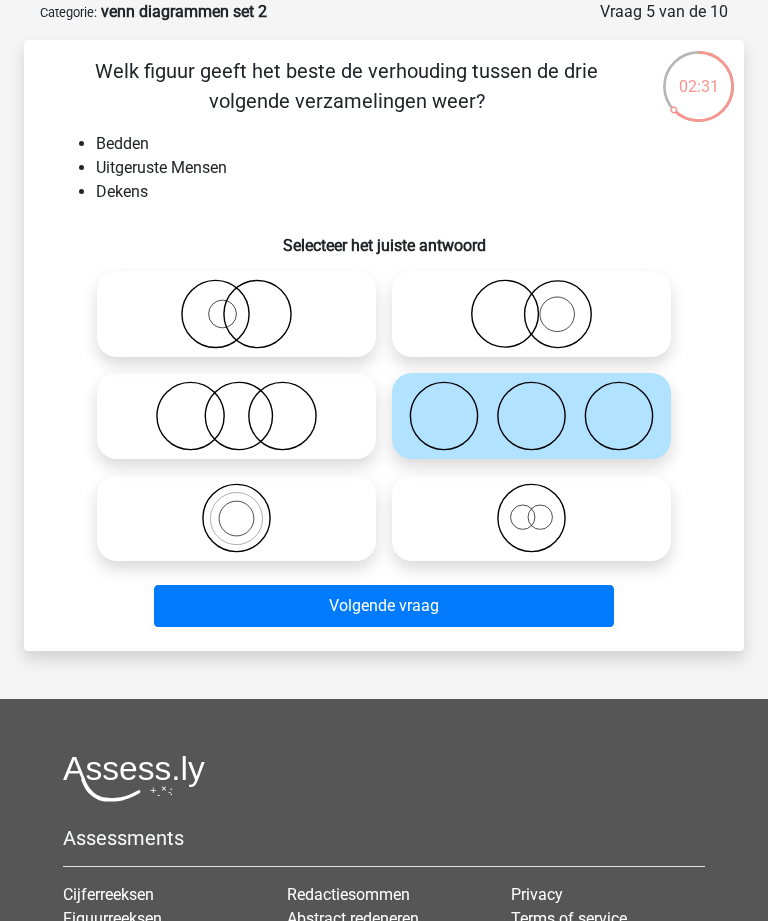 click on "Volgende vraag" at bounding box center [383, 606] 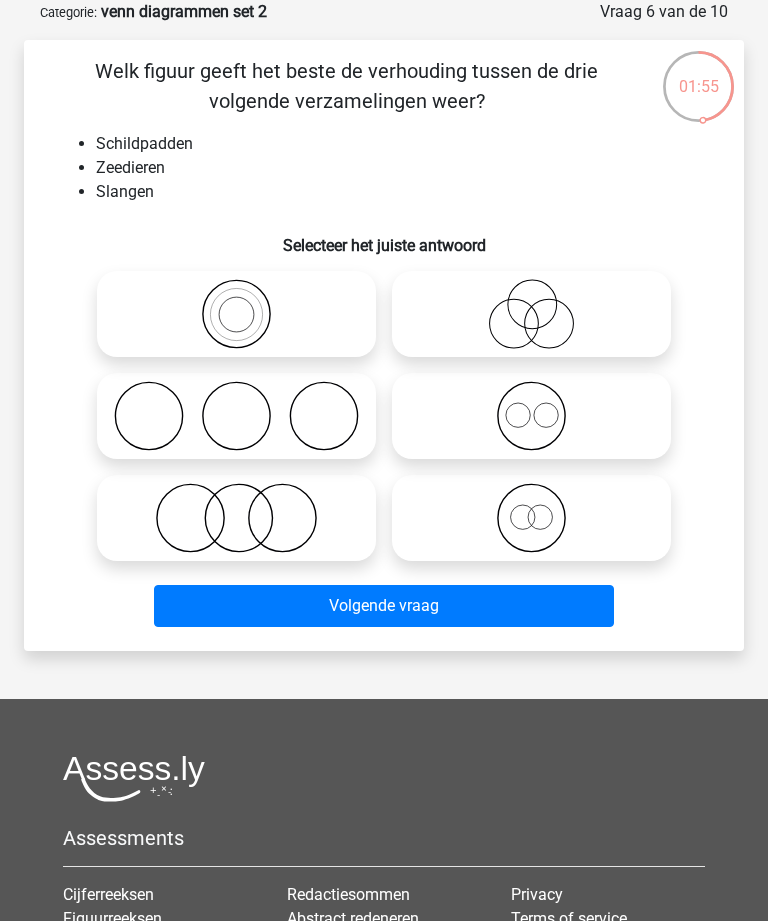 click 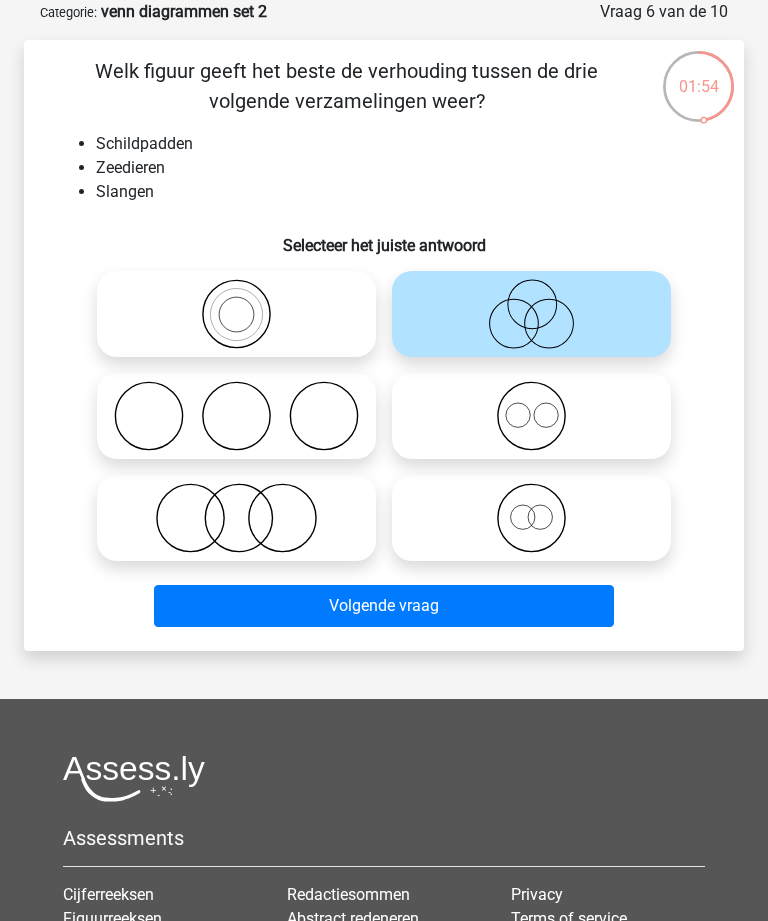 click on "Volgende vraag" at bounding box center [383, 606] 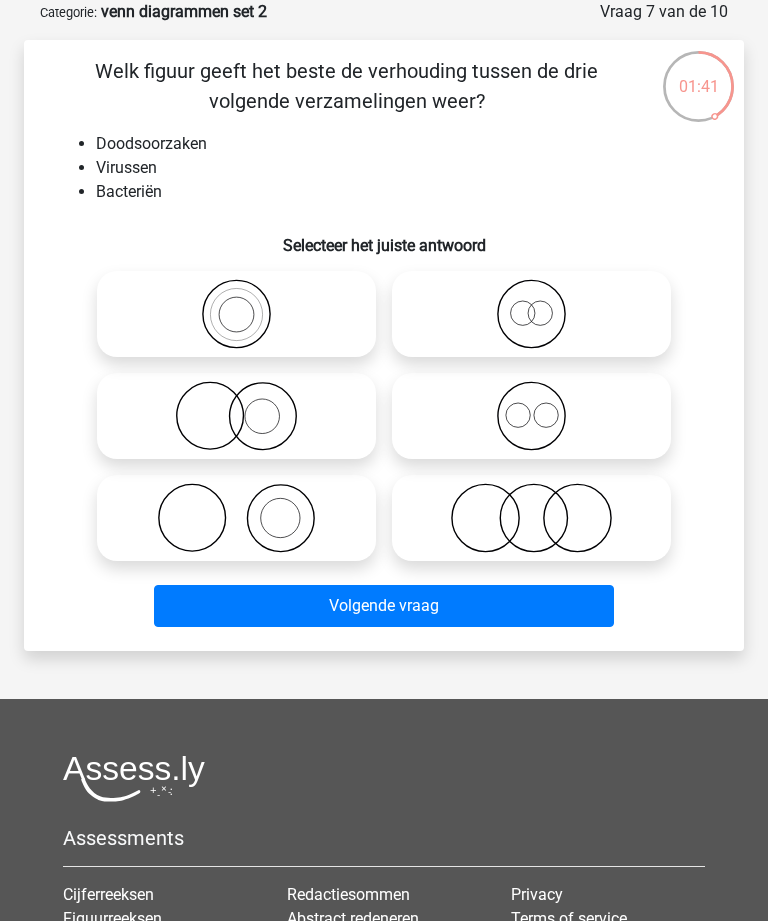 click 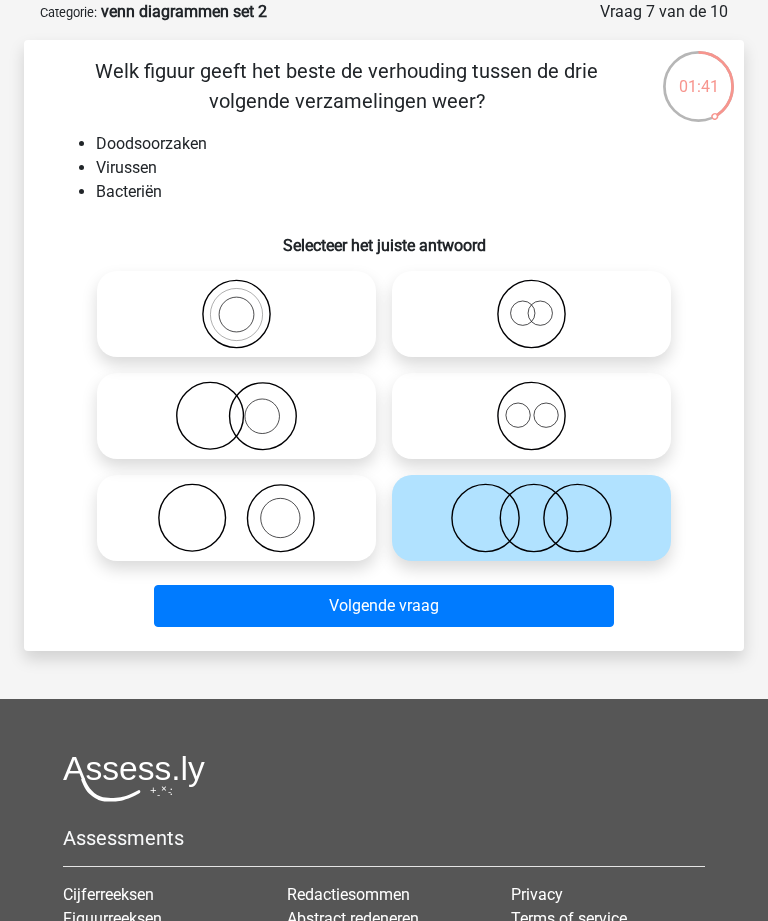 click on "Volgende vraag" at bounding box center (383, 606) 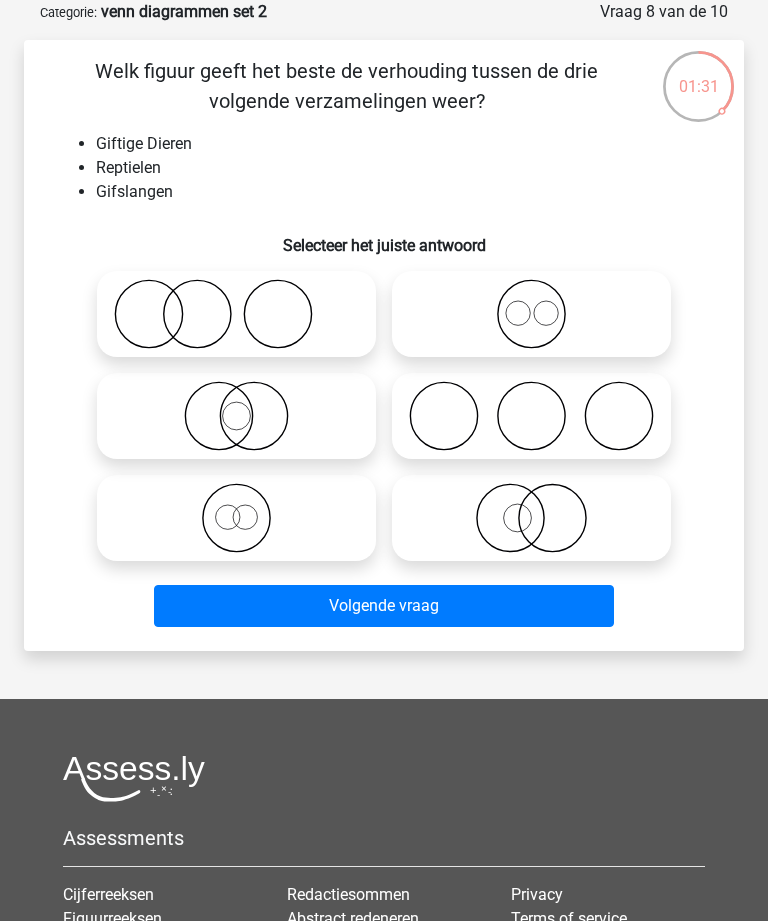 click 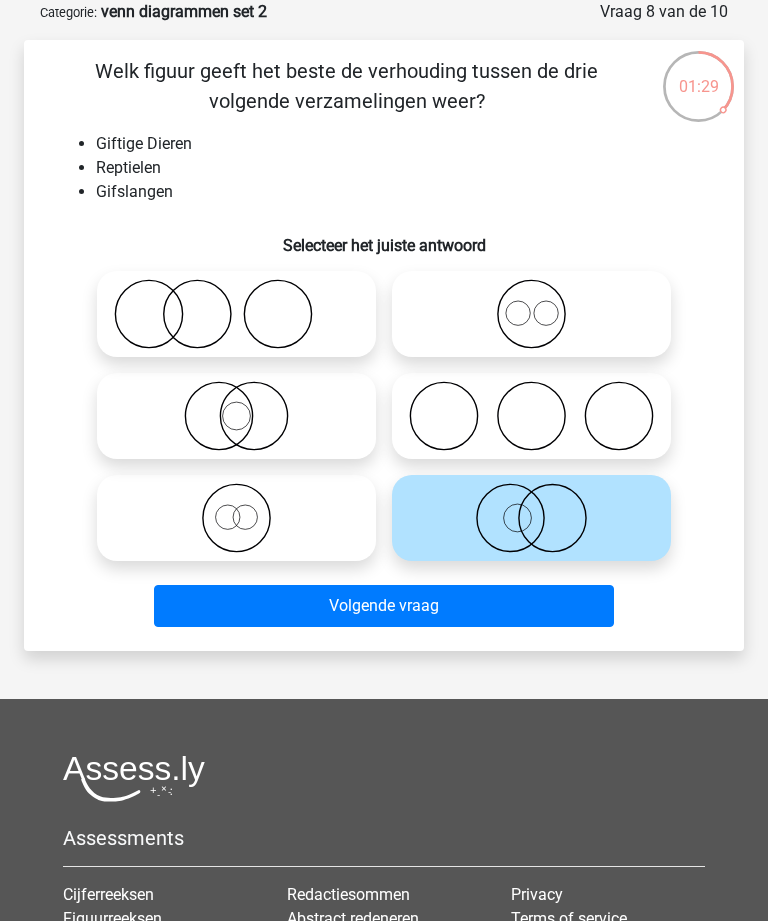 click on "Volgende vraag" at bounding box center [383, 606] 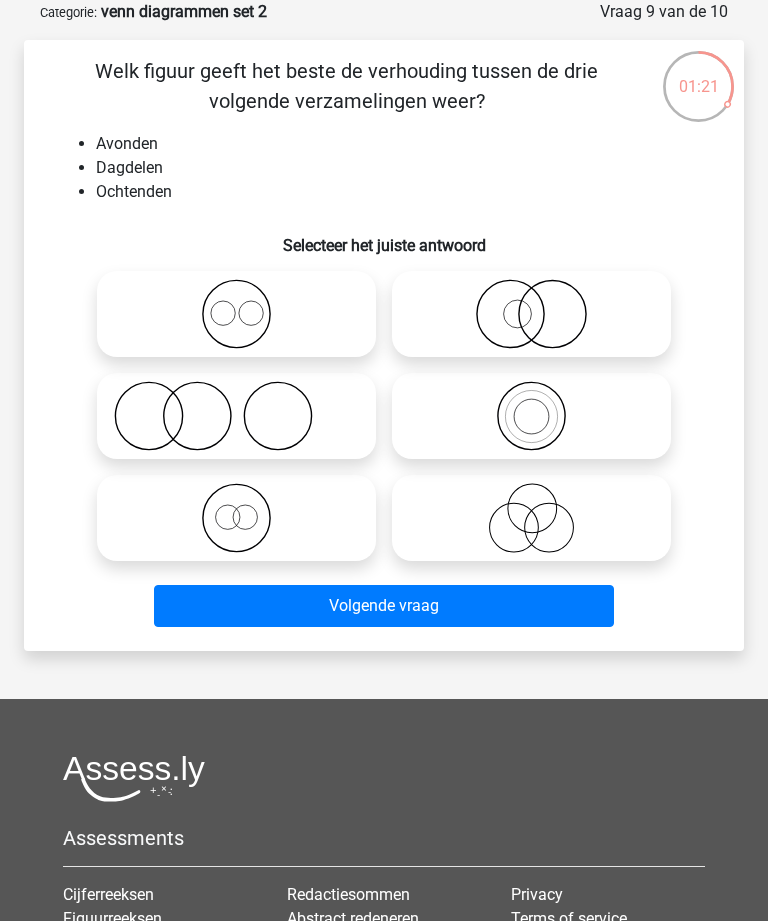 click 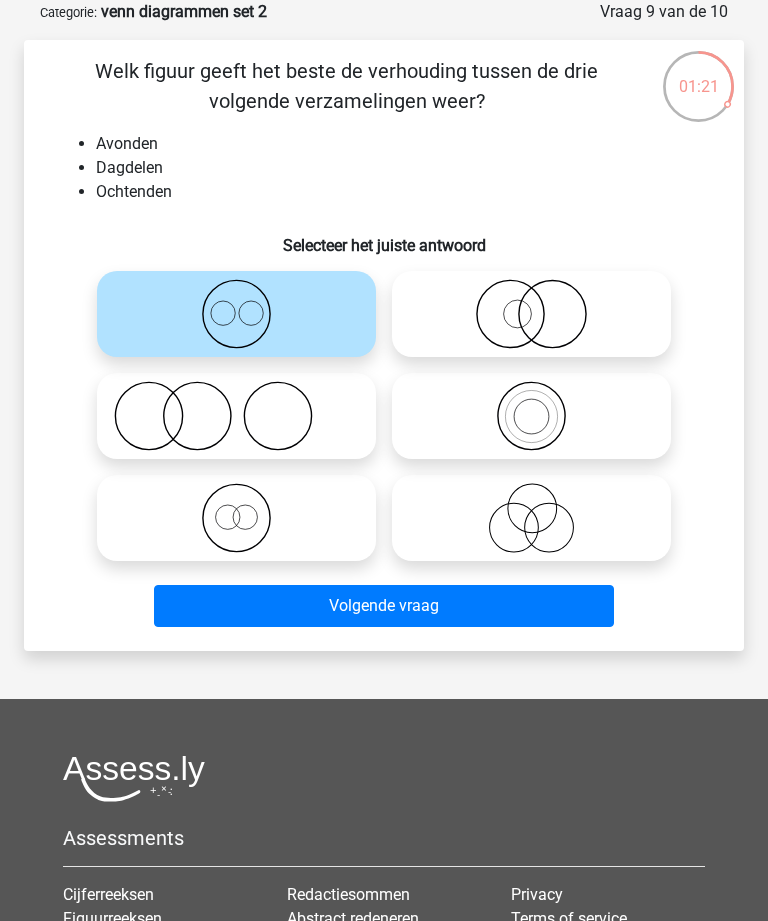 click on "Volgende vraag" at bounding box center (383, 606) 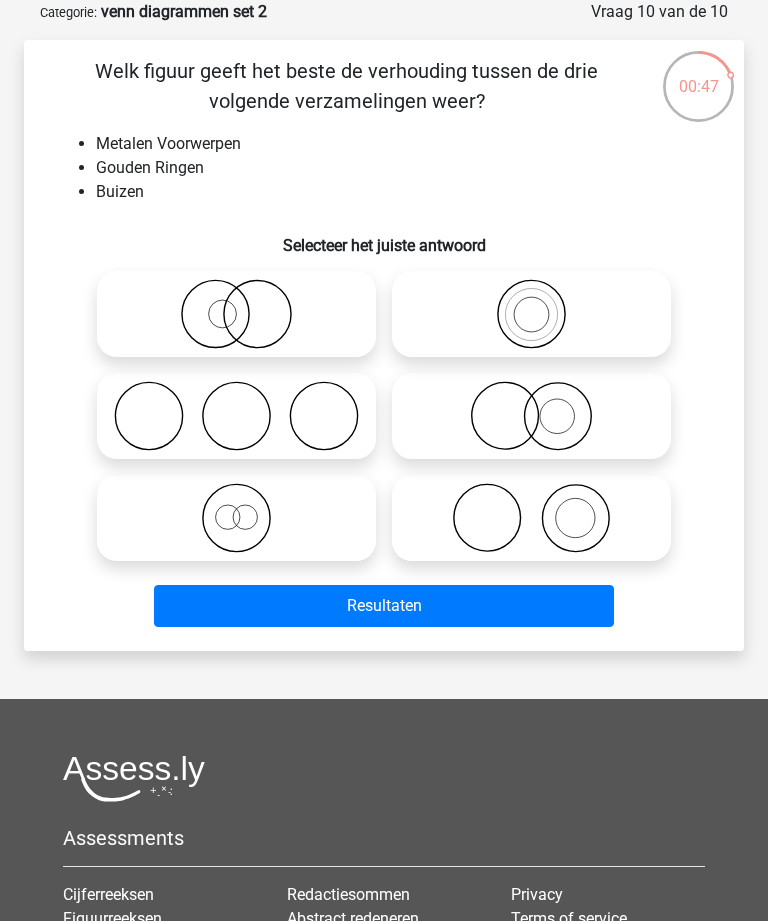 click at bounding box center [538, 399] 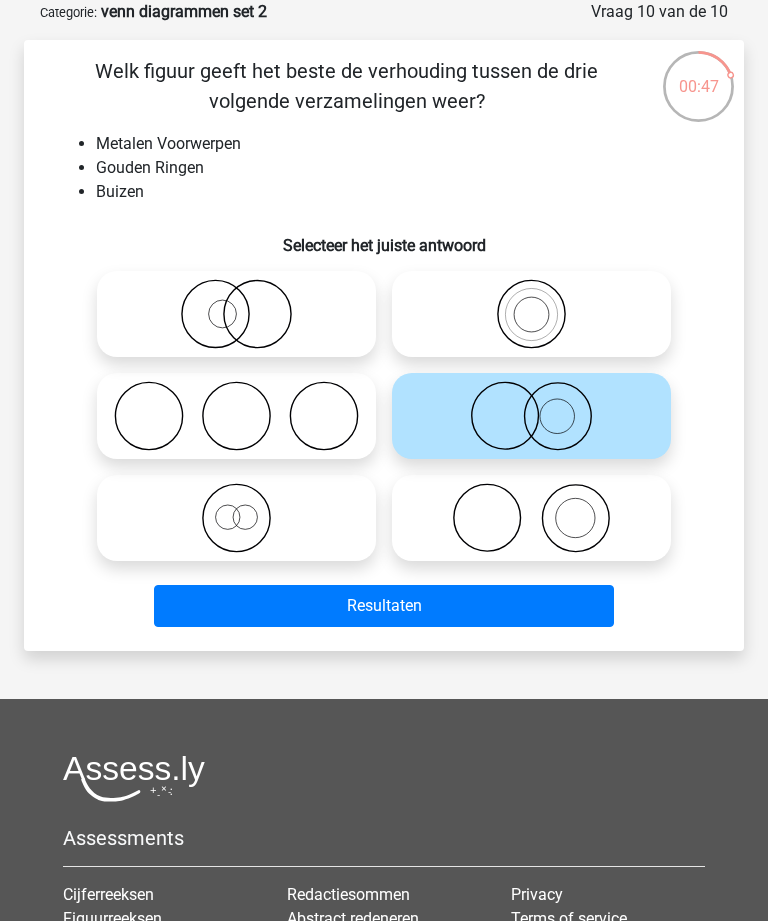 click on "Resultaten" at bounding box center (383, 606) 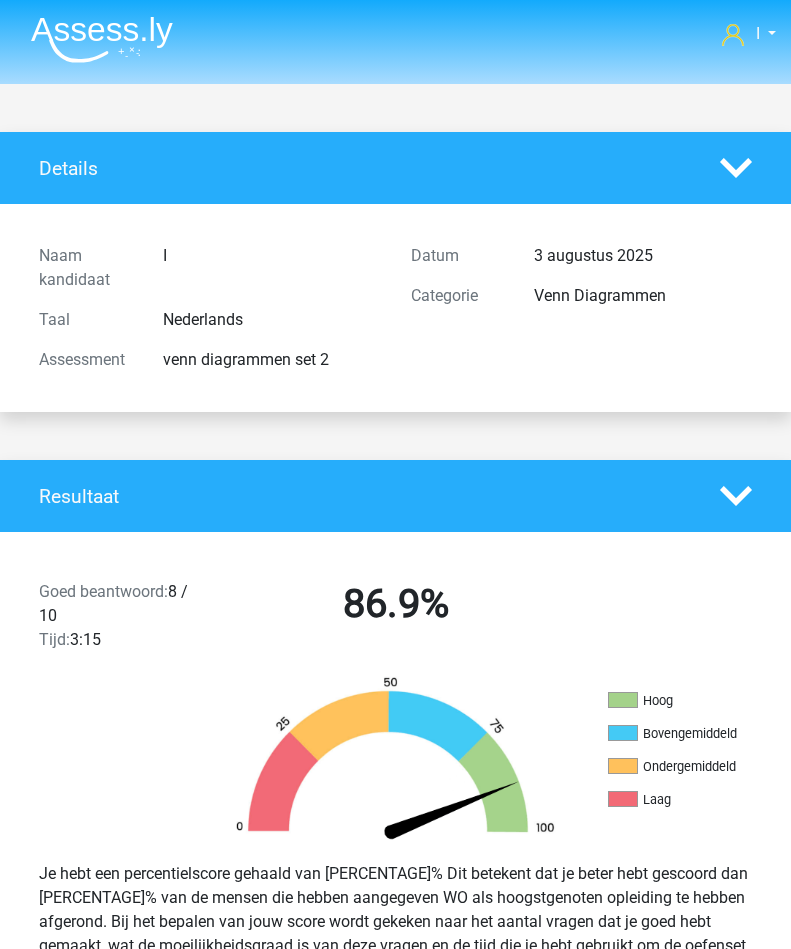 scroll, scrollTop: 0, scrollLeft: 0, axis: both 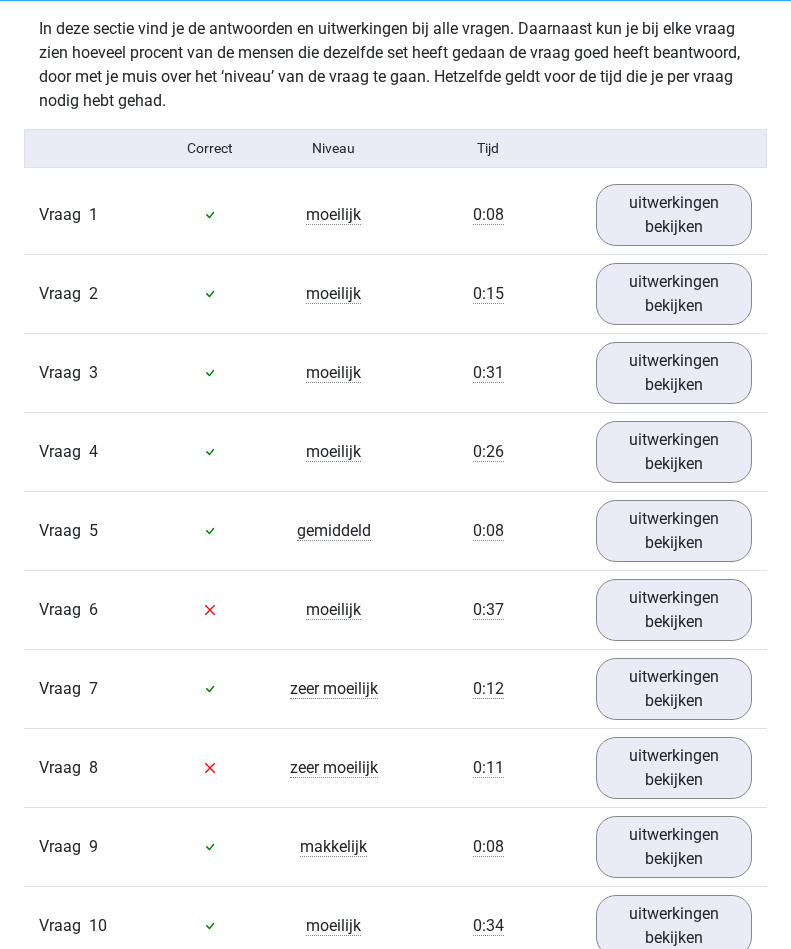 click on "uitwerkingen bekijken" at bounding box center (674, 215) 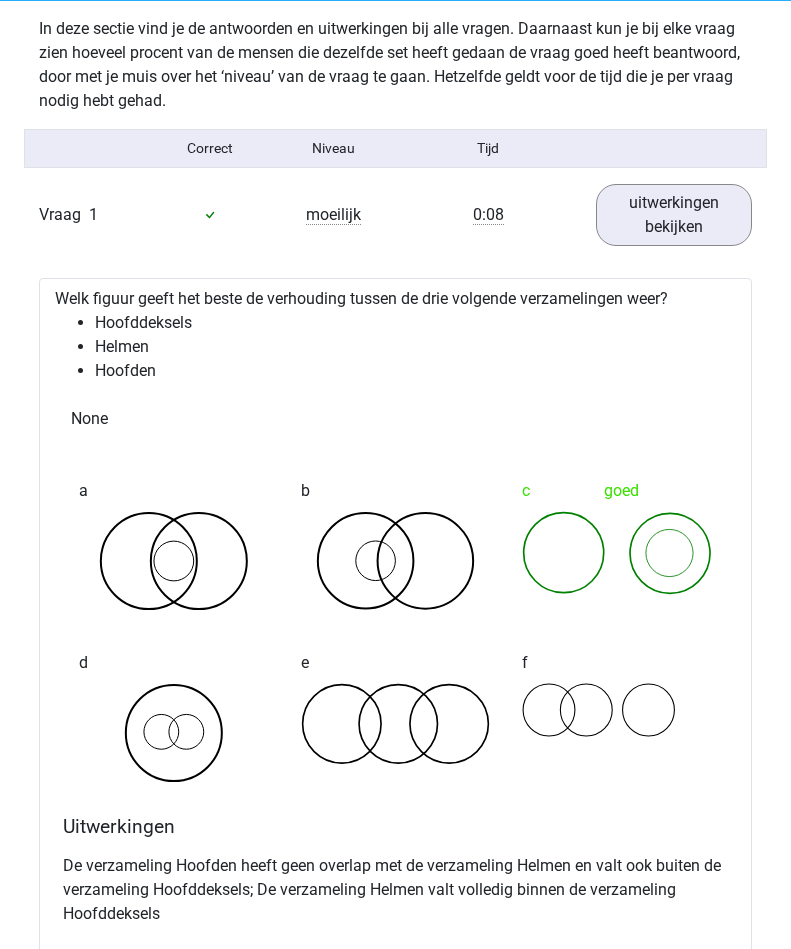 click on "uitwerkingen bekijken" at bounding box center (674, 215) 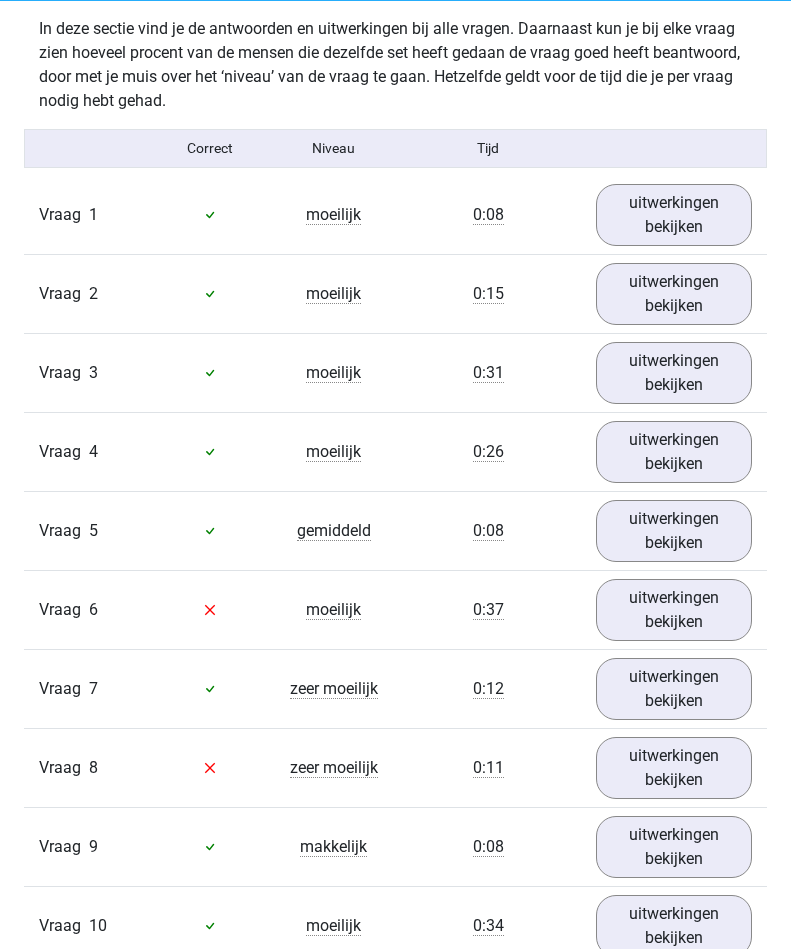 click on "uitwerkingen bekijken" at bounding box center [674, 610] 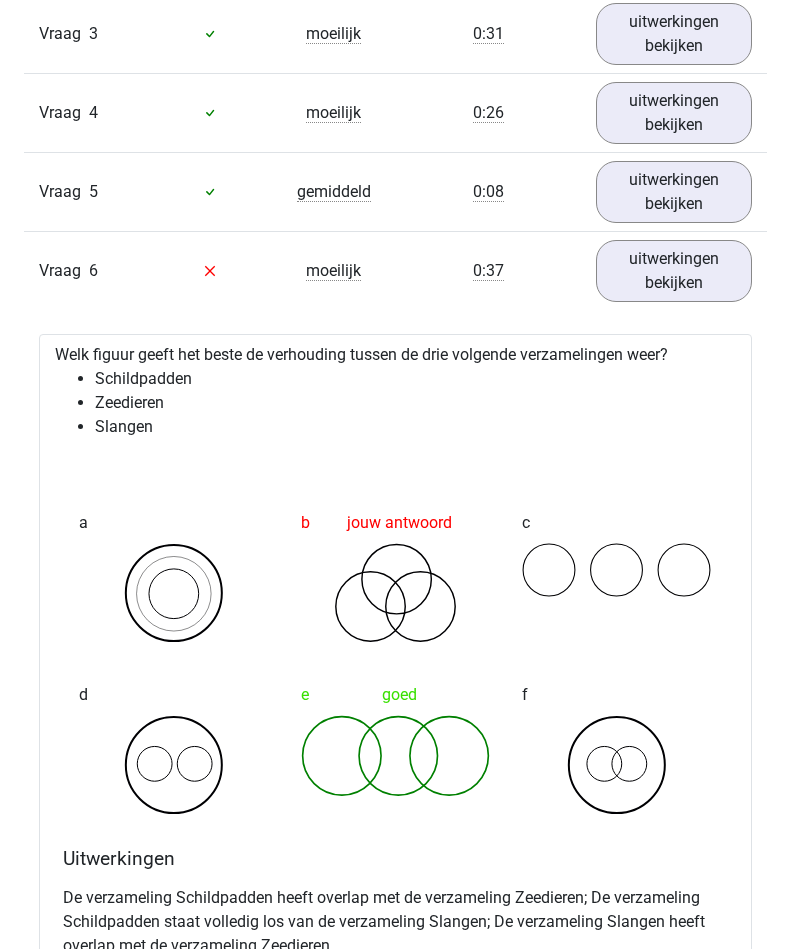 scroll, scrollTop: 1571, scrollLeft: 0, axis: vertical 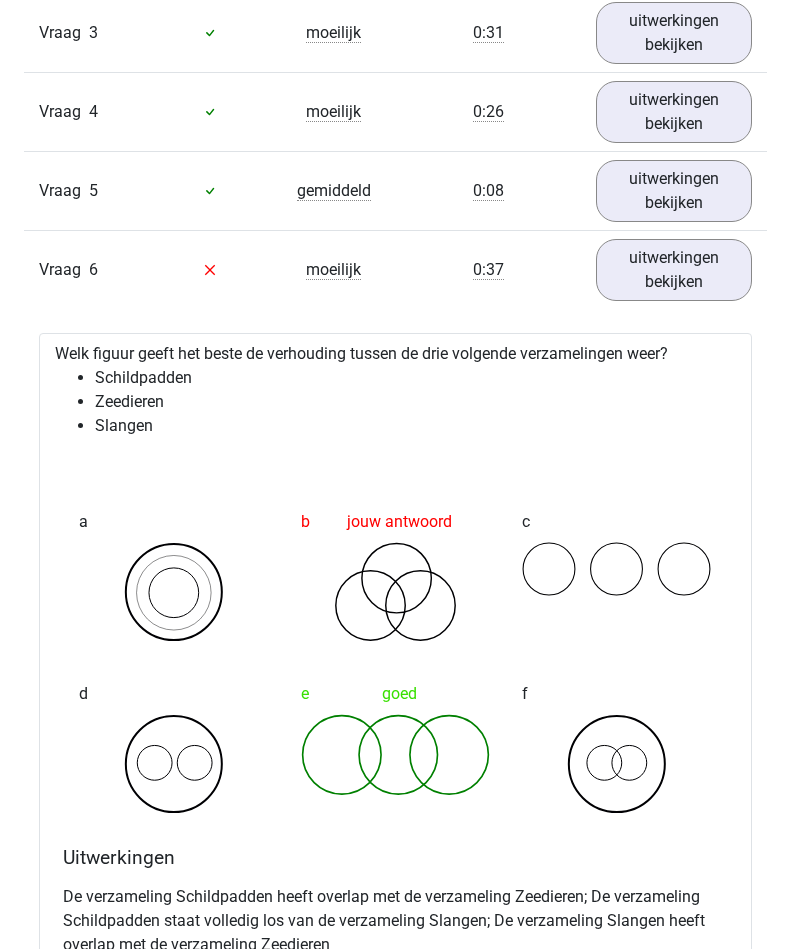 click on "uitwerkingen bekijken" at bounding box center (674, 270) 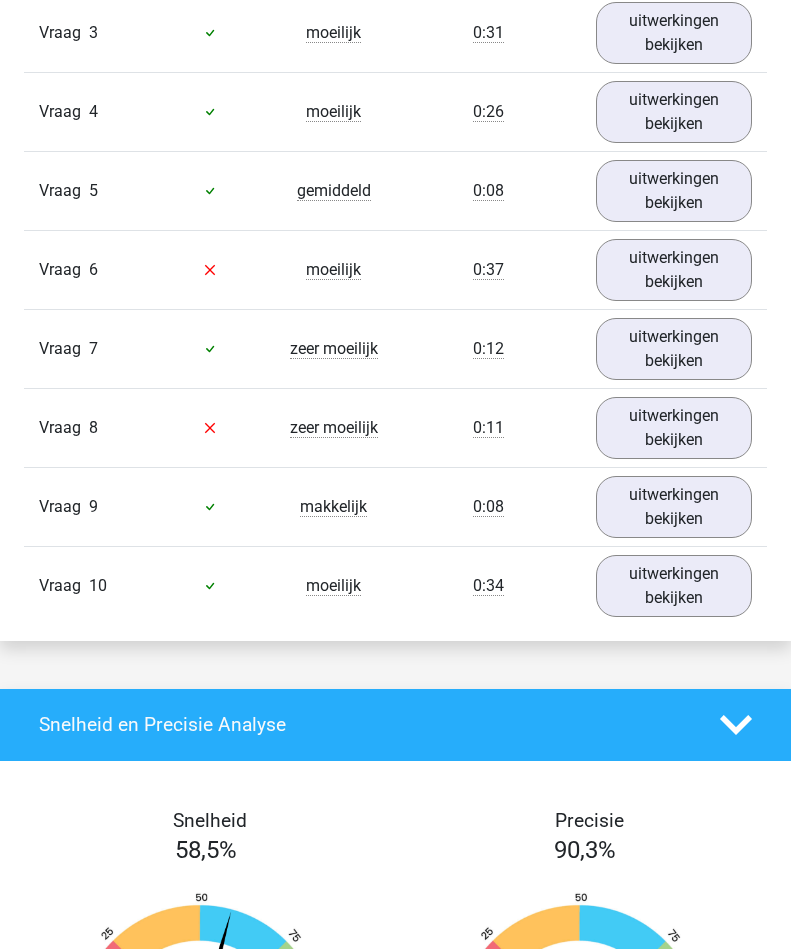 click on "uitwerkingen bekijken" at bounding box center (674, 428) 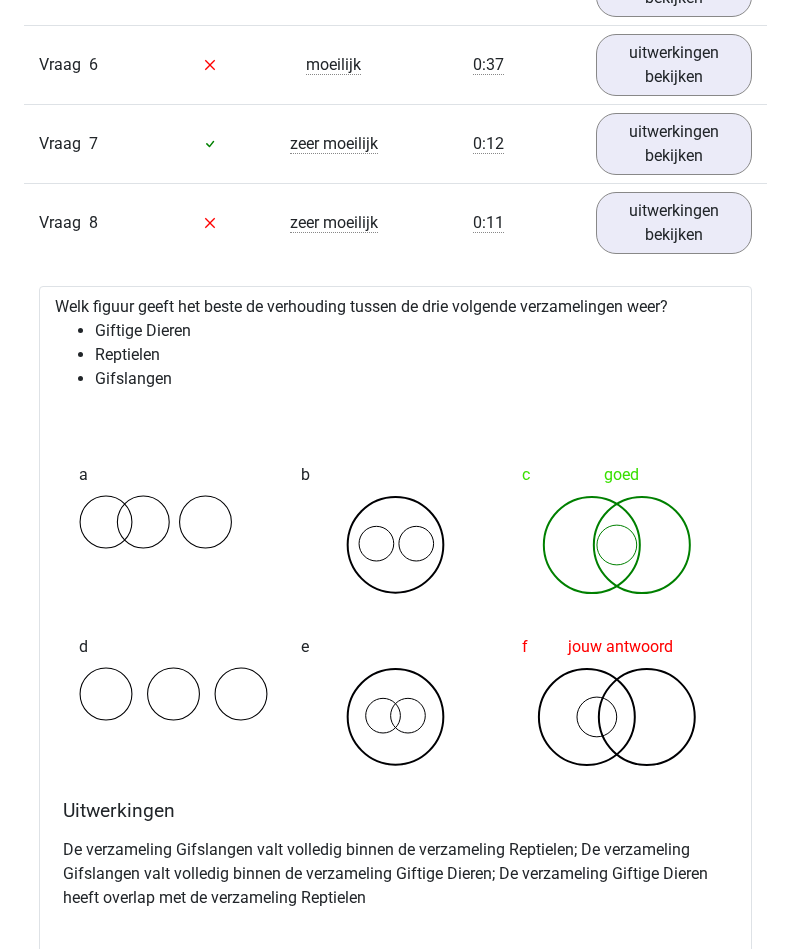 scroll, scrollTop: 1777, scrollLeft: 0, axis: vertical 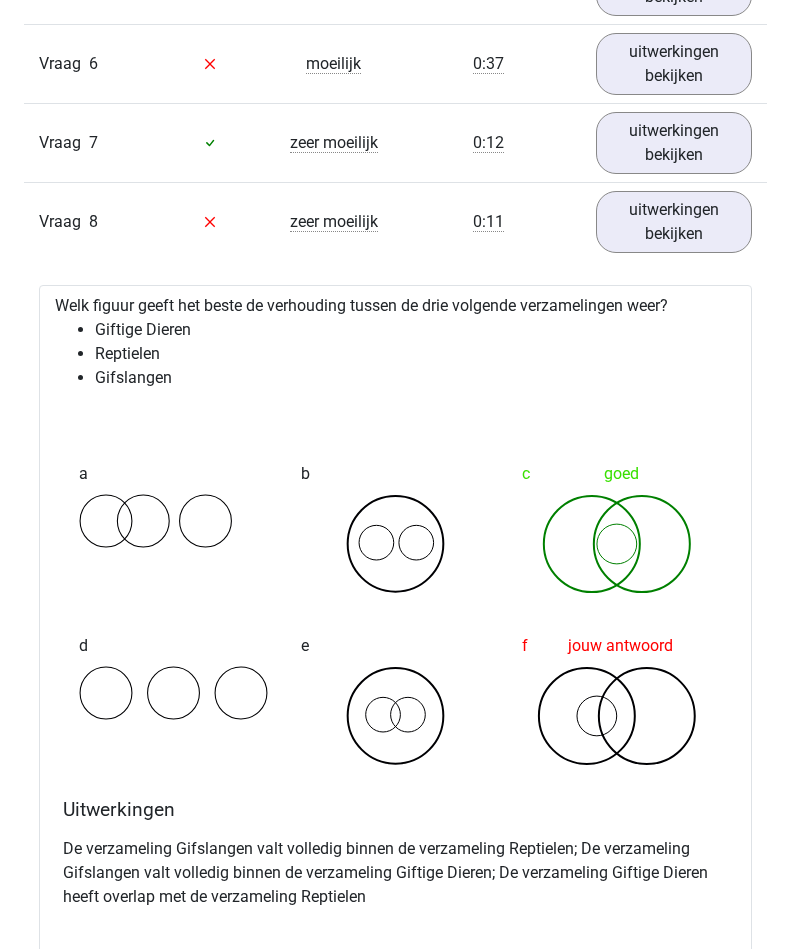 click on "uitwerkingen bekijken" at bounding box center (674, 222) 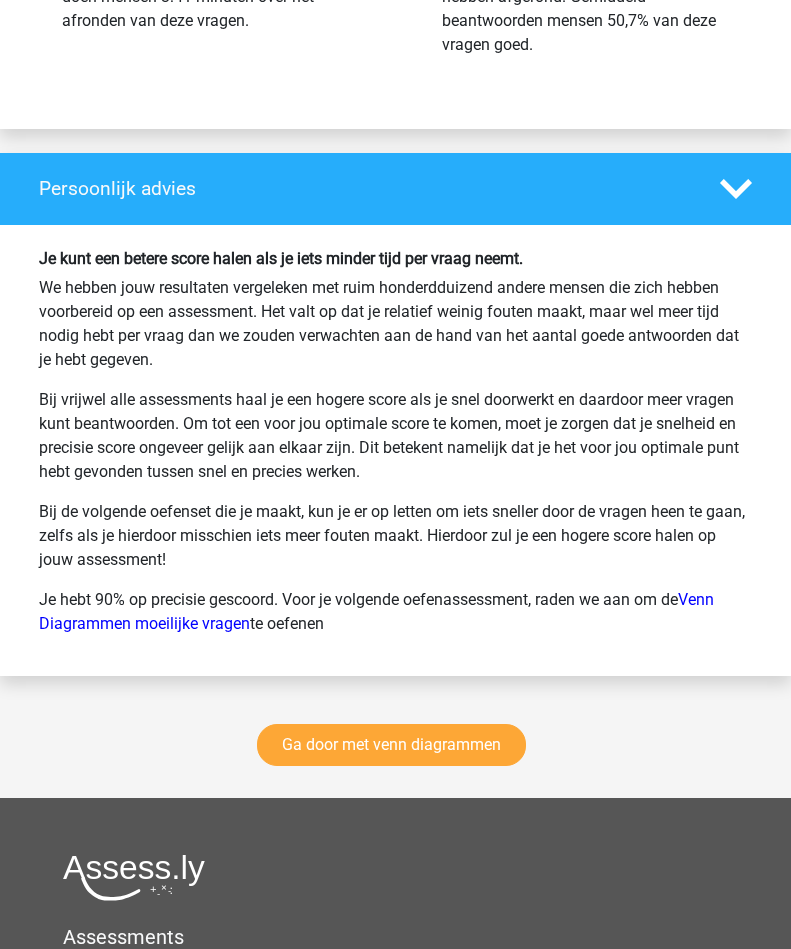 scroll, scrollTop: 2772, scrollLeft: 0, axis: vertical 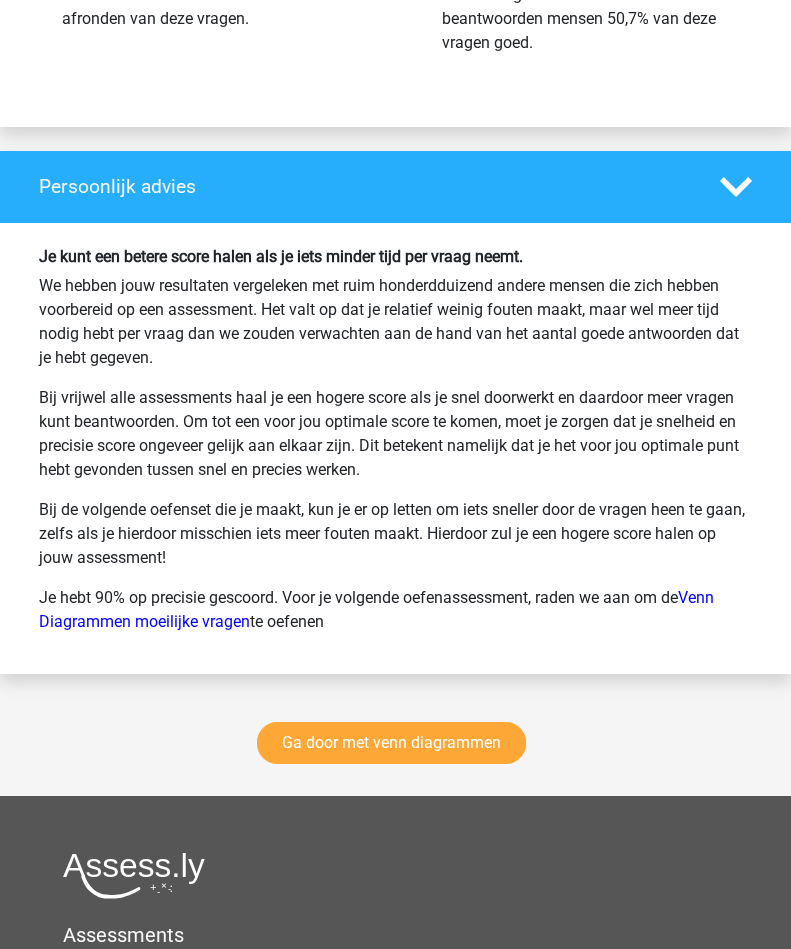 click on "Ga door met venn diagrammen" at bounding box center (391, 743) 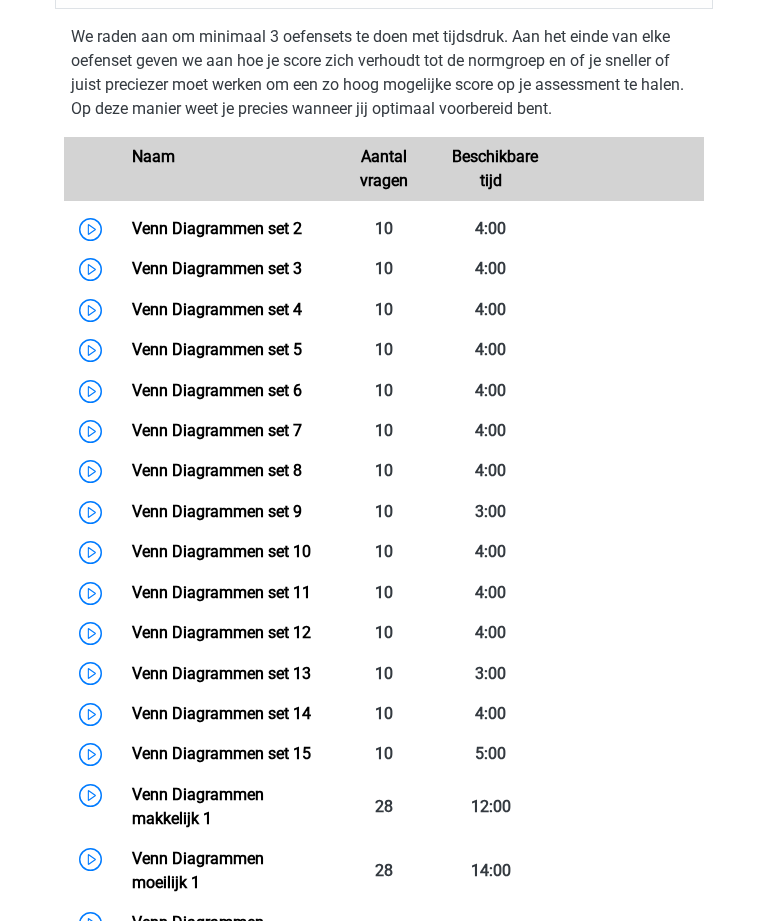 scroll, scrollTop: 903, scrollLeft: 0, axis: vertical 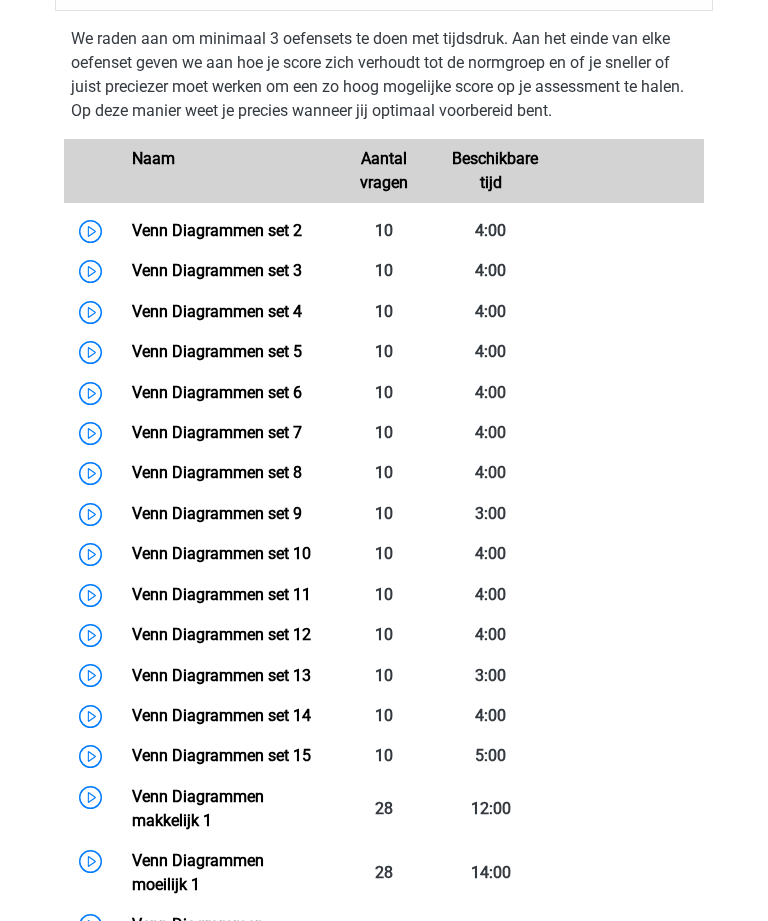 click on "Venn Diagrammen
set 3" at bounding box center (217, 270) 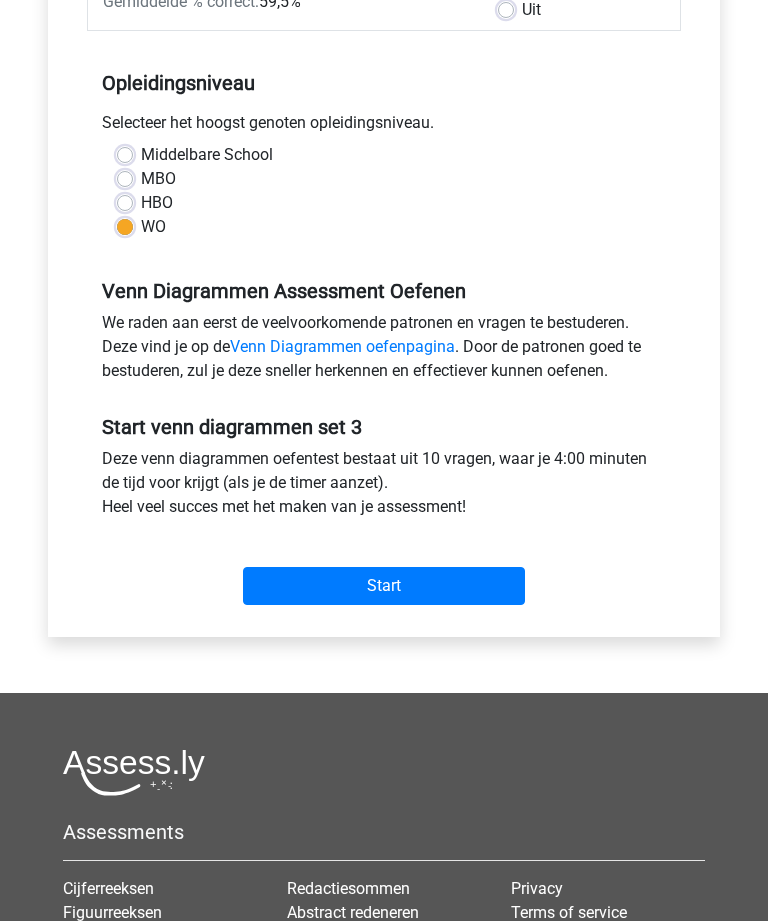 scroll, scrollTop: 364, scrollLeft: 0, axis: vertical 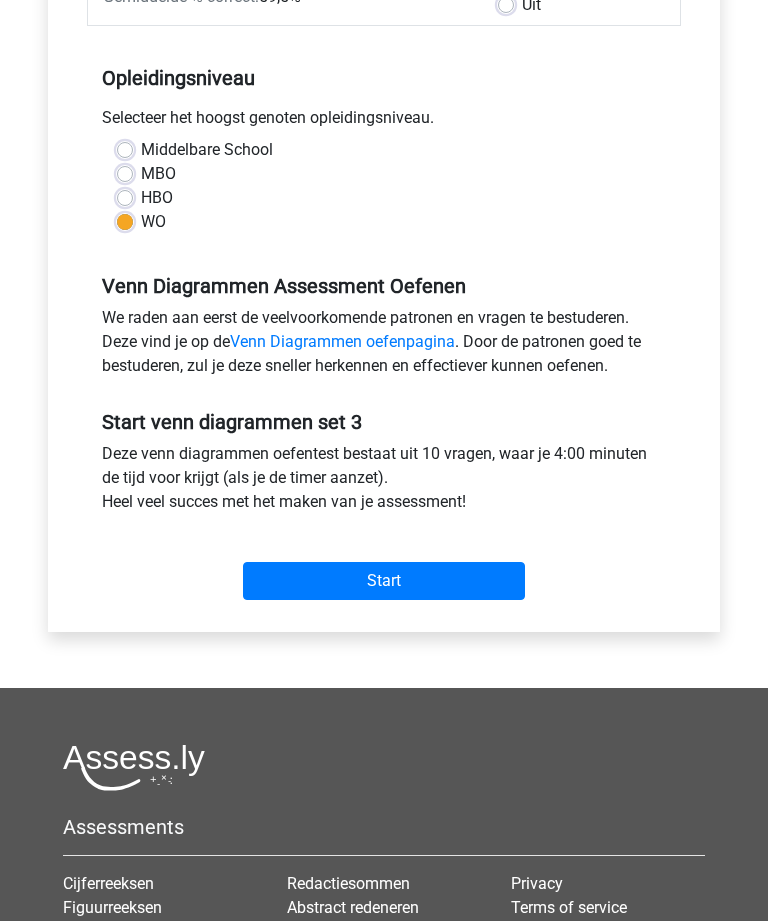 click on "Start" at bounding box center (384, 581) 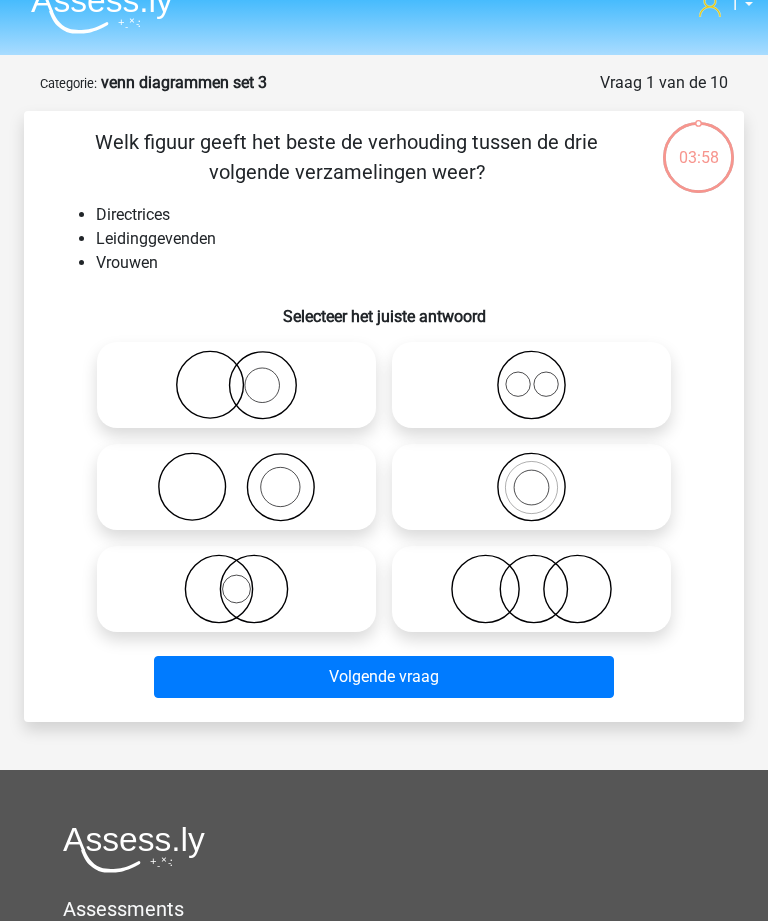 scroll, scrollTop: 29, scrollLeft: 0, axis: vertical 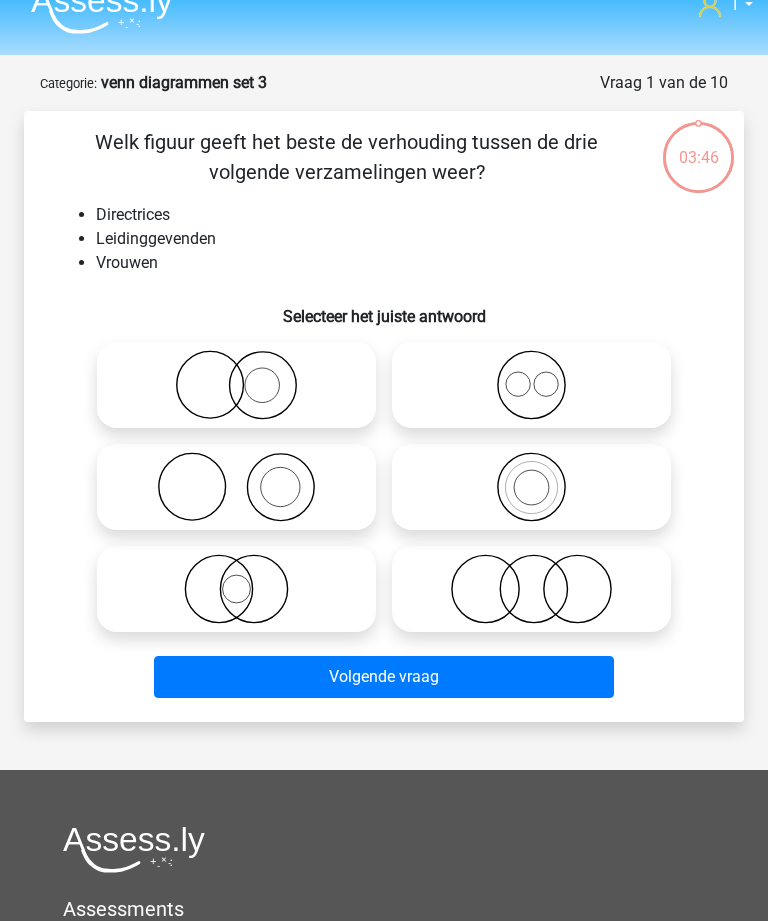 click 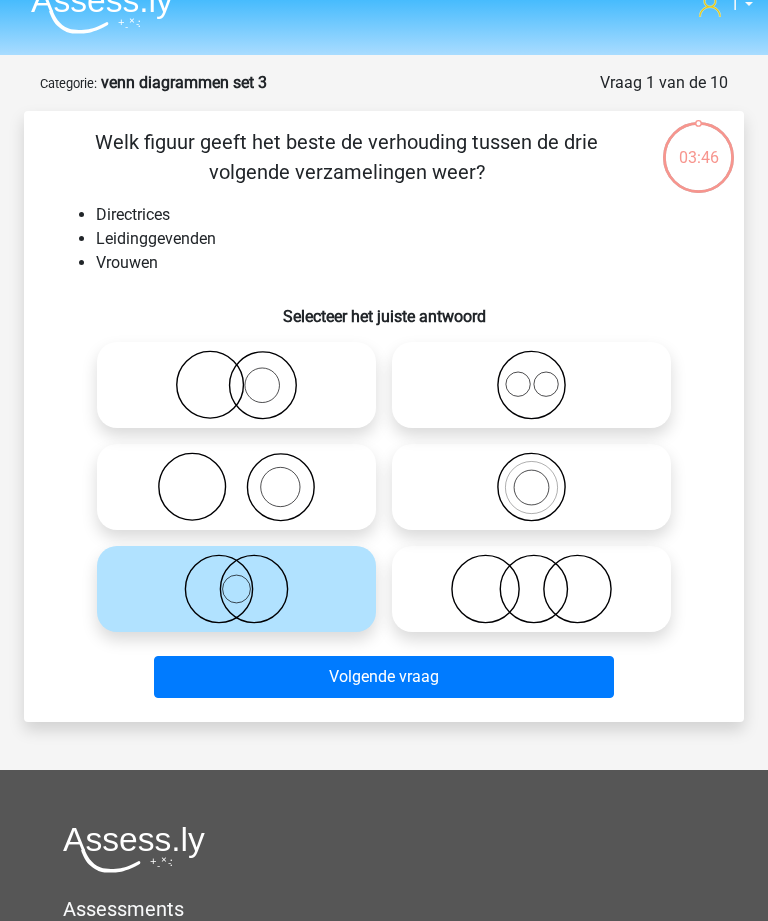 click on "Volgende vraag" at bounding box center (383, 677) 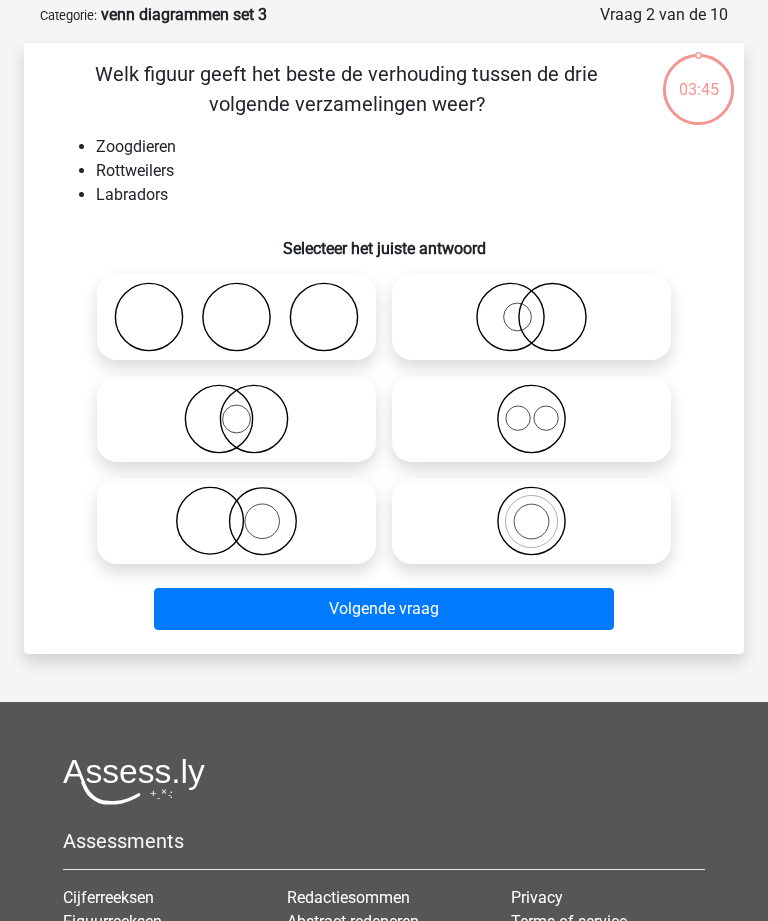 scroll, scrollTop: 100, scrollLeft: 0, axis: vertical 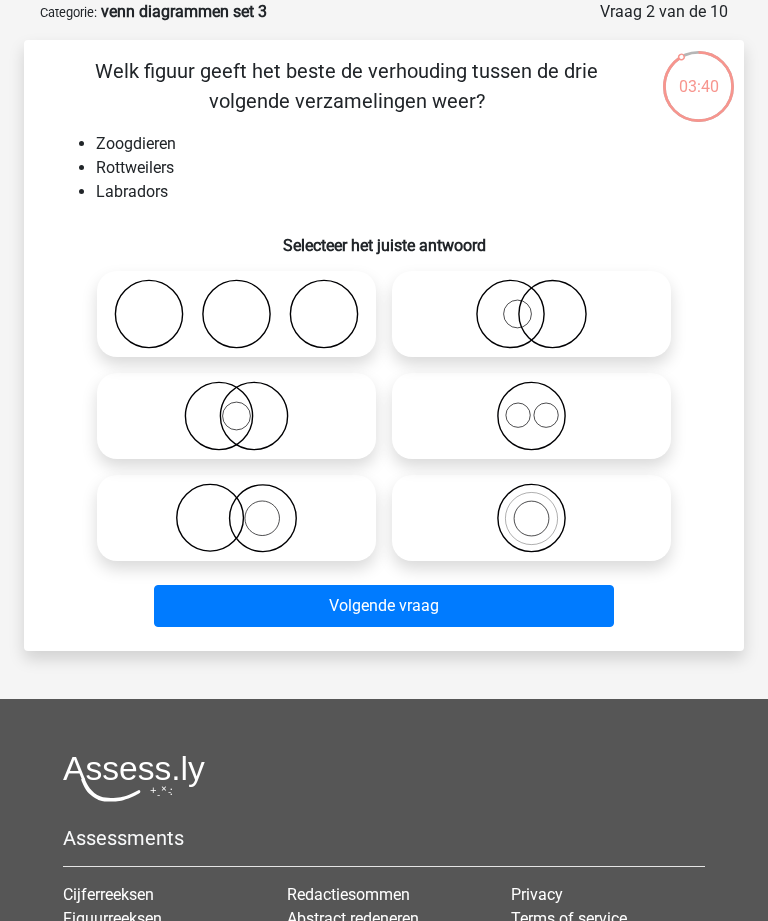 click 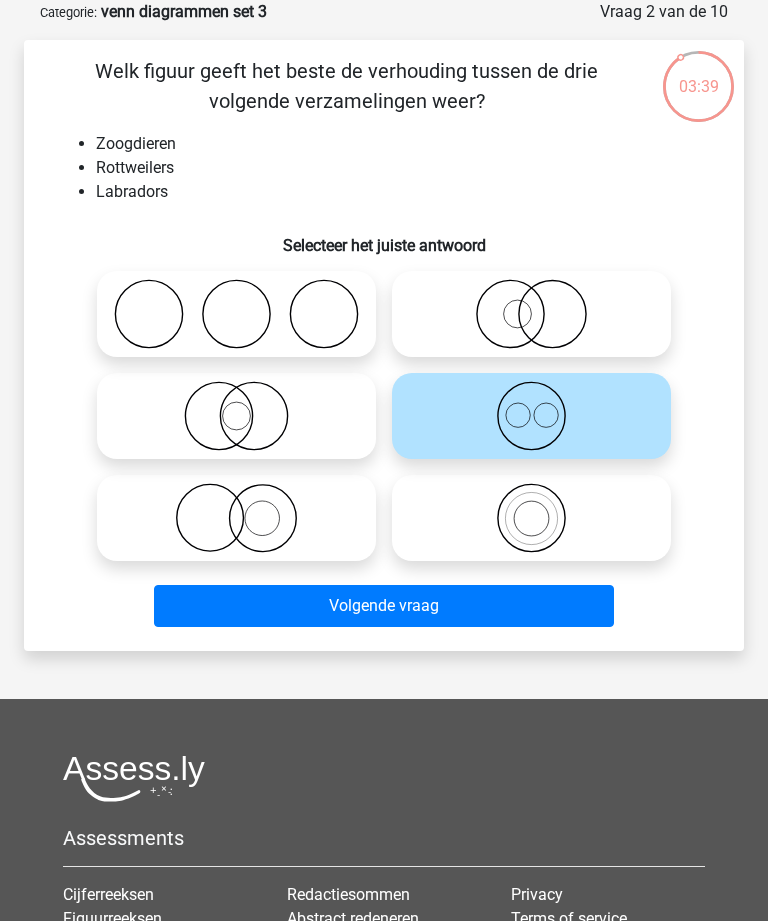 click on "Volgende vraag" at bounding box center [383, 606] 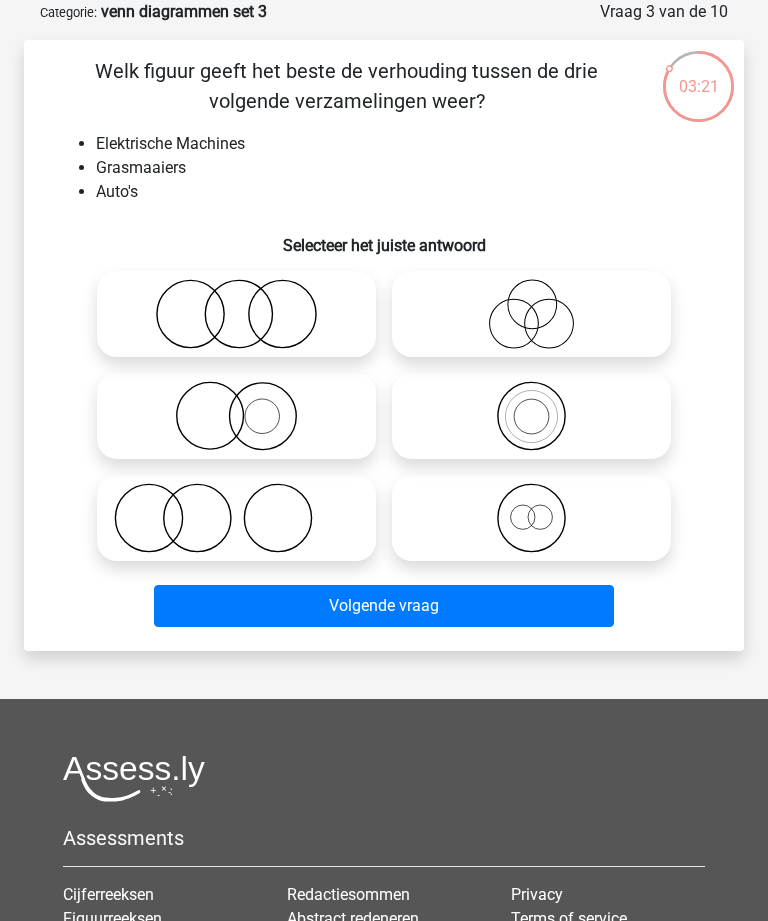 click 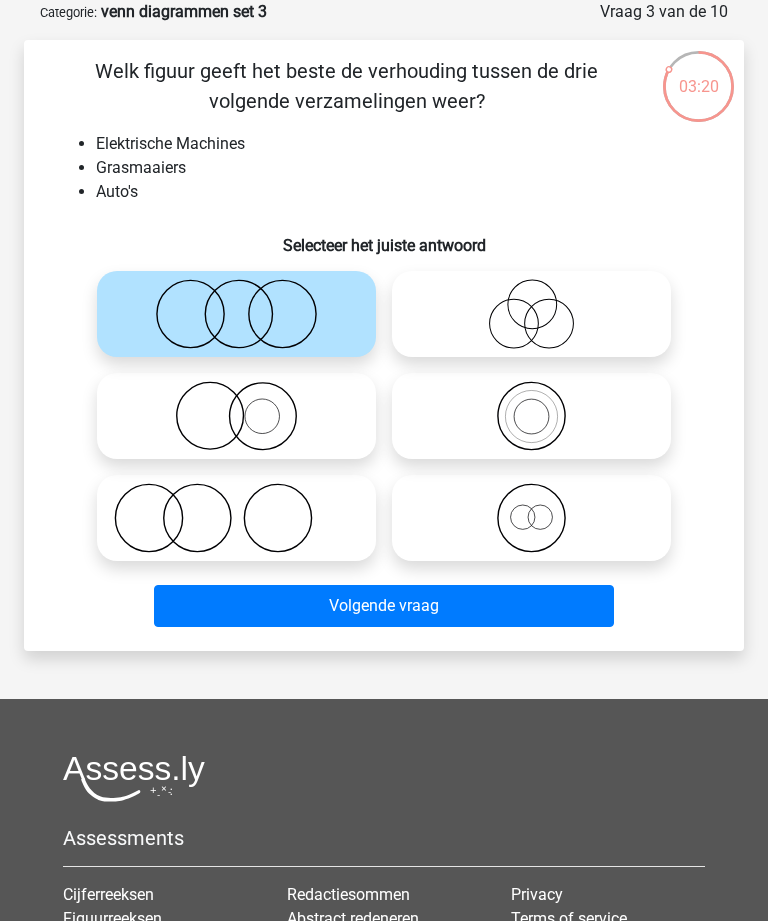 click on "Volgende vraag" at bounding box center (383, 606) 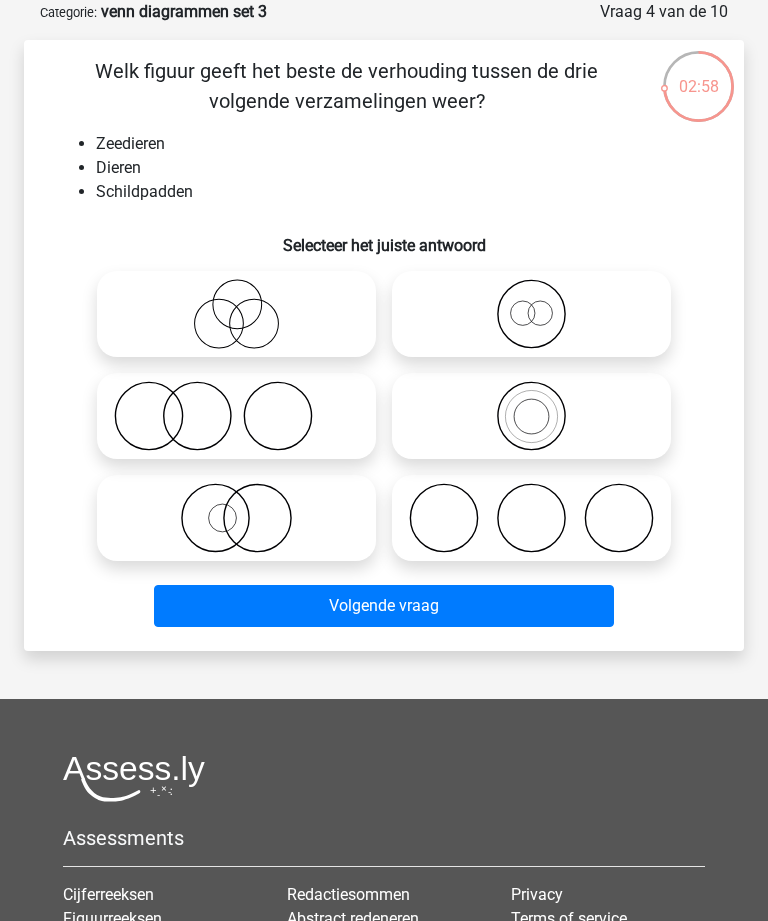 click 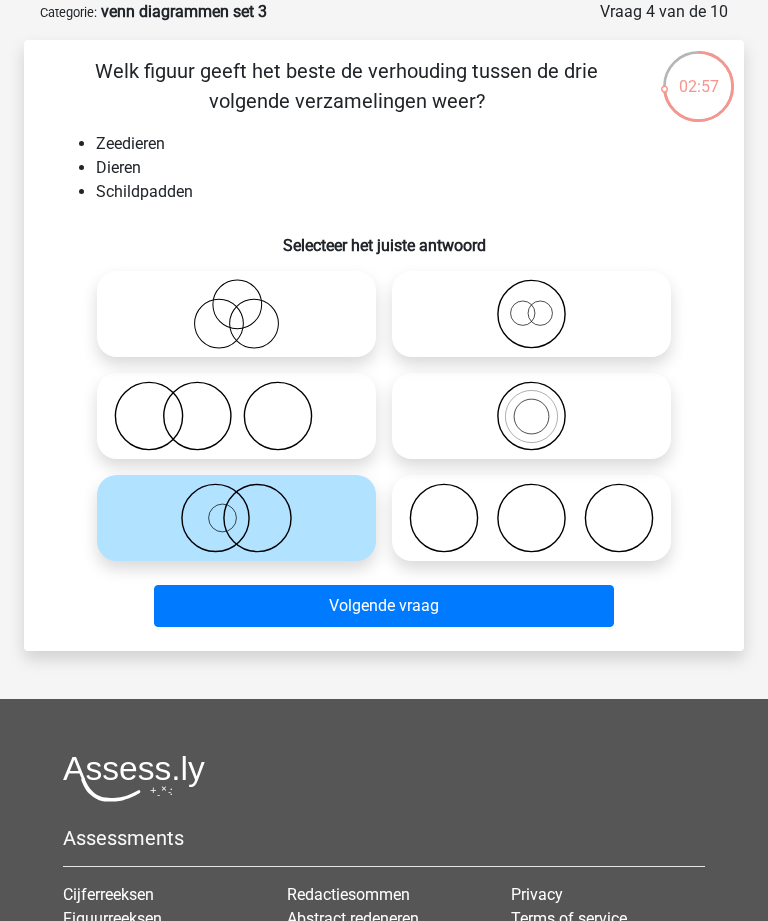 click on "Volgende vraag" at bounding box center [383, 606] 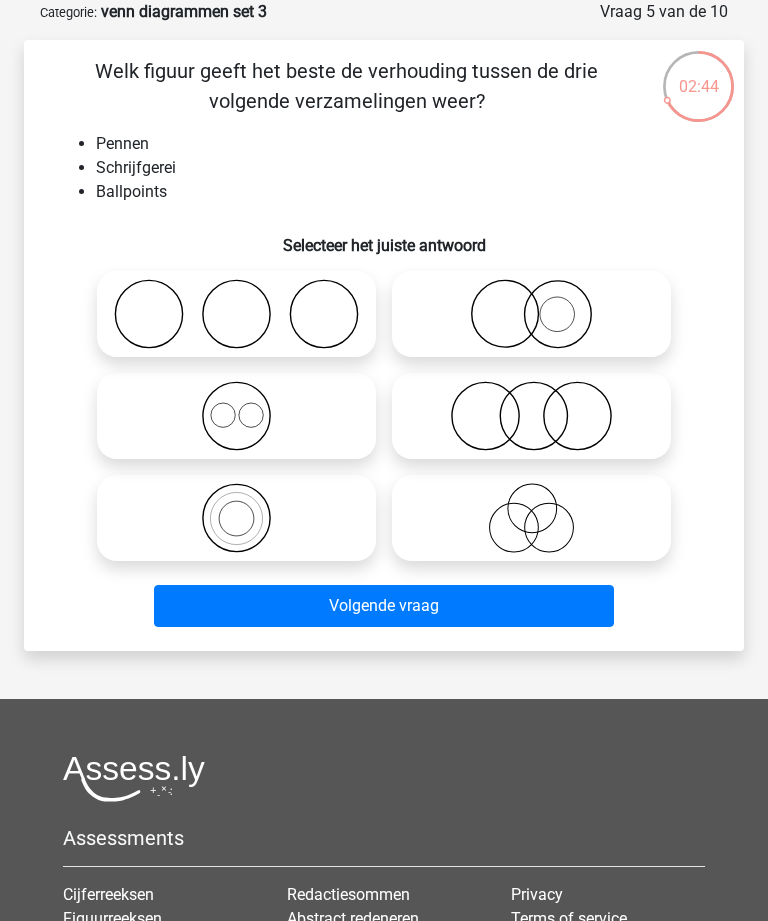 click 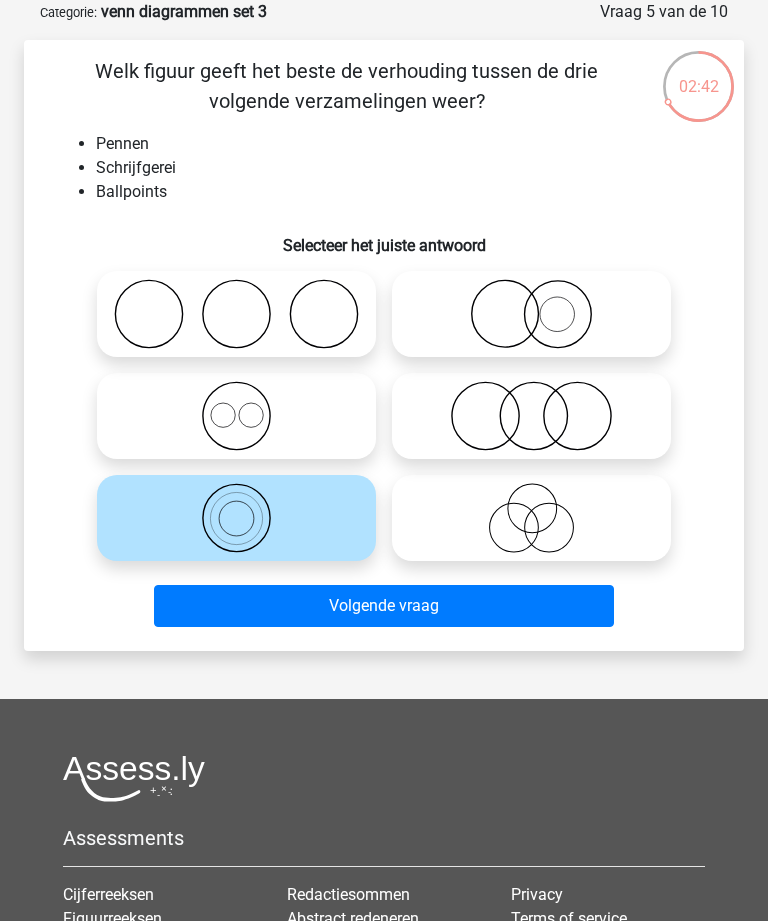 click on "Volgende vraag" at bounding box center [383, 606] 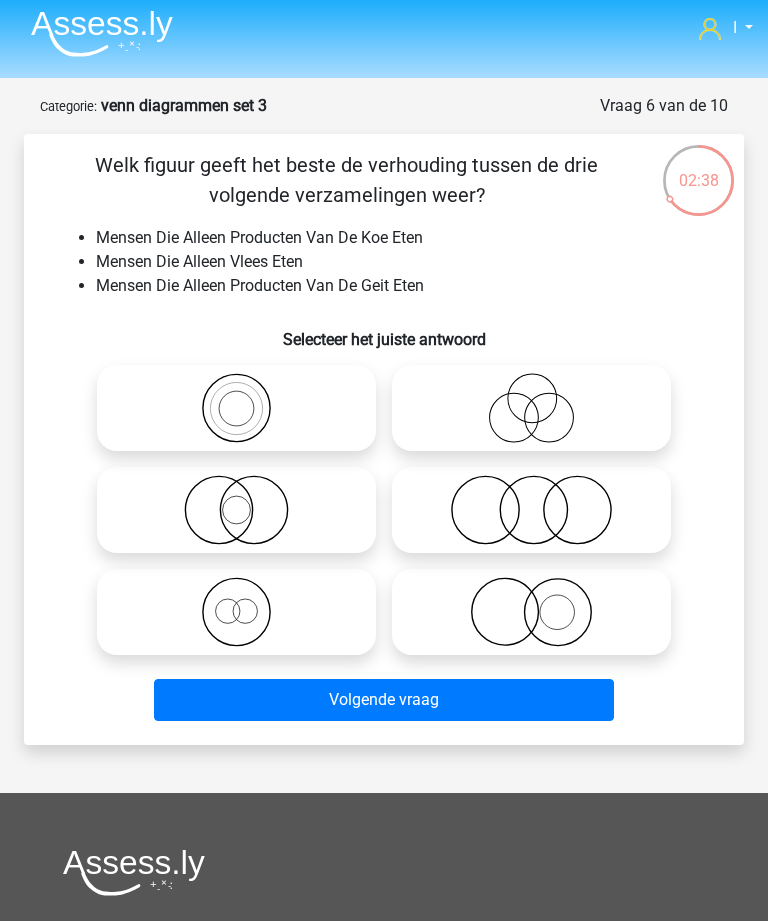 scroll, scrollTop: 4, scrollLeft: 0, axis: vertical 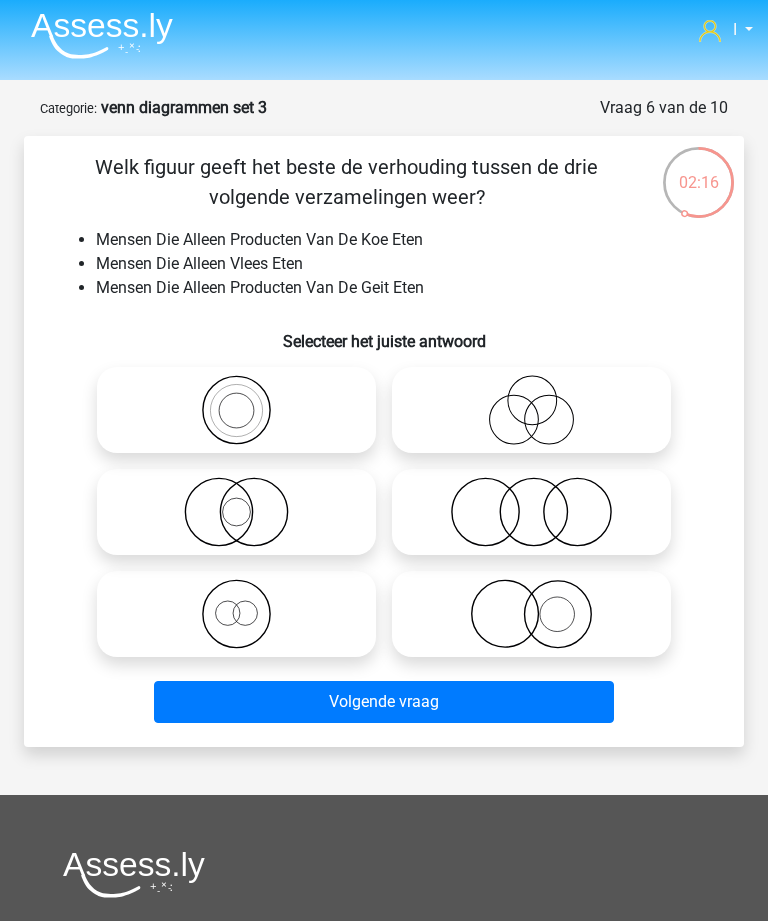 click 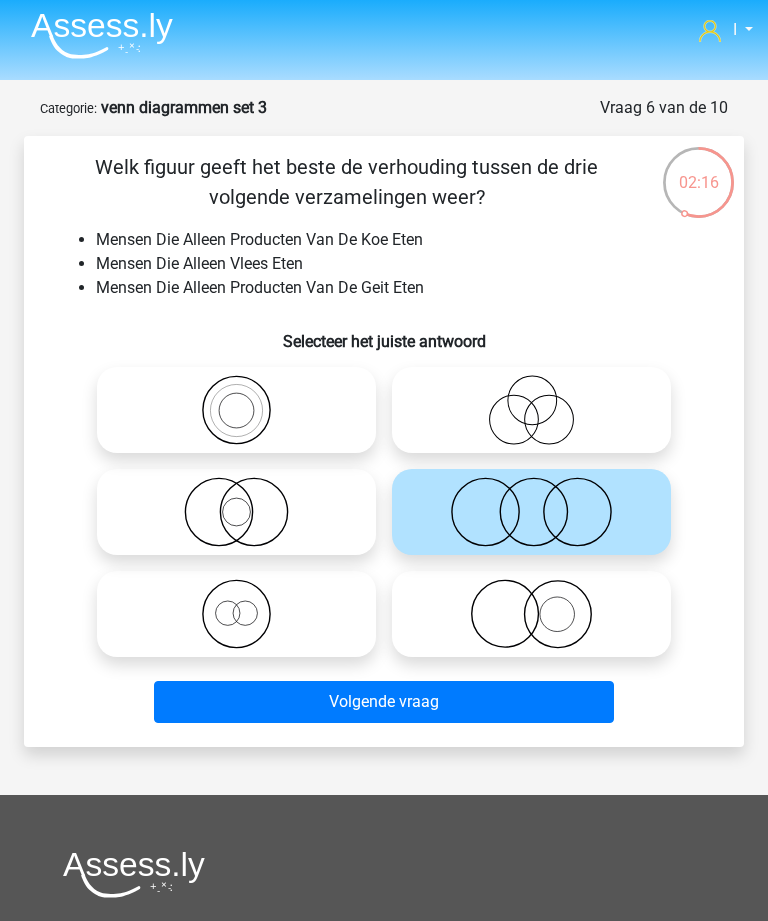 click on "Volgende vraag" at bounding box center (383, 702) 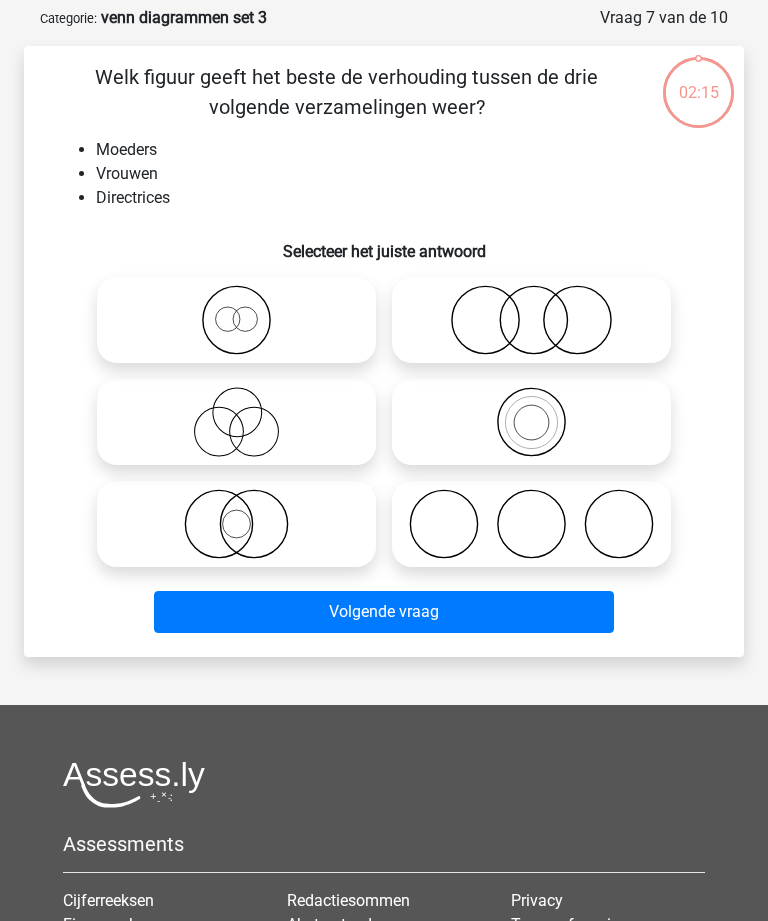 scroll, scrollTop: 100, scrollLeft: 0, axis: vertical 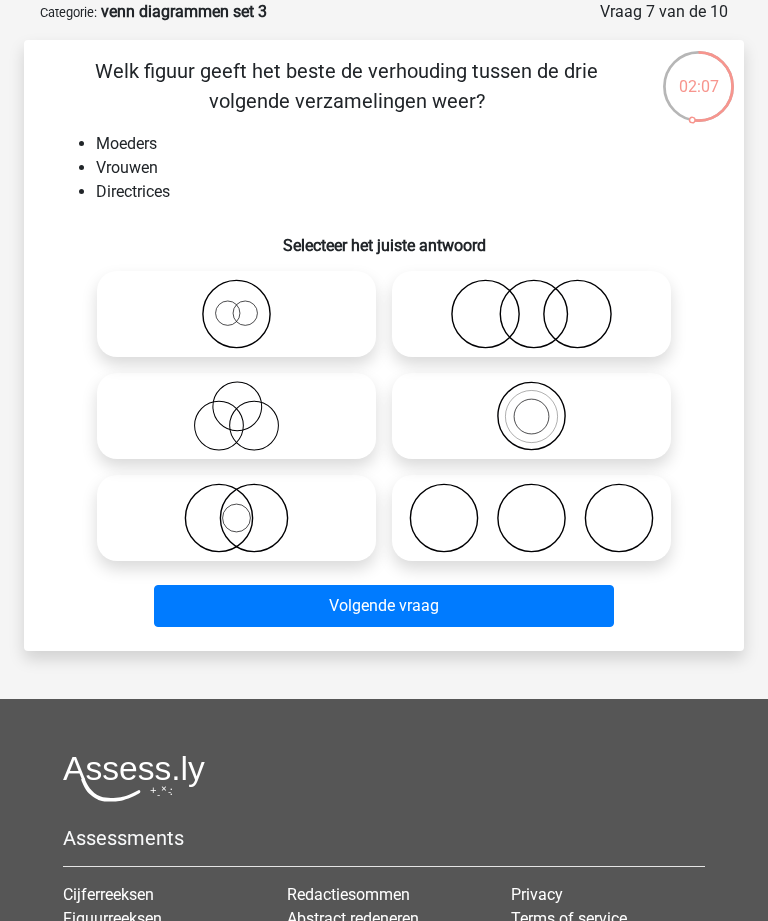click 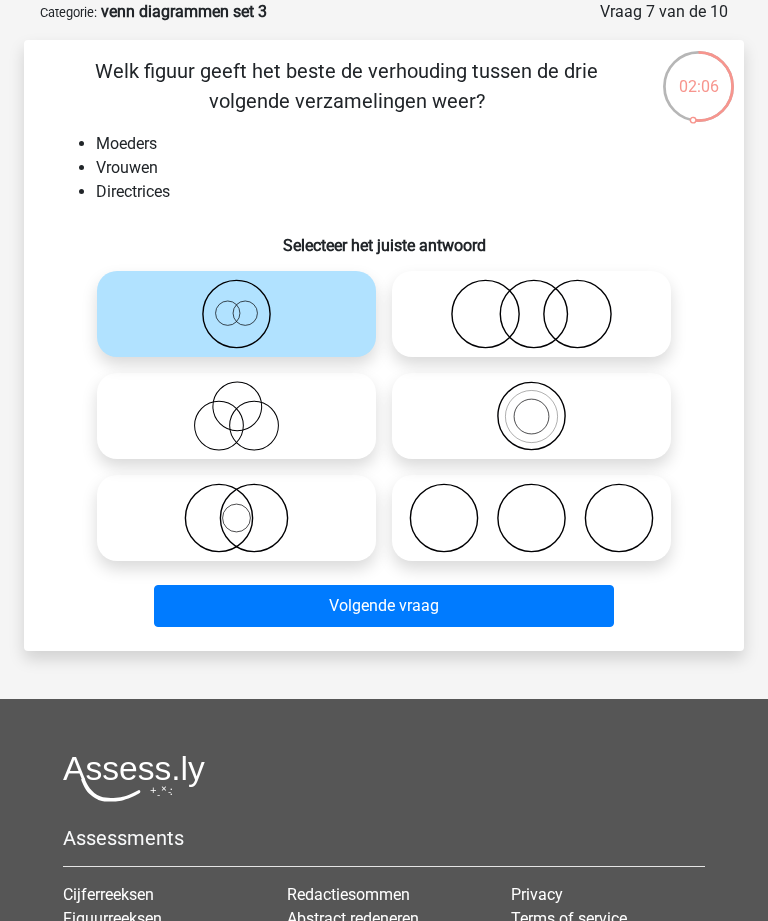 click on "Volgende vraag" at bounding box center (383, 606) 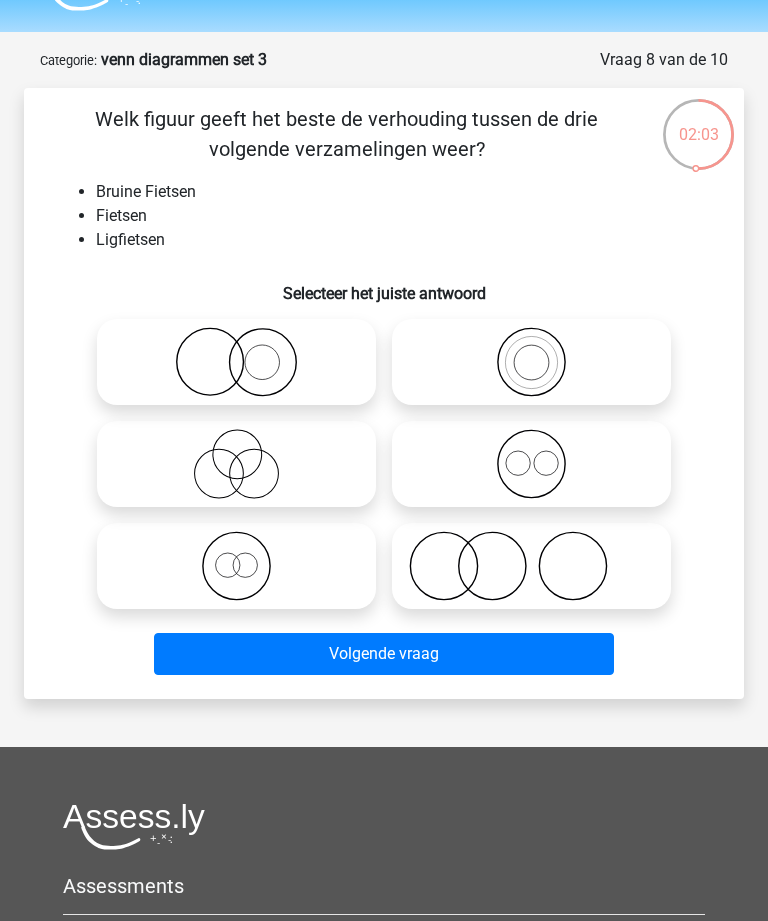 scroll, scrollTop: 47, scrollLeft: 0, axis: vertical 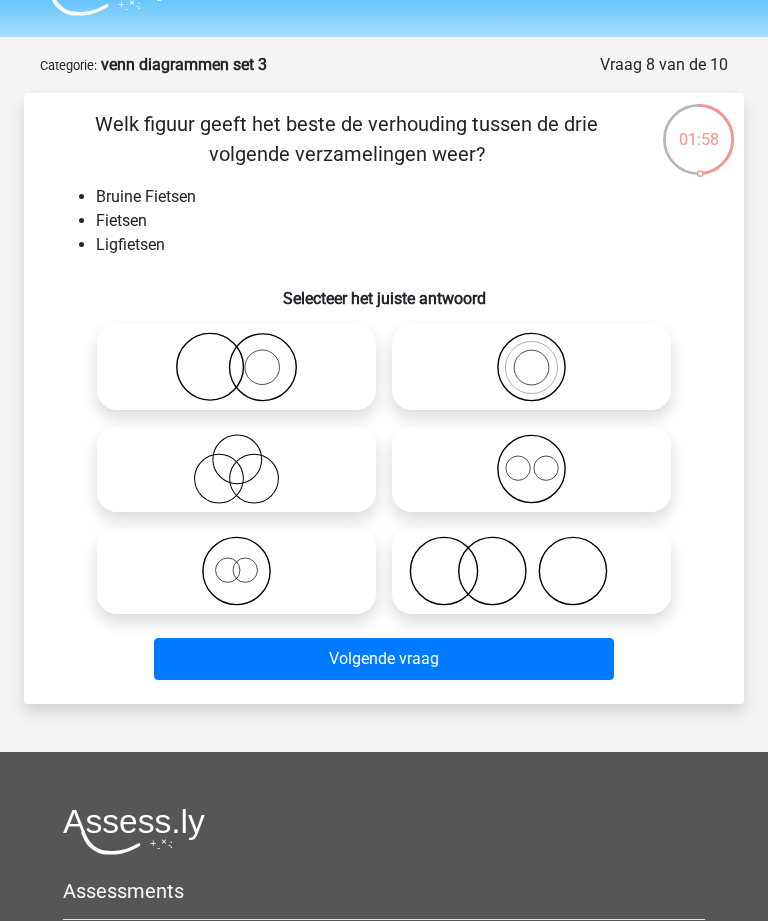 click 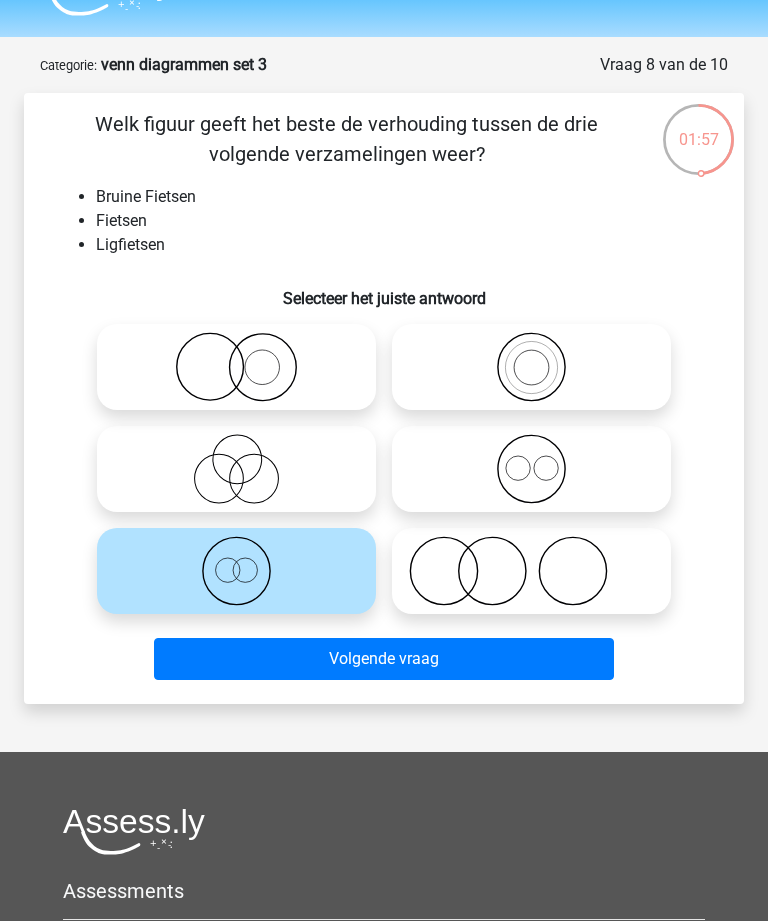 click on "Volgende vraag" at bounding box center (383, 659) 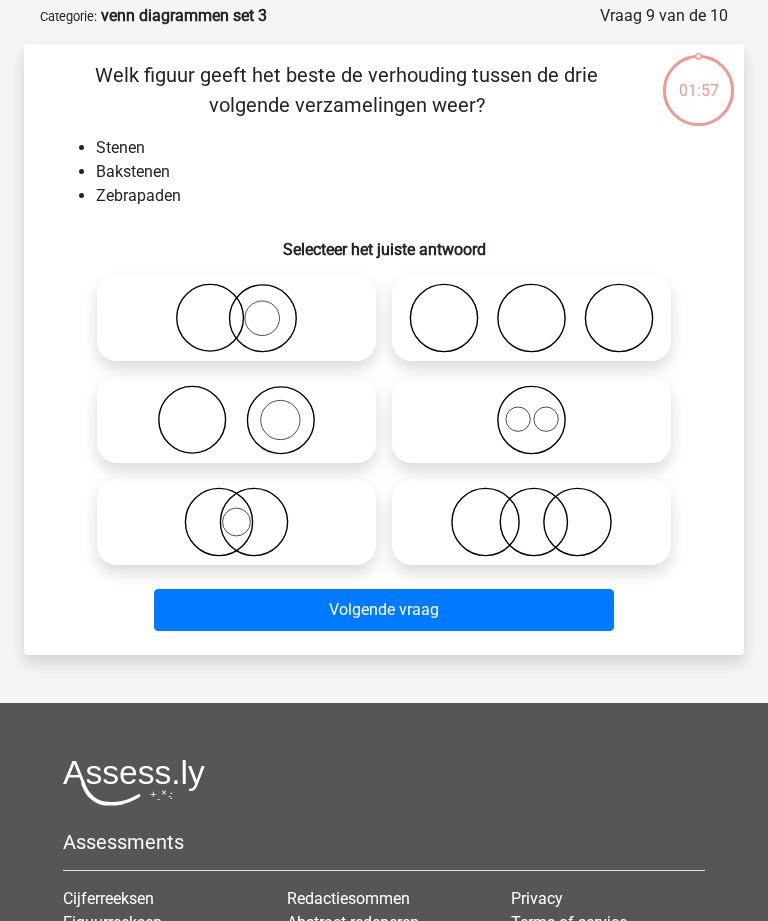 scroll, scrollTop: 100, scrollLeft: 0, axis: vertical 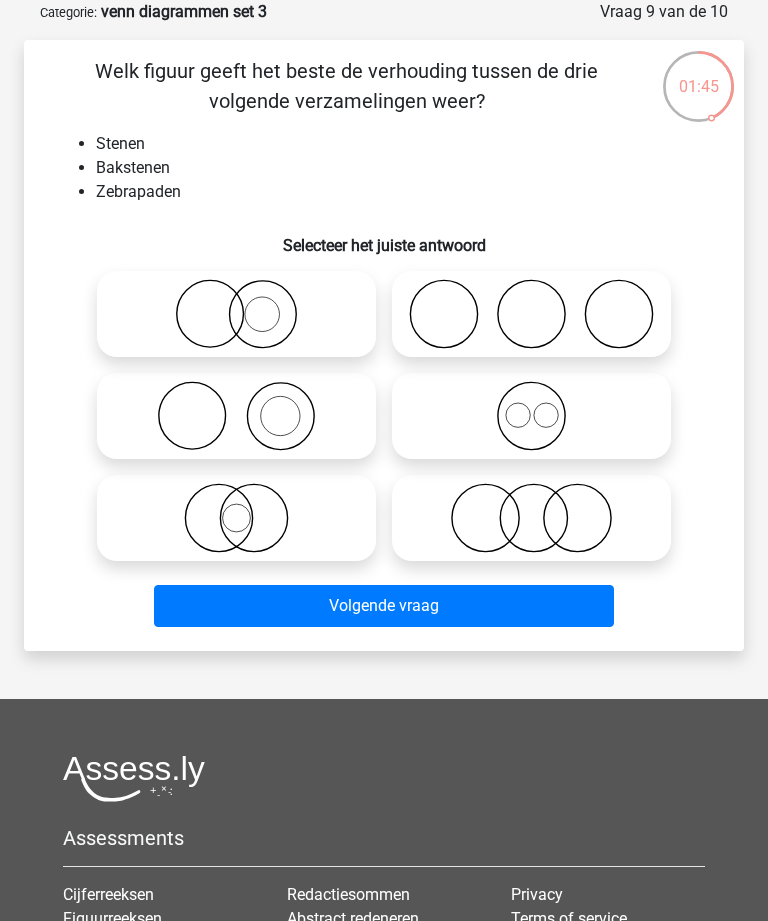 click 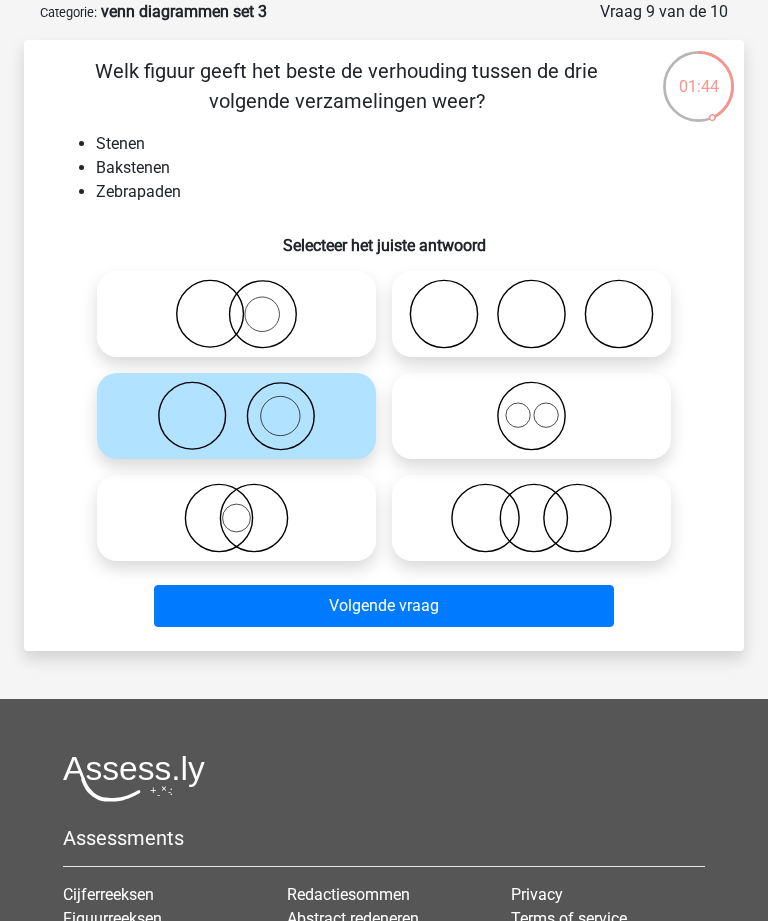 click on "Volgende vraag" at bounding box center (383, 606) 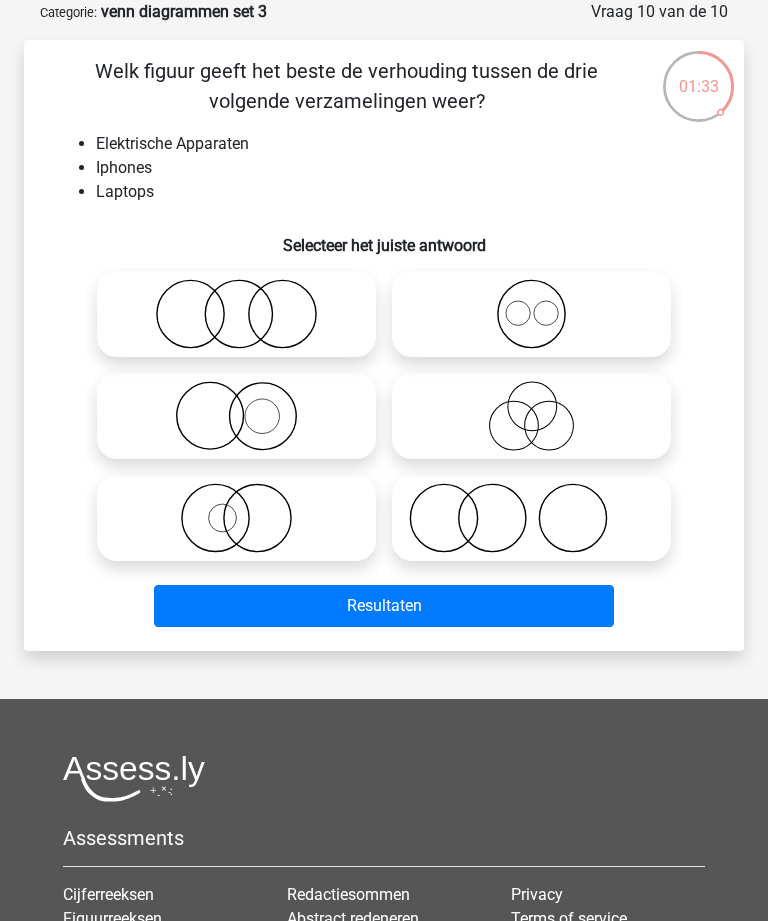 click 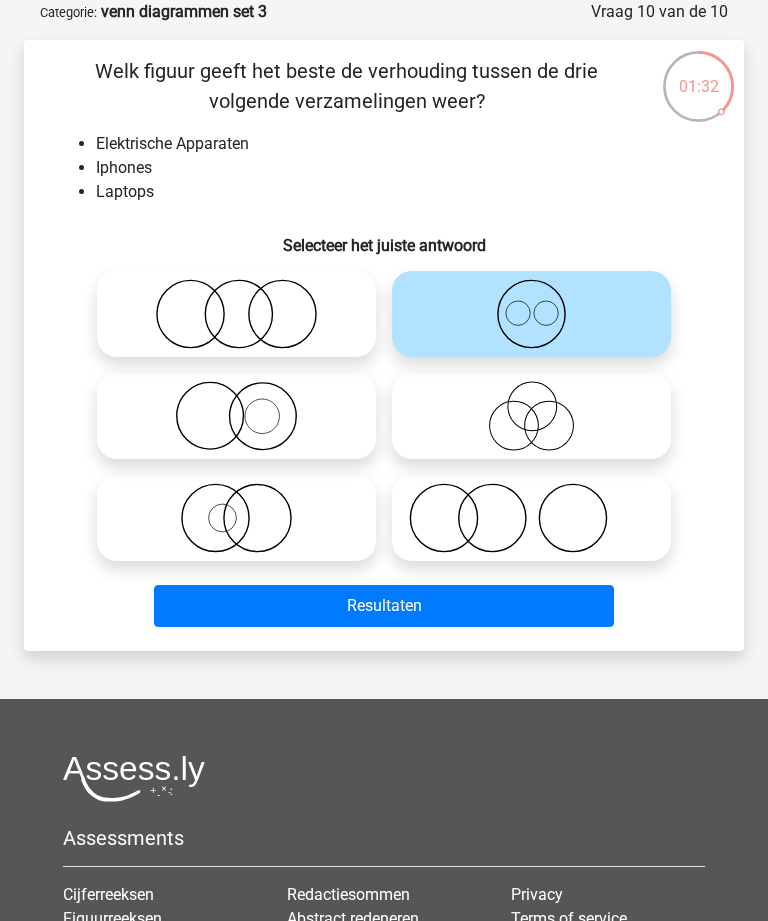 click on "Resultaten" at bounding box center (383, 606) 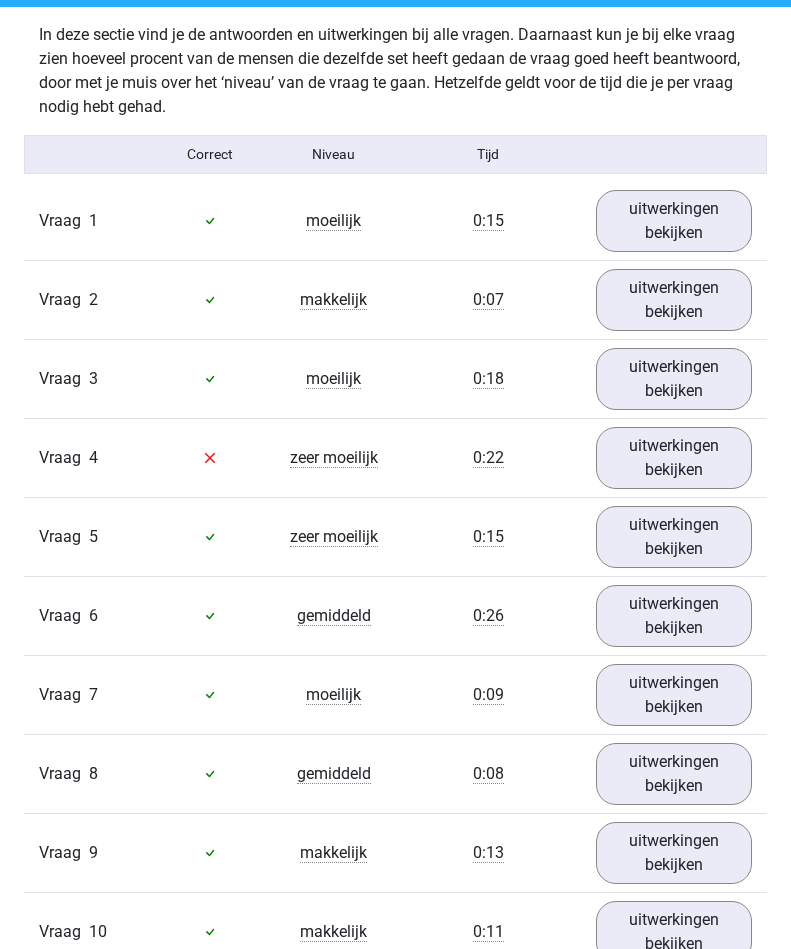 scroll, scrollTop: 1203, scrollLeft: 0, axis: vertical 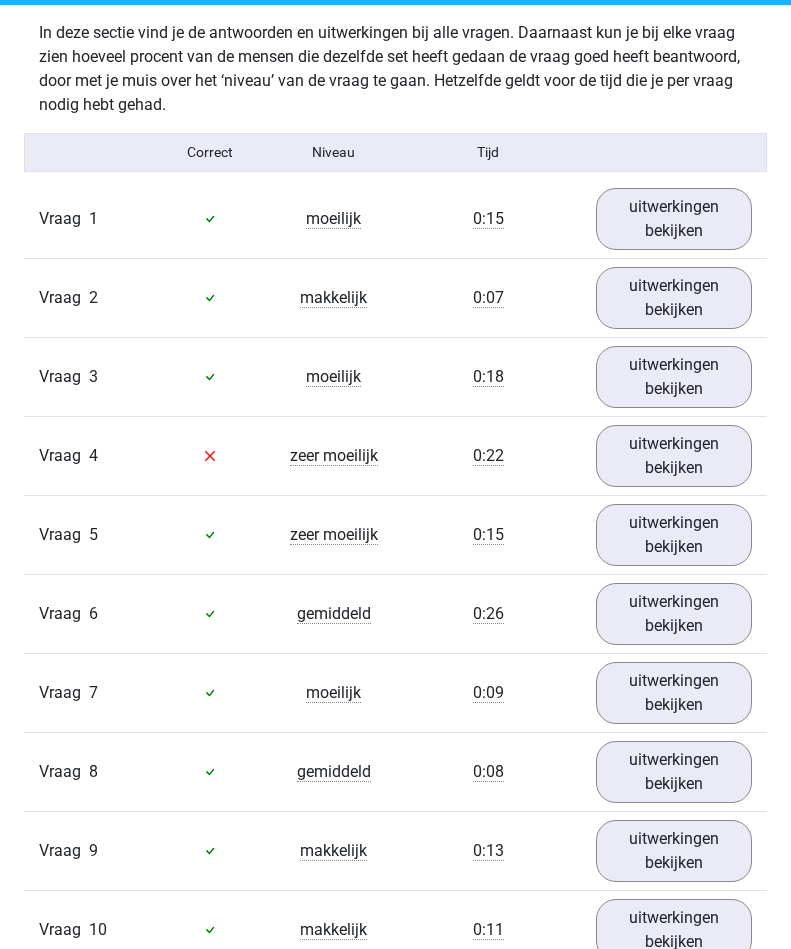 click on "uitwerkingen bekijken" at bounding box center [674, 456] 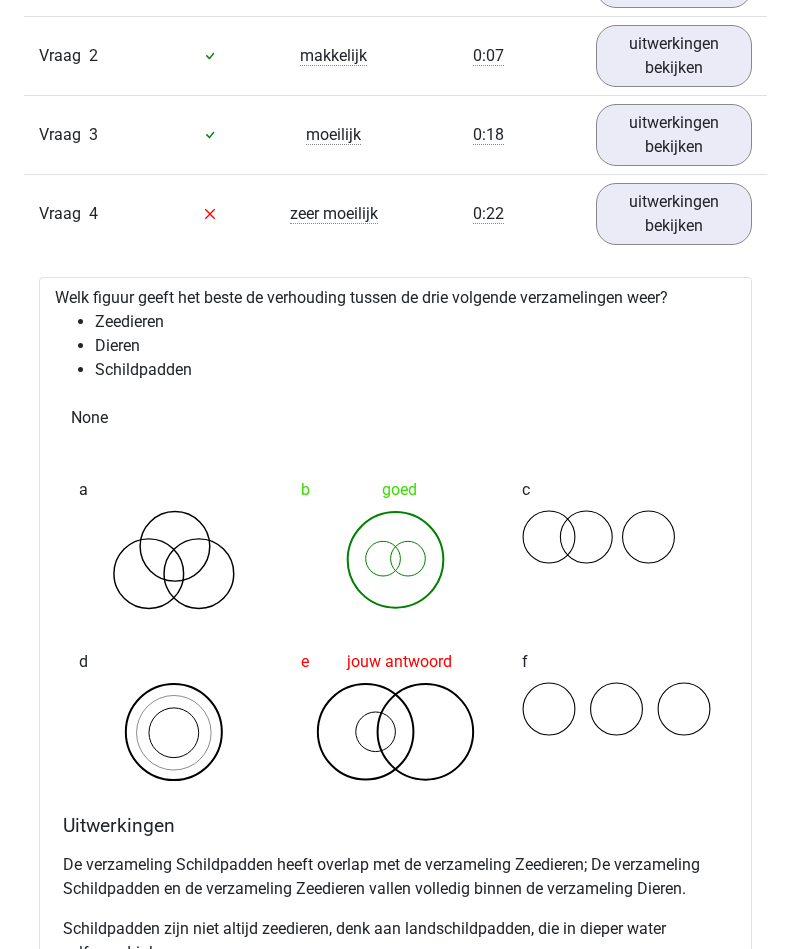 scroll, scrollTop: 1441, scrollLeft: 0, axis: vertical 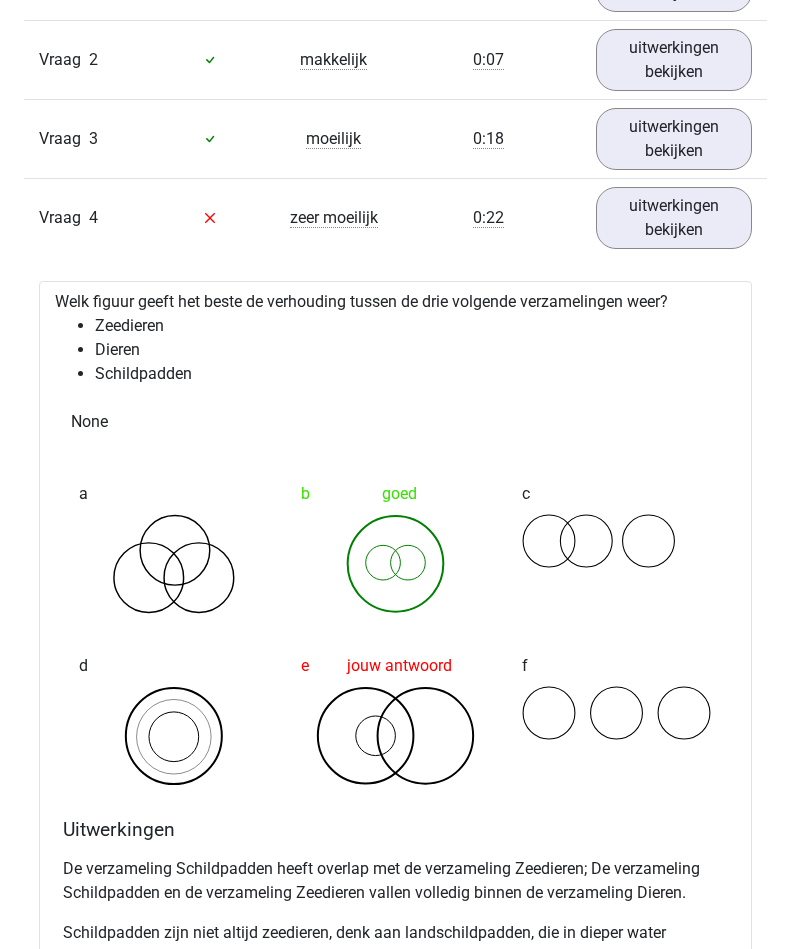 click on "uitwerkingen bekijken" at bounding box center [674, 218] 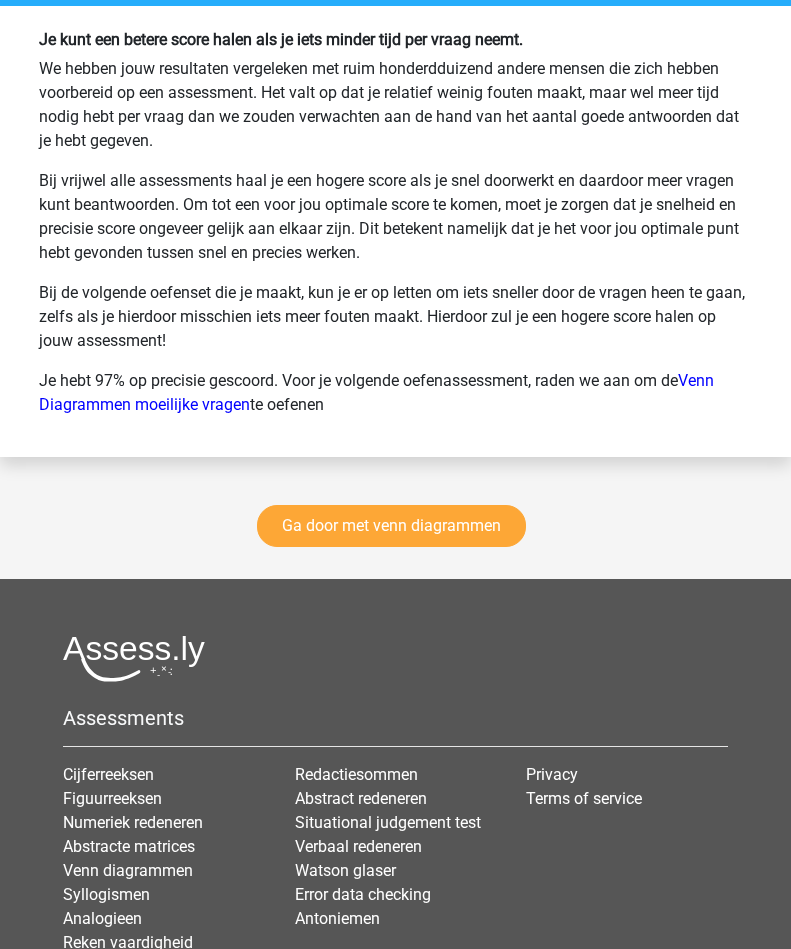 scroll, scrollTop: 2993, scrollLeft: 0, axis: vertical 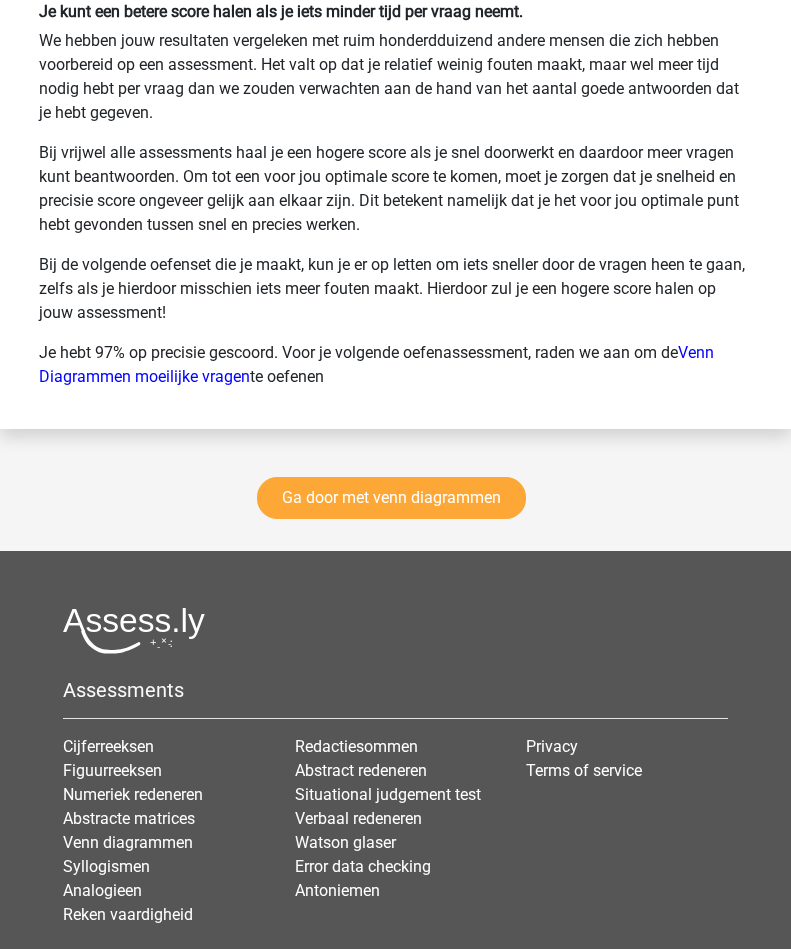 click on "Ga door met venn diagrammen" at bounding box center [391, 498] 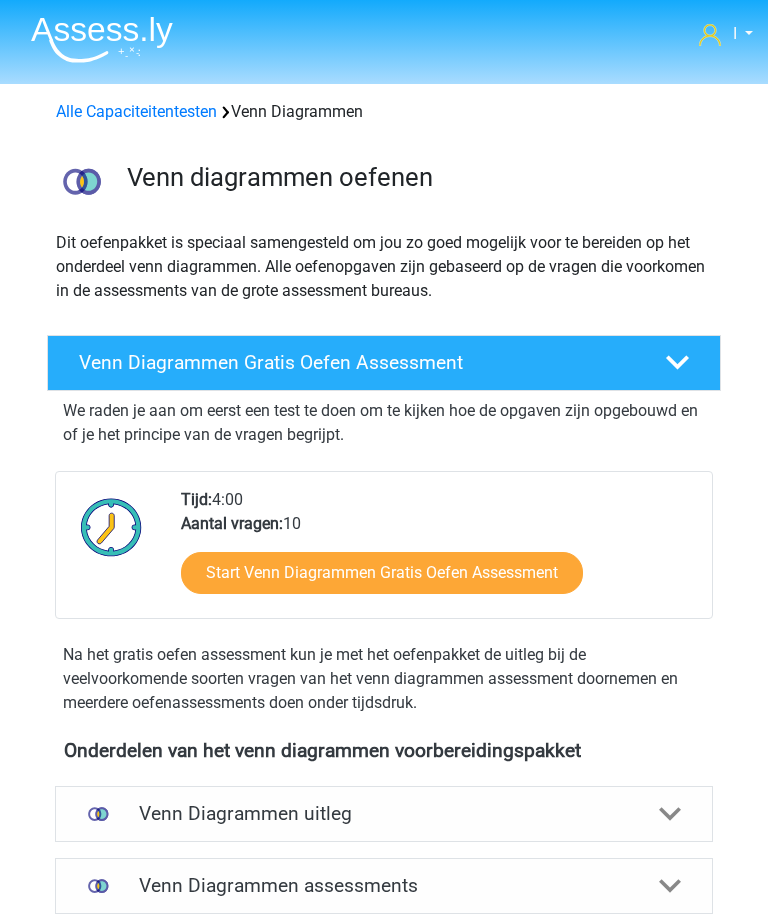 scroll, scrollTop: 849, scrollLeft: 0, axis: vertical 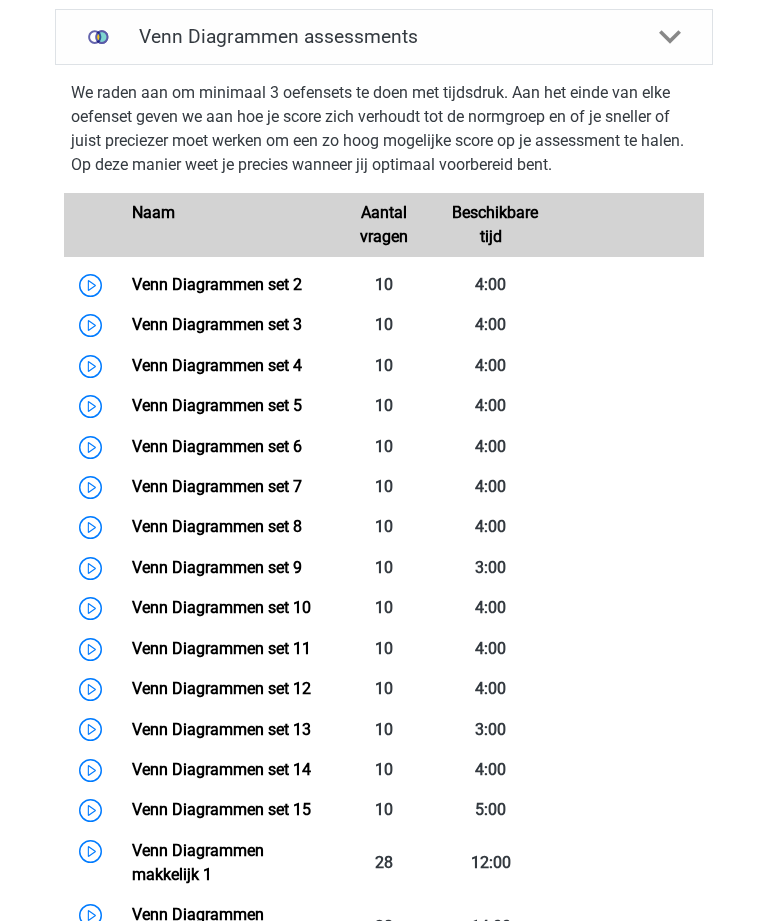 click on "Venn Diagrammen
set 4" at bounding box center (217, 365) 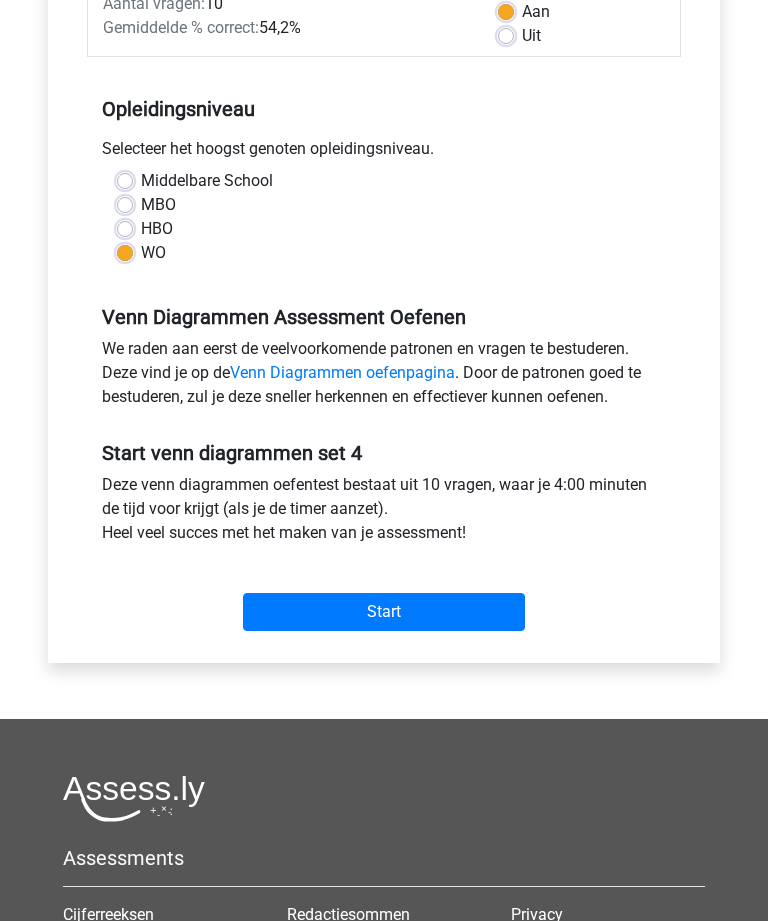 scroll, scrollTop: 353, scrollLeft: 0, axis: vertical 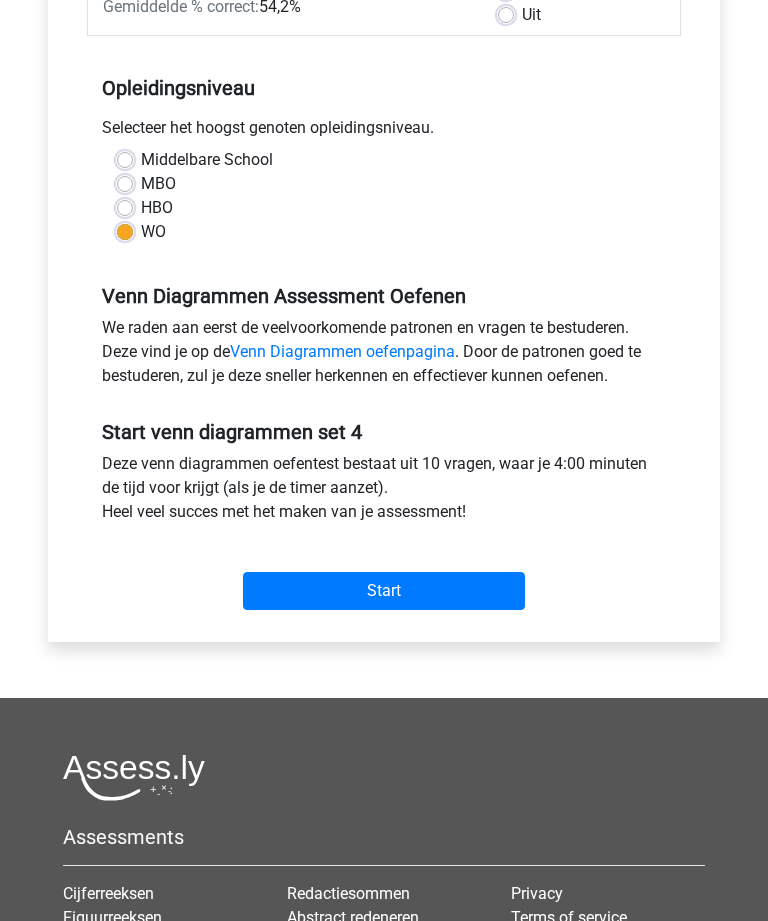 click on "Start" at bounding box center [384, 592] 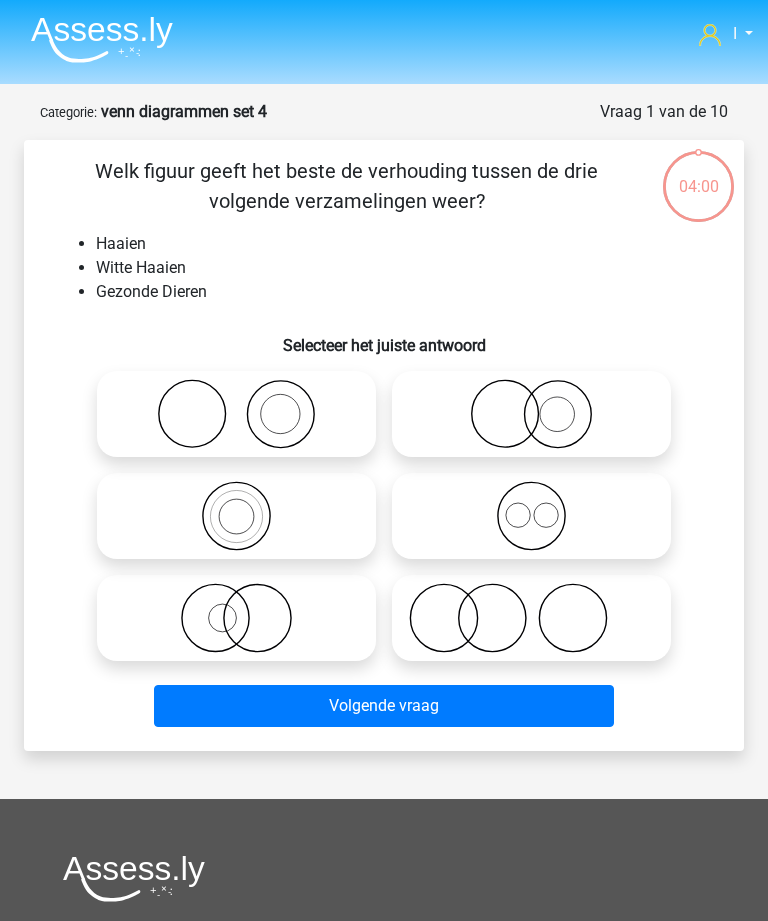 scroll, scrollTop: 0, scrollLeft: 0, axis: both 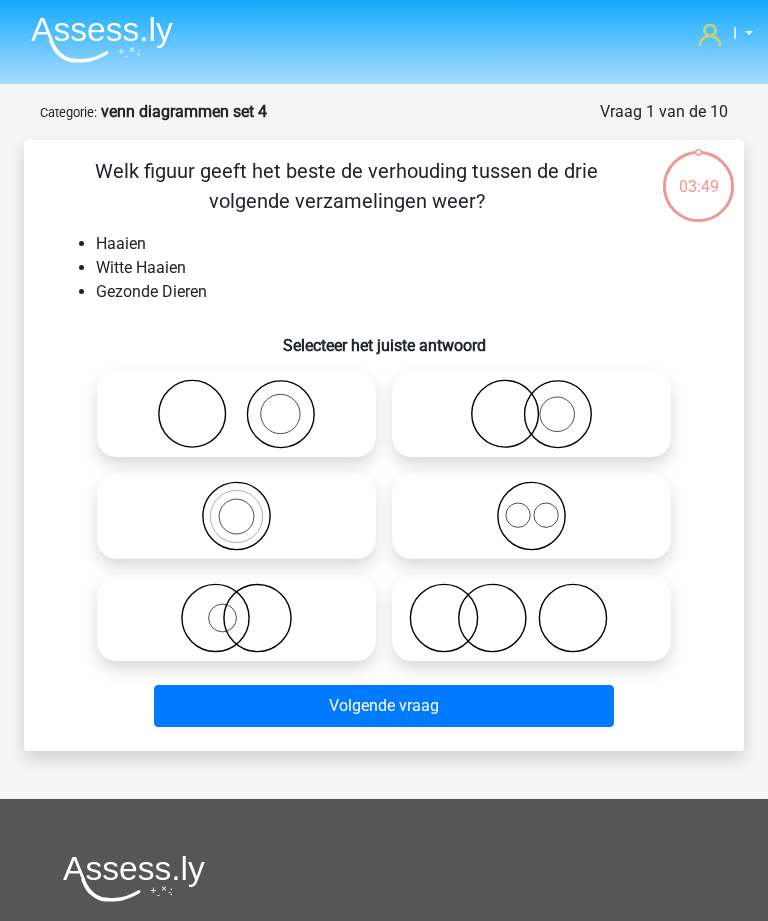 click 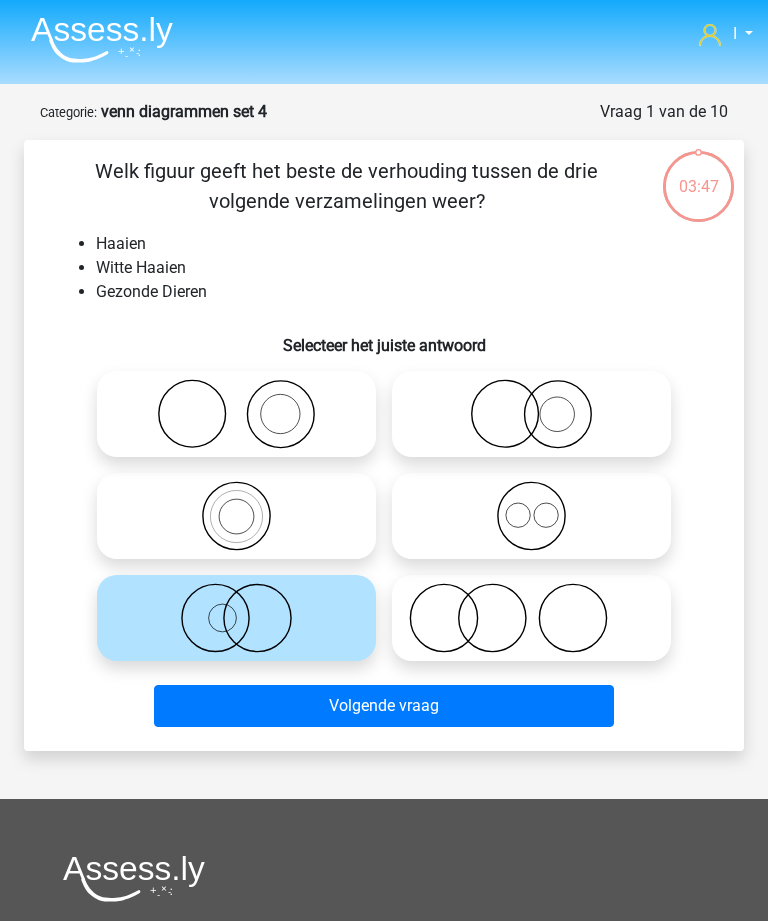 click on "Volgende vraag" at bounding box center [383, 706] 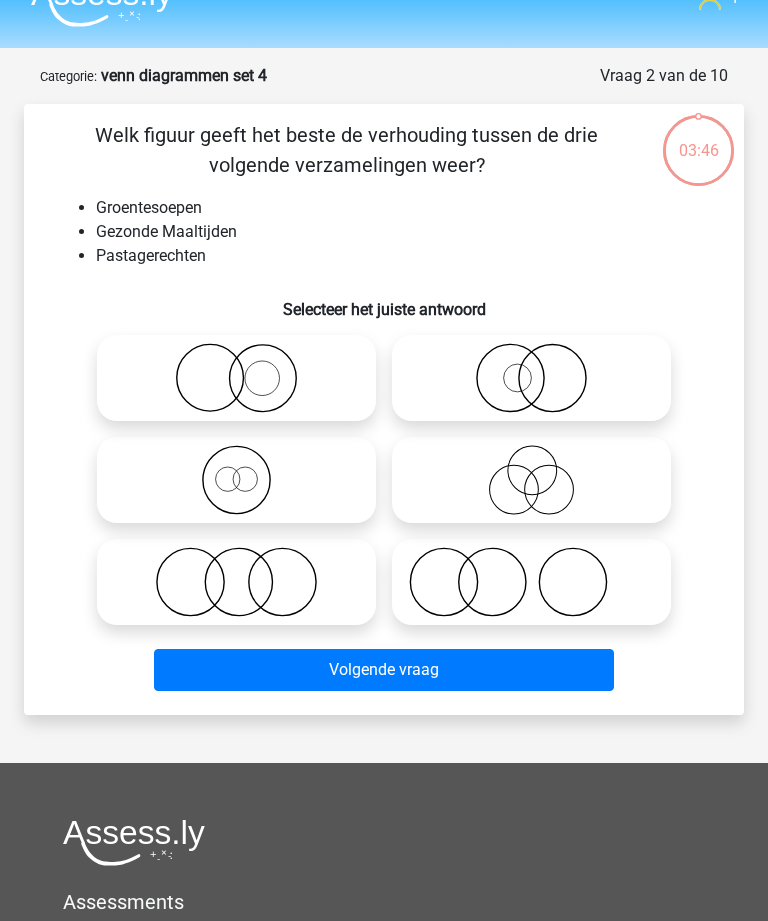 scroll, scrollTop: 100, scrollLeft: 0, axis: vertical 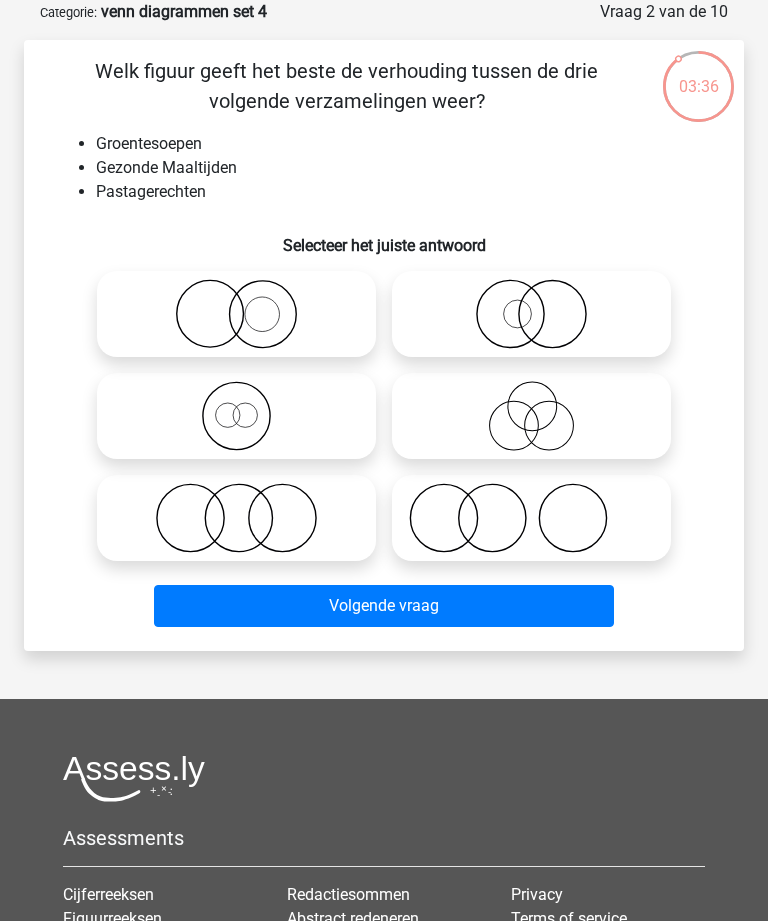 click 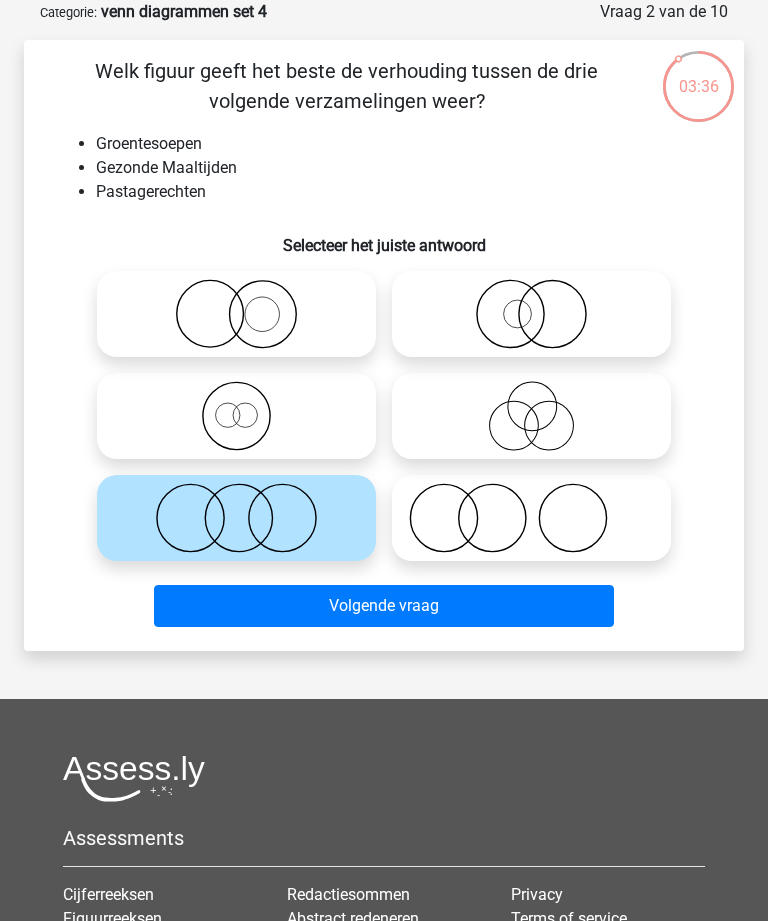 click on "Volgende vraag" at bounding box center (383, 606) 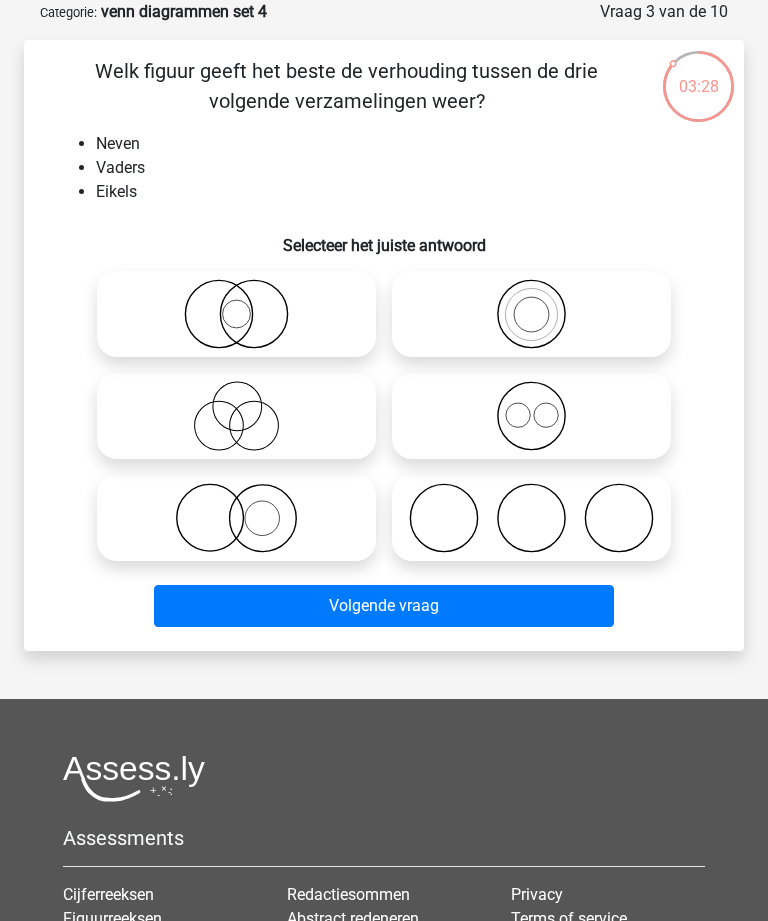 click 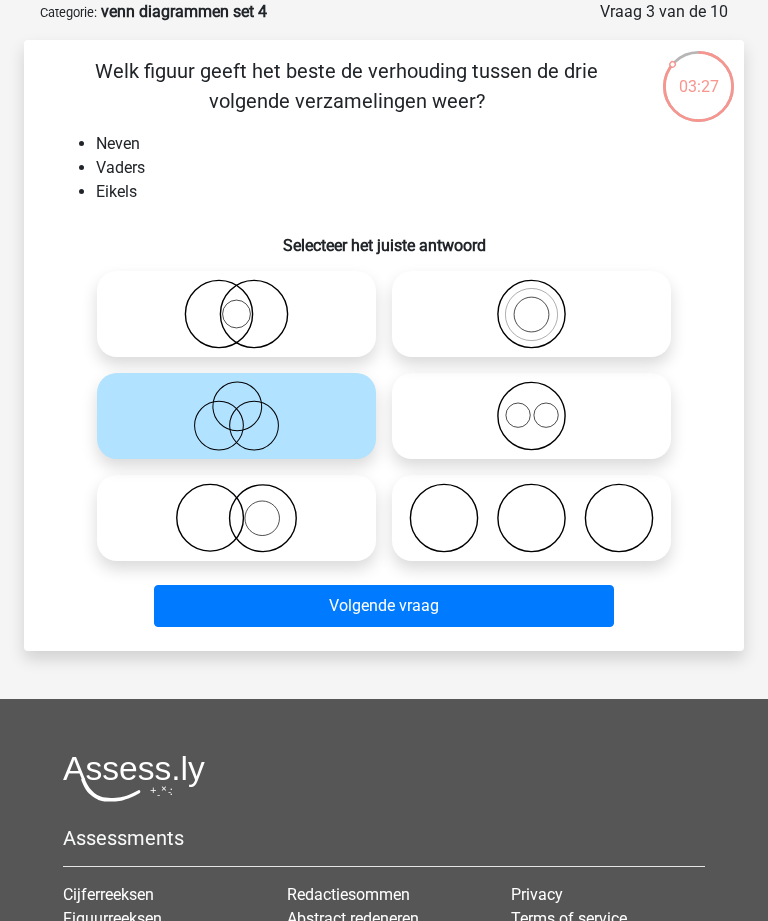 click on "Volgende vraag" at bounding box center [383, 606] 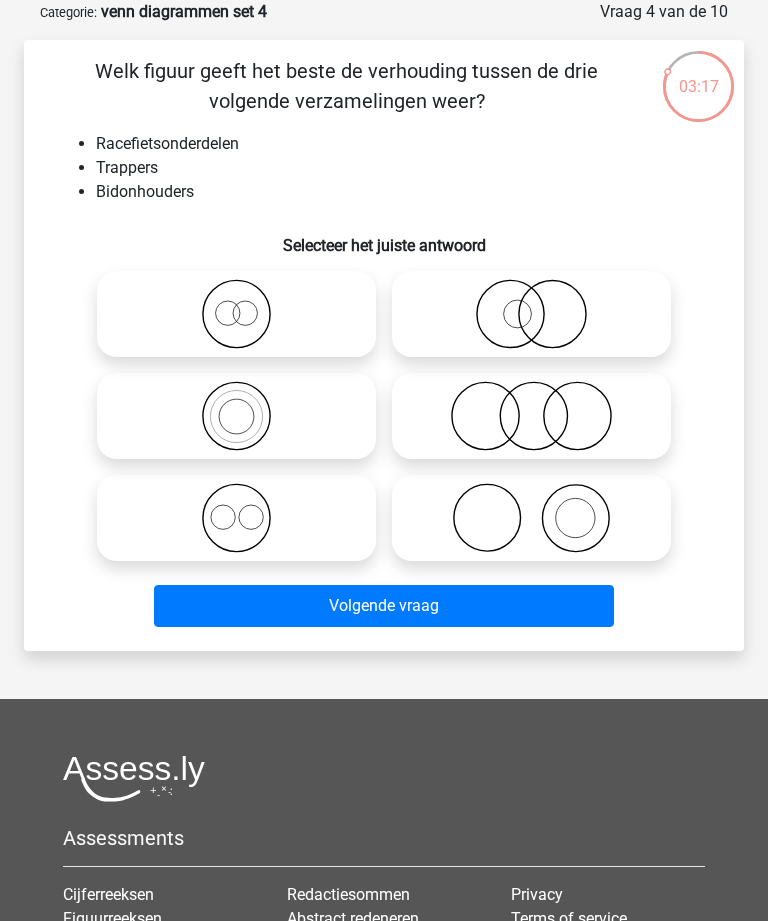 click 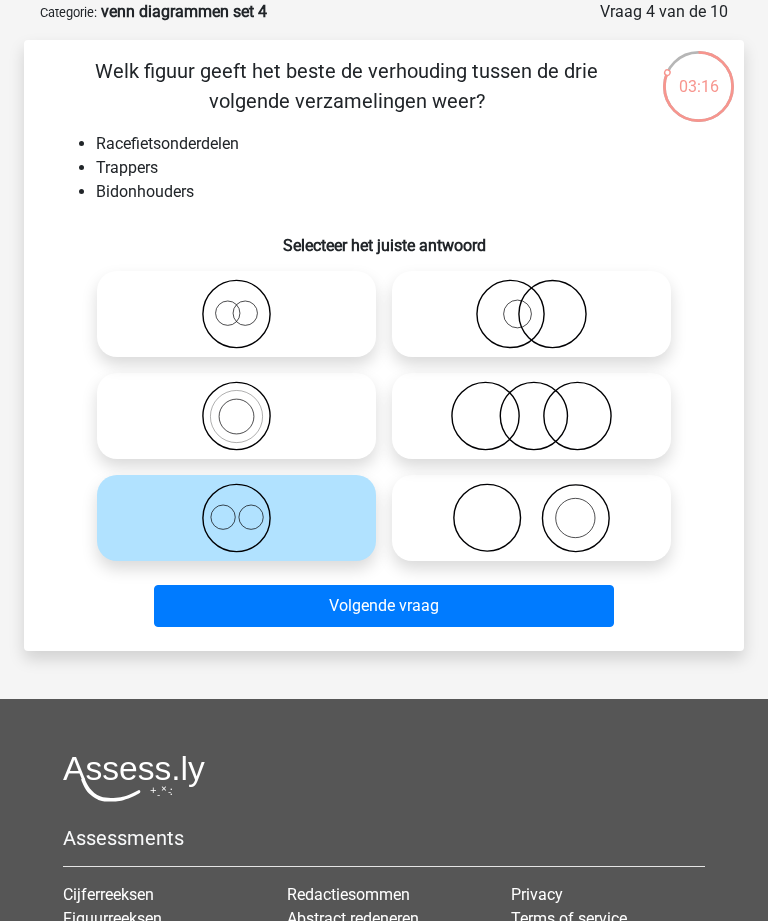 click on "Volgende vraag" at bounding box center [383, 606] 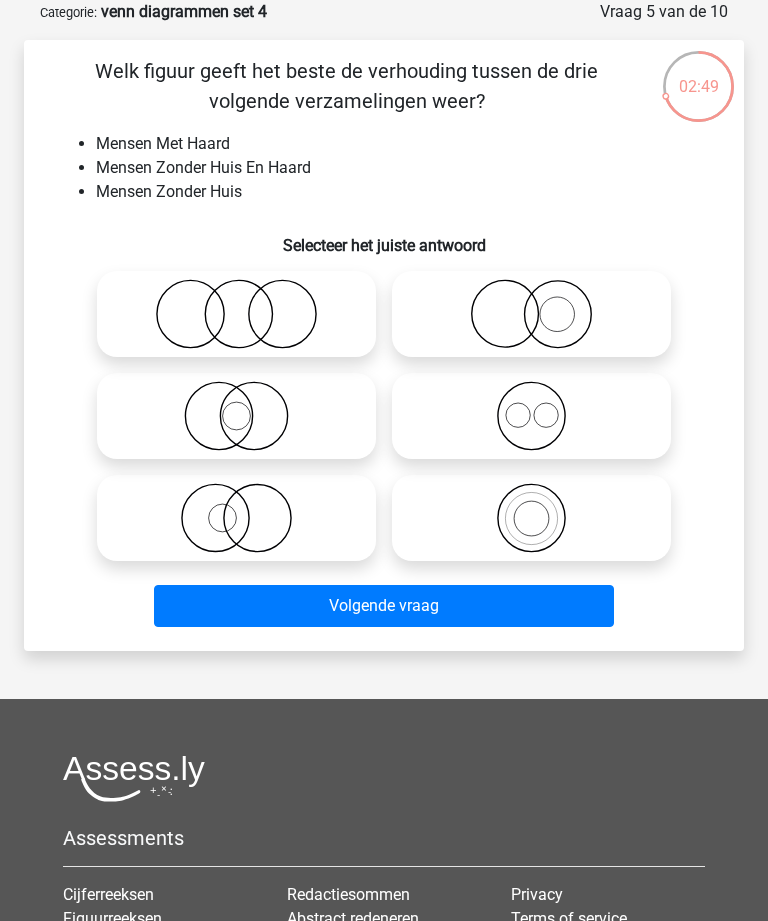 click 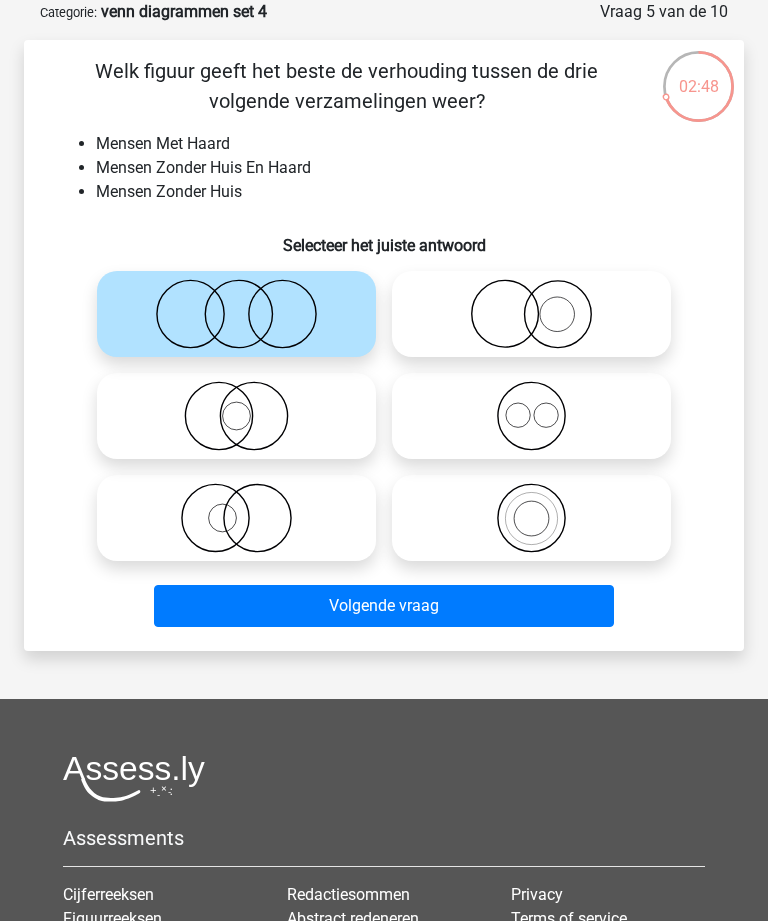 click on "Volgende vraag" at bounding box center (383, 606) 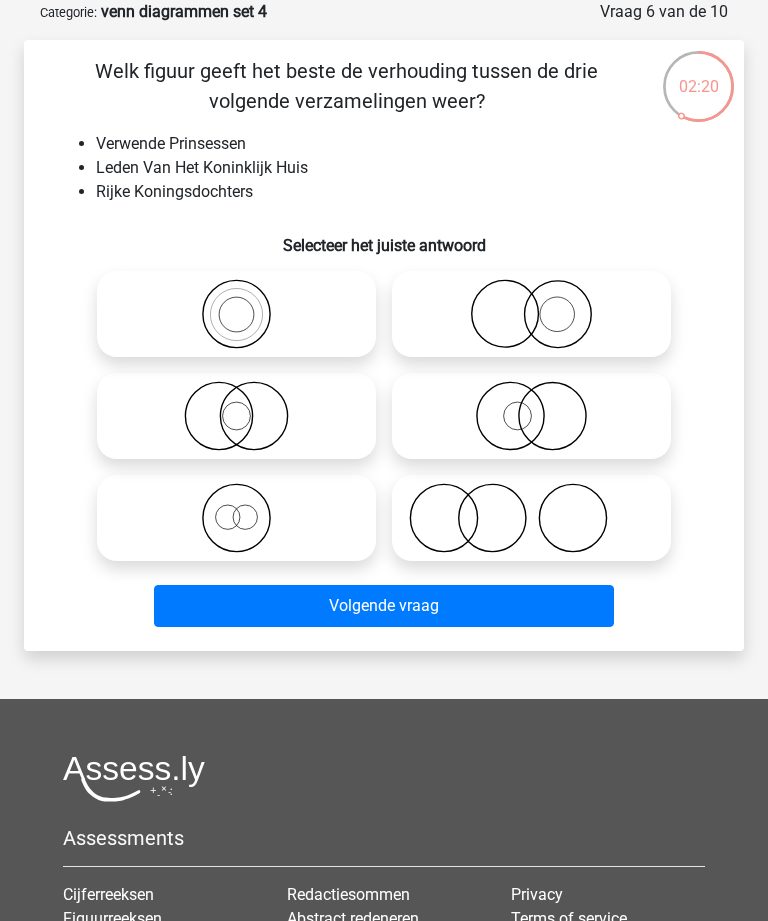 click 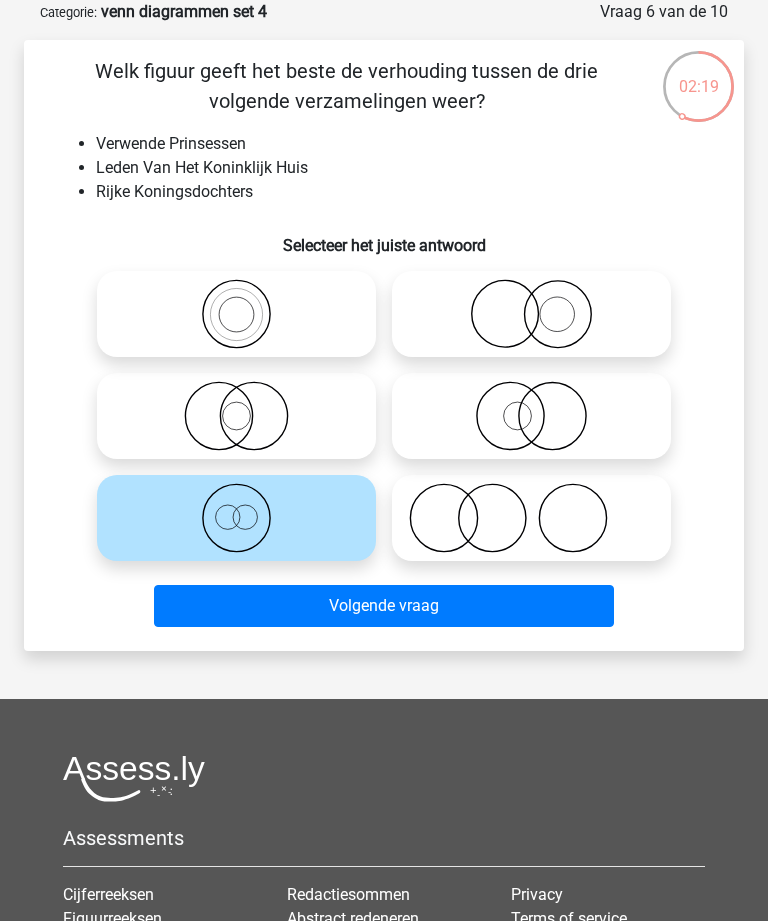click on "Volgende vraag" at bounding box center [383, 606] 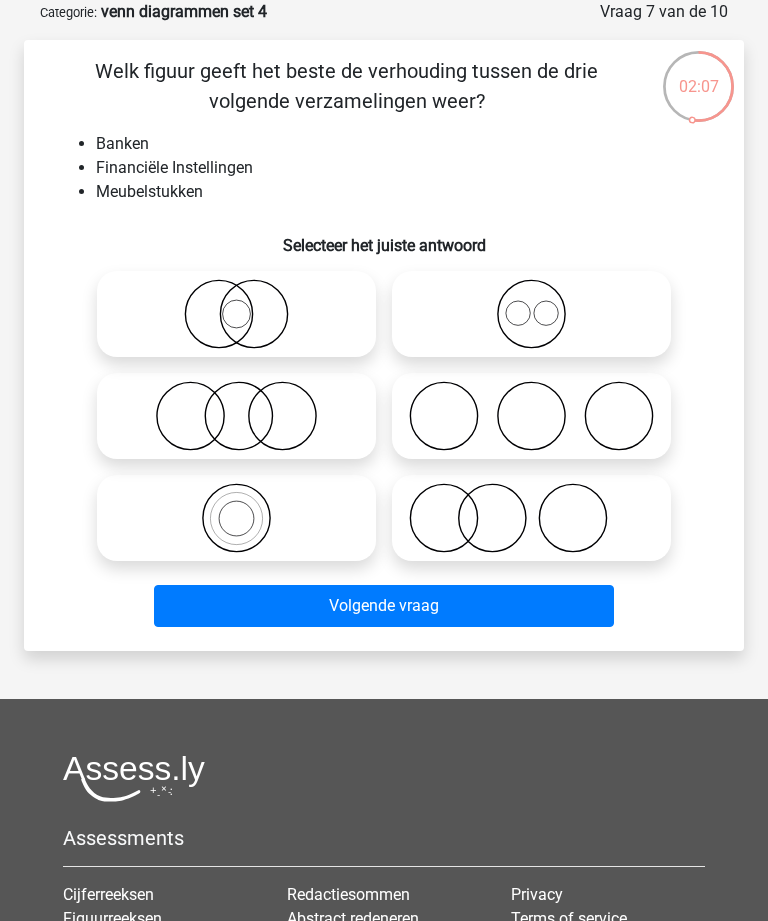 click 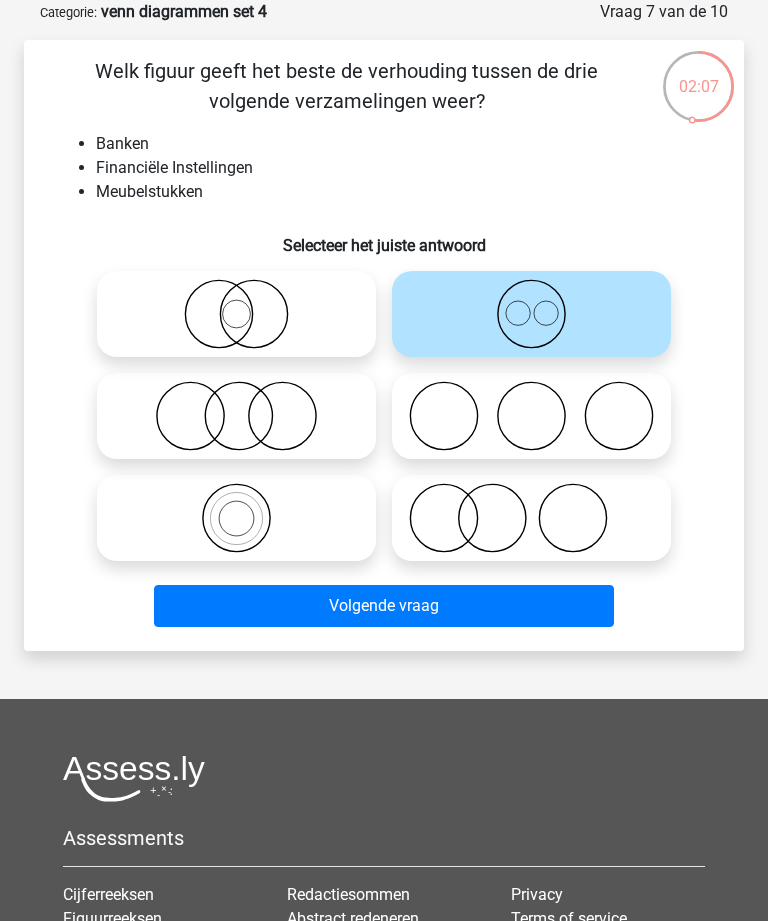 click on "Volgende vraag" at bounding box center (383, 606) 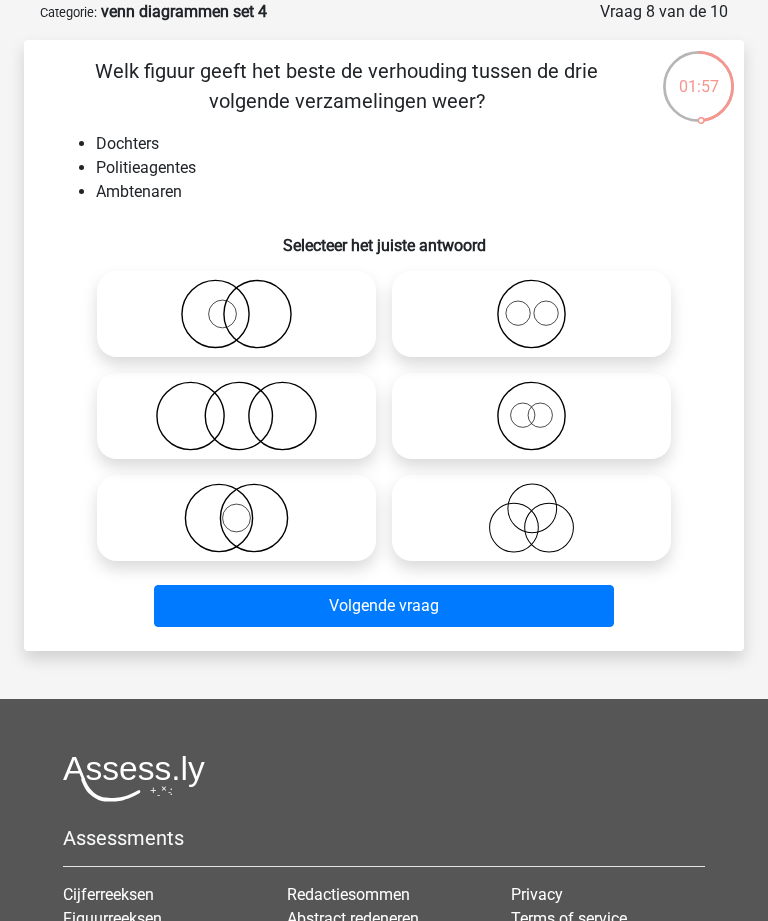 click 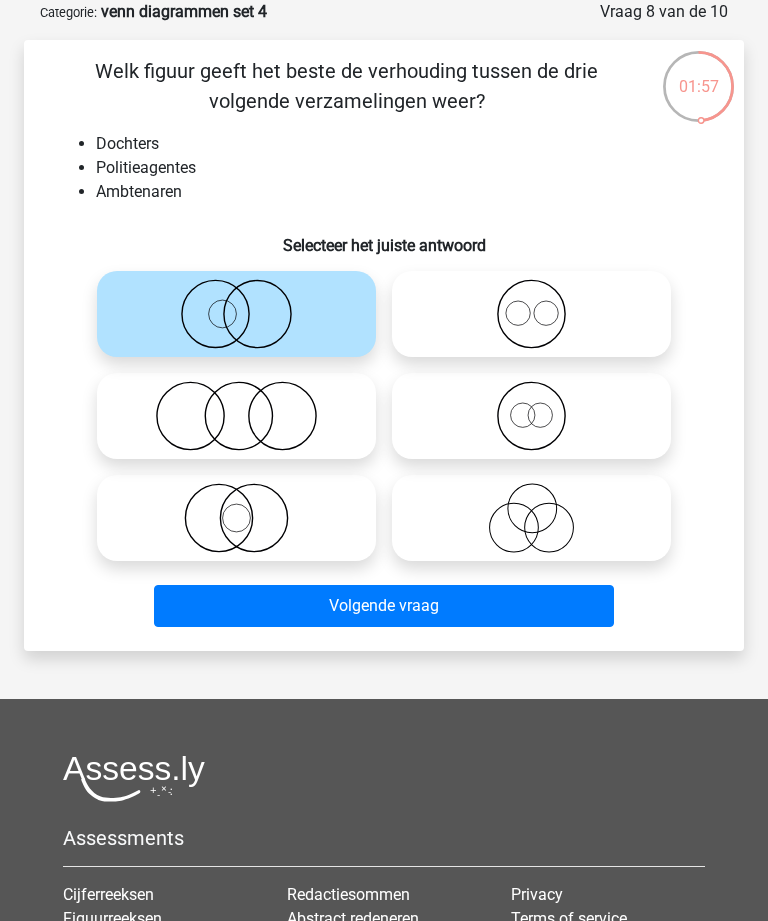 click on "Volgende vraag" at bounding box center (383, 606) 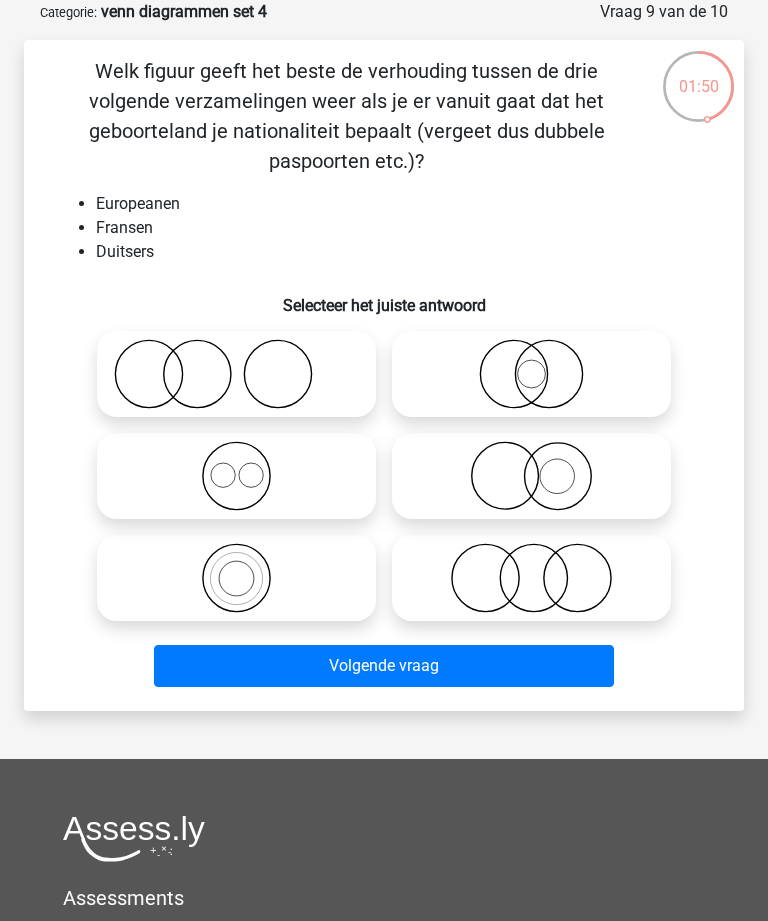 click 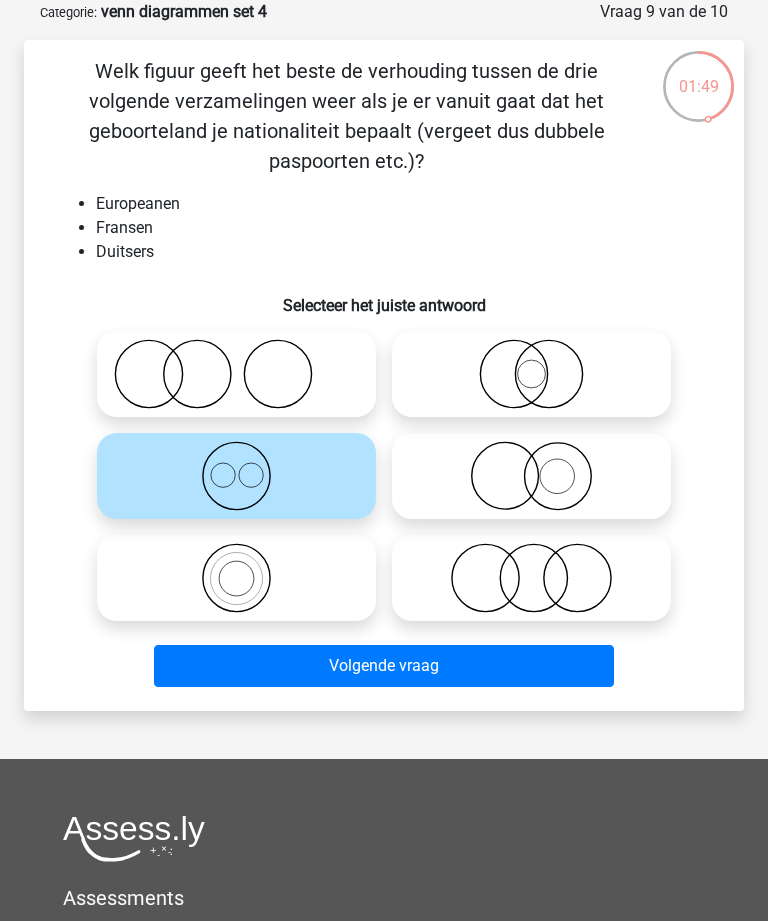 click on "Volgende vraag" at bounding box center (383, 666) 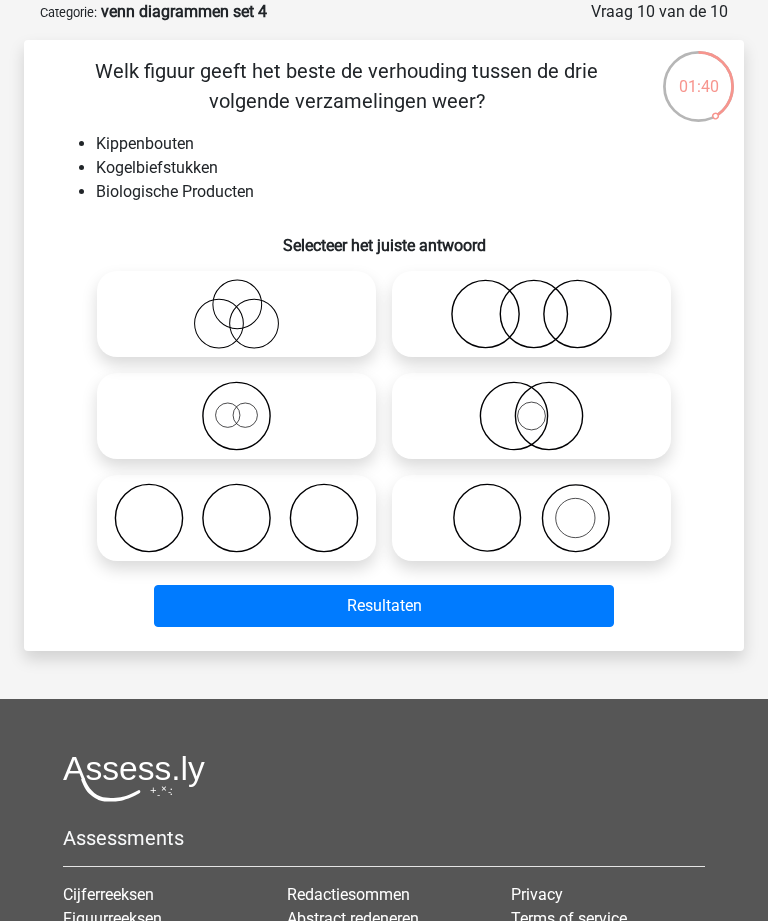 click 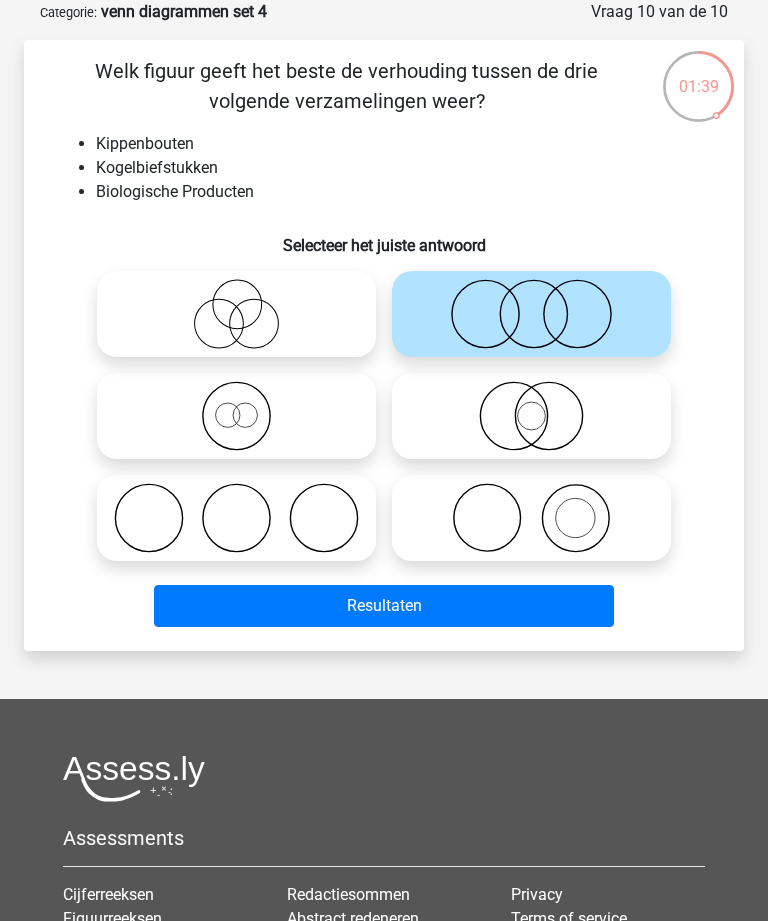 click on "Resultaten" at bounding box center (383, 606) 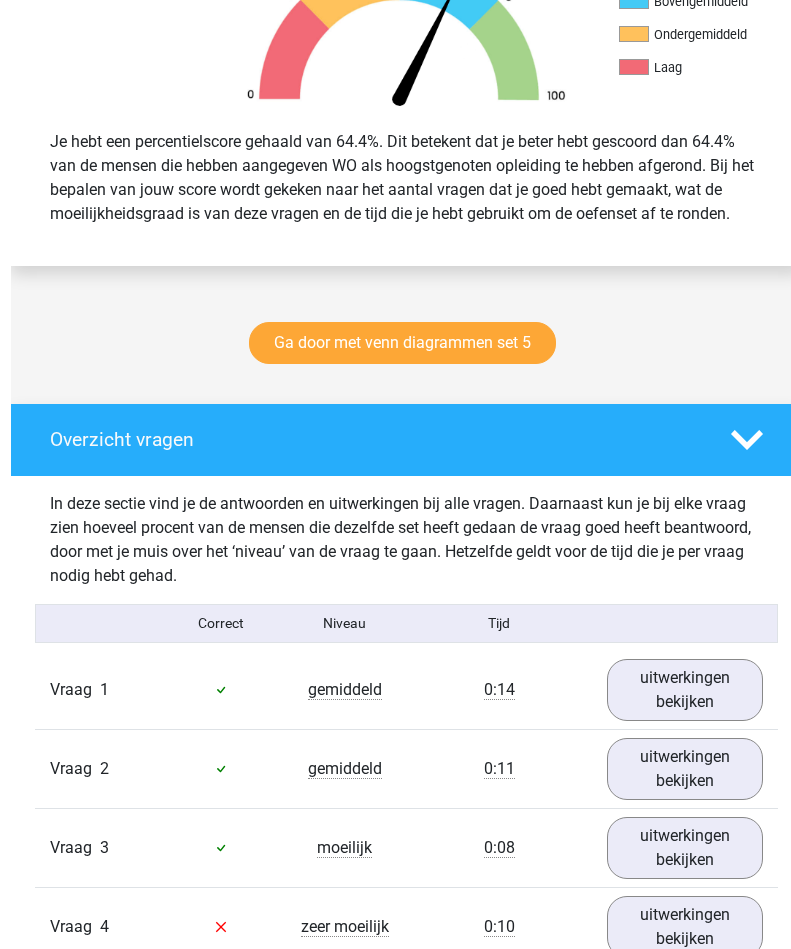 scroll, scrollTop: 754, scrollLeft: 0, axis: vertical 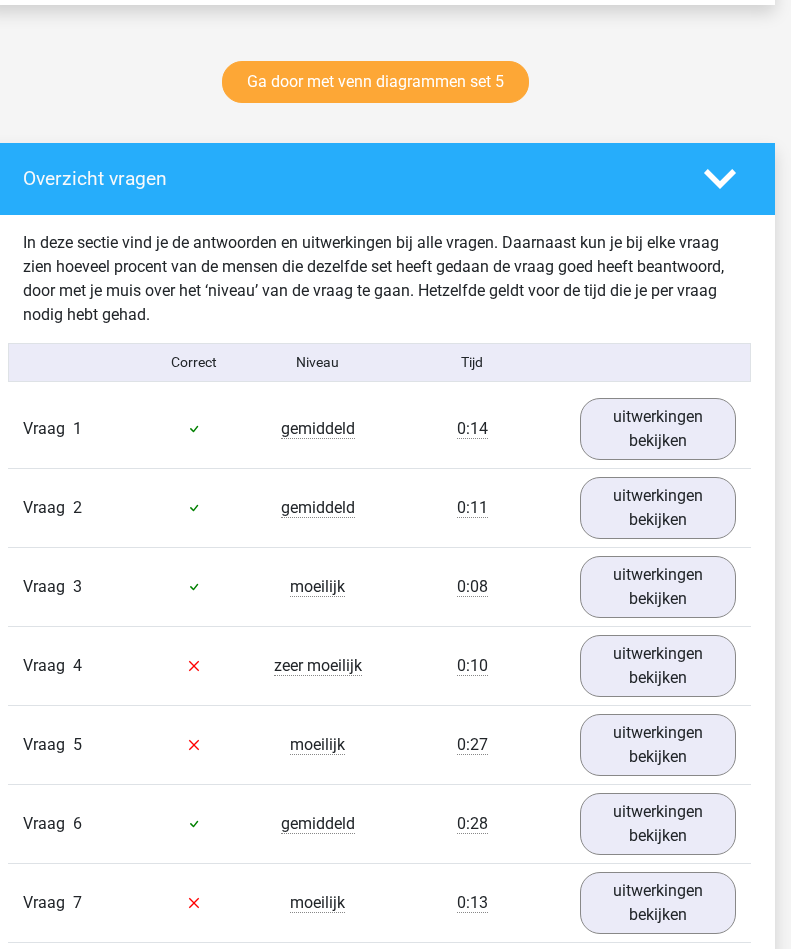 click on "uitwerkingen bekijken" at bounding box center [658, 666] 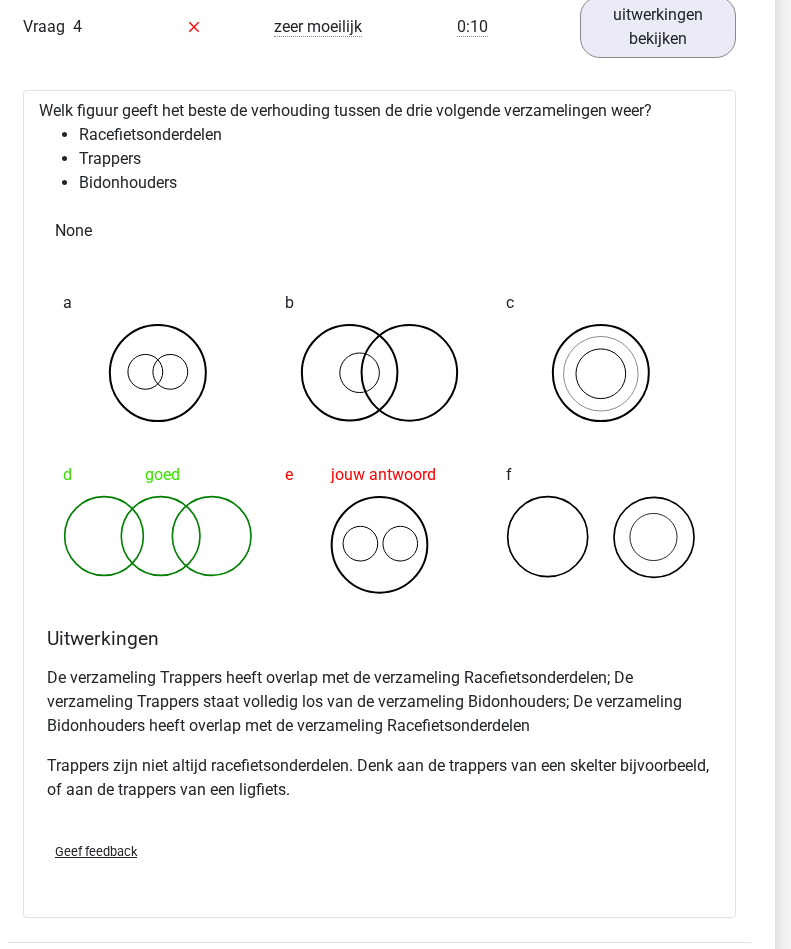 scroll, scrollTop: 1634, scrollLeft: 16, axis: both 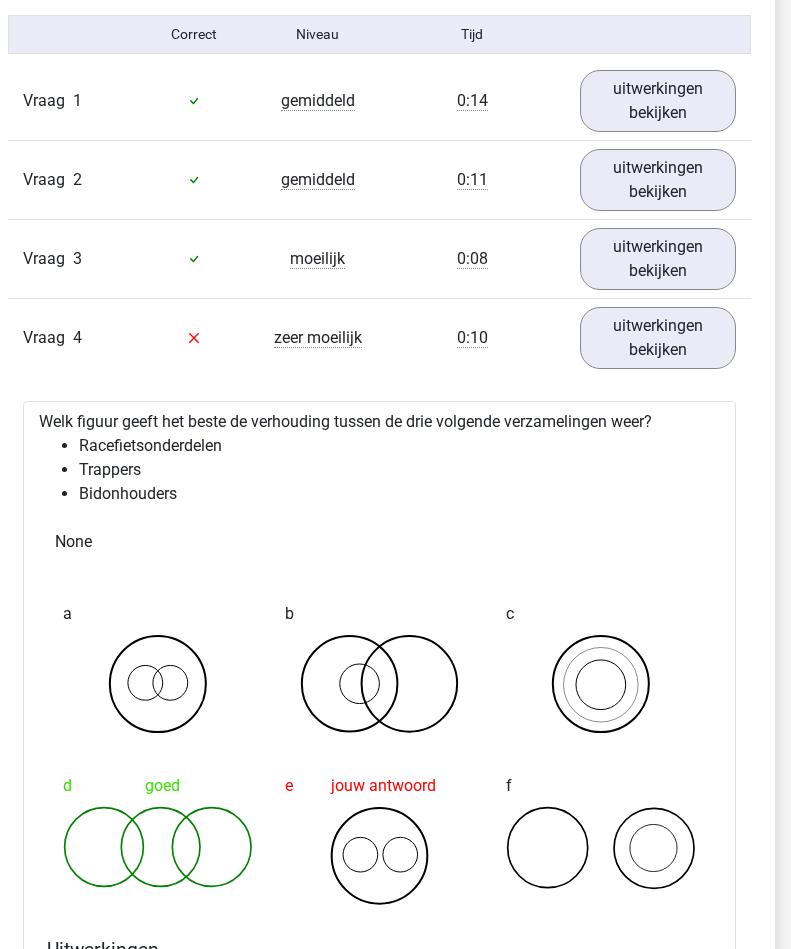click on "uitwerkingen bekijken" at bounding box center (658, 338) 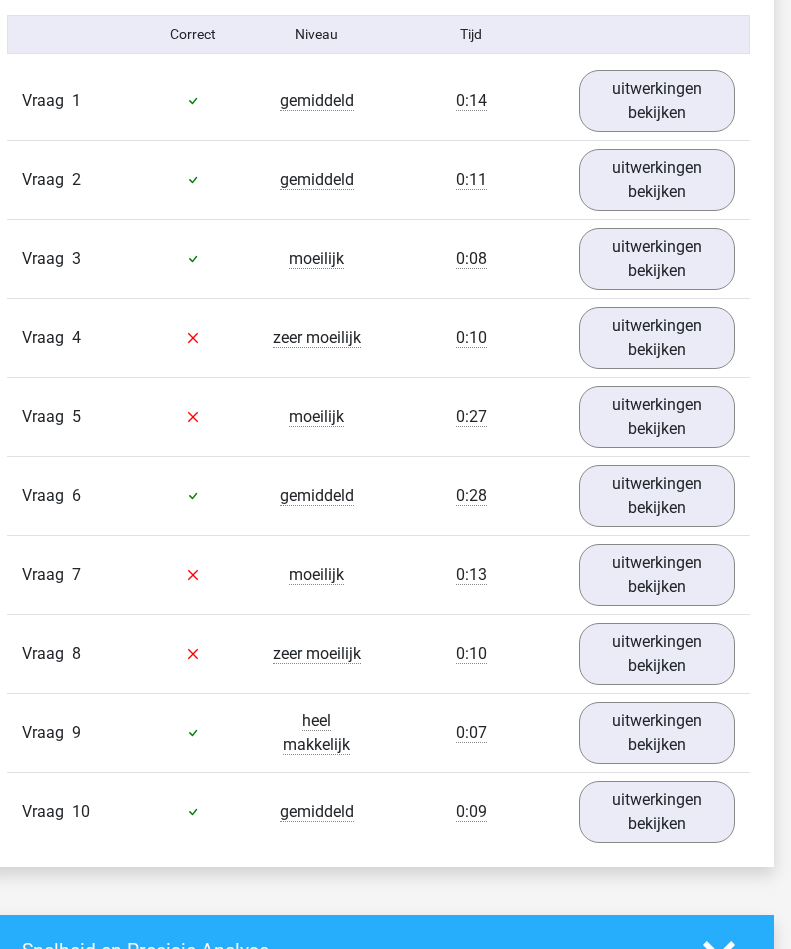 click on "uitwerkingen bekijken" at bounding box center [657, 338] 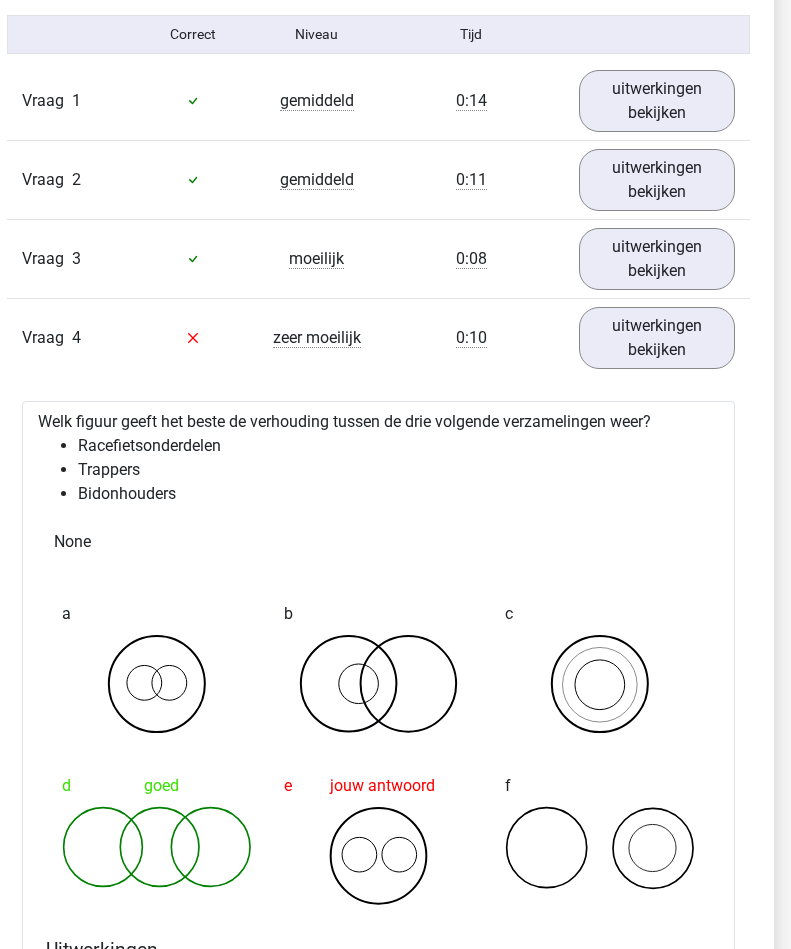 click on "uitwerkingen bekijken" at bounding box center [657, 338] 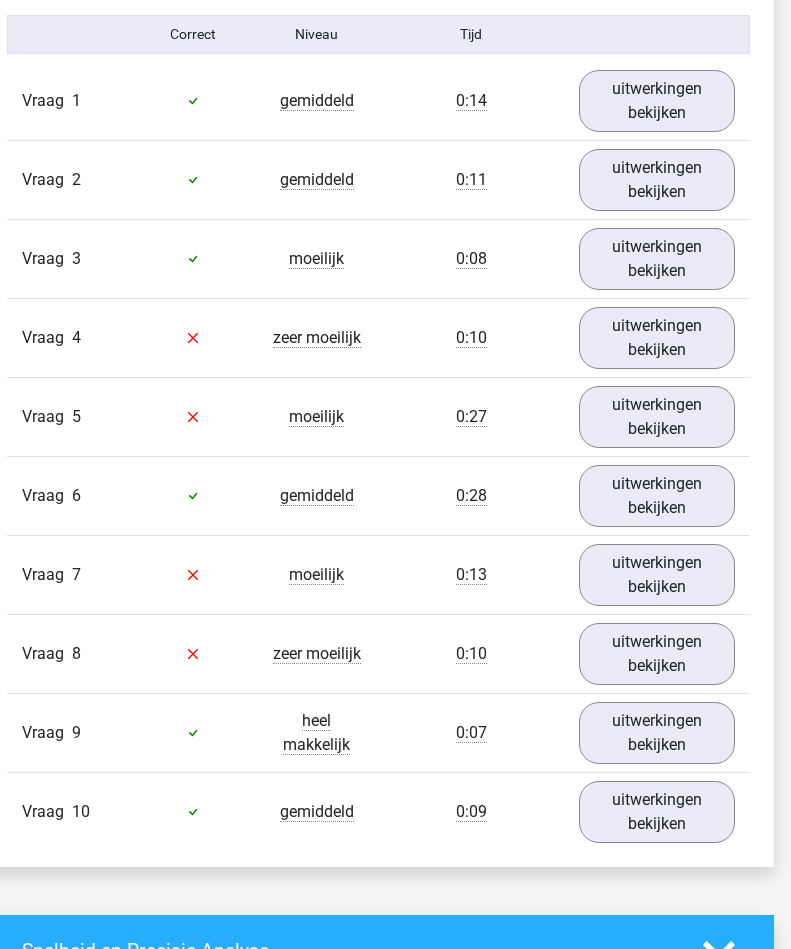 click on "uitwerkingen bekijken" at bounding box center [657, 417] 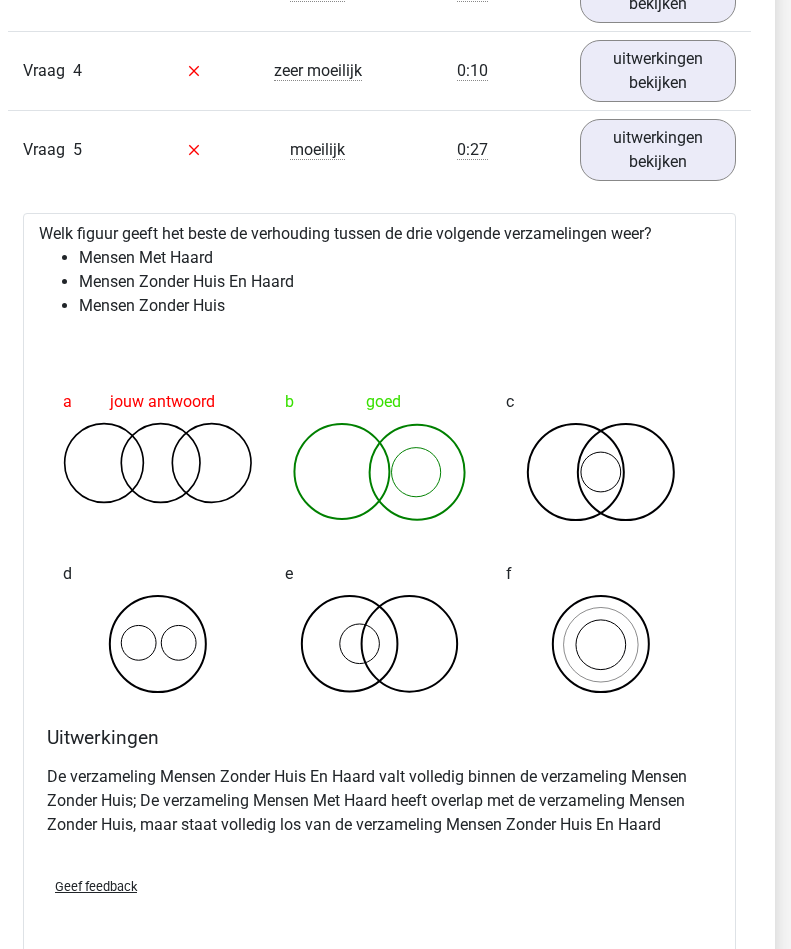 scroll, scrollTop: 1589, scrollLeft: 16, axis: both 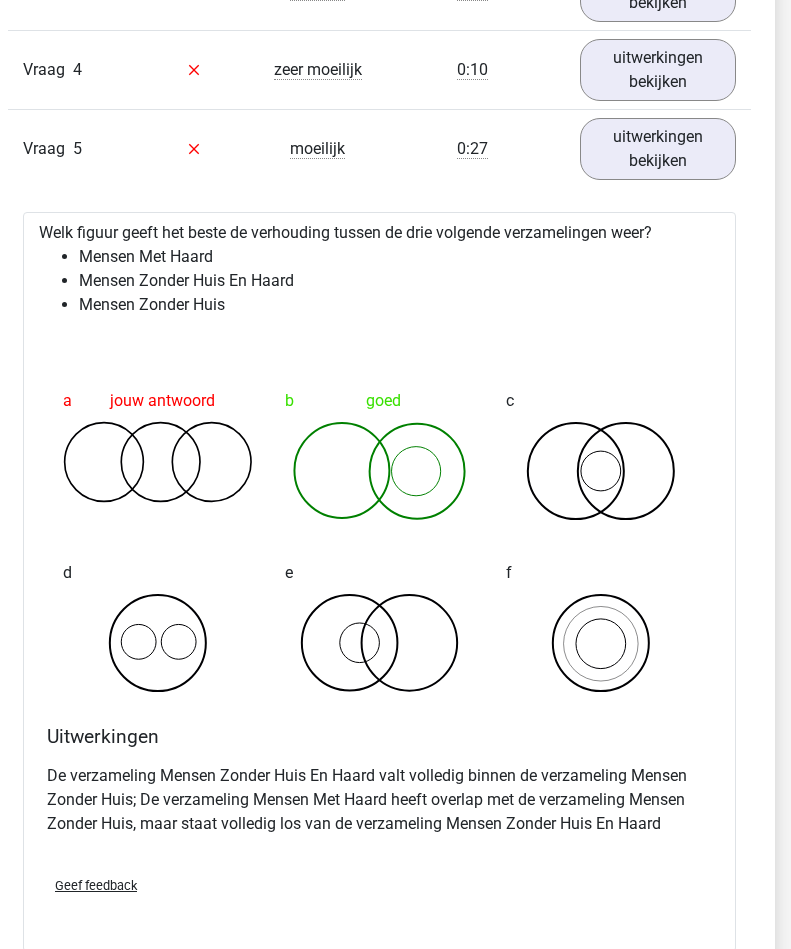 click on "uitwerkingen bekijken" at bounding box center (658, 149) 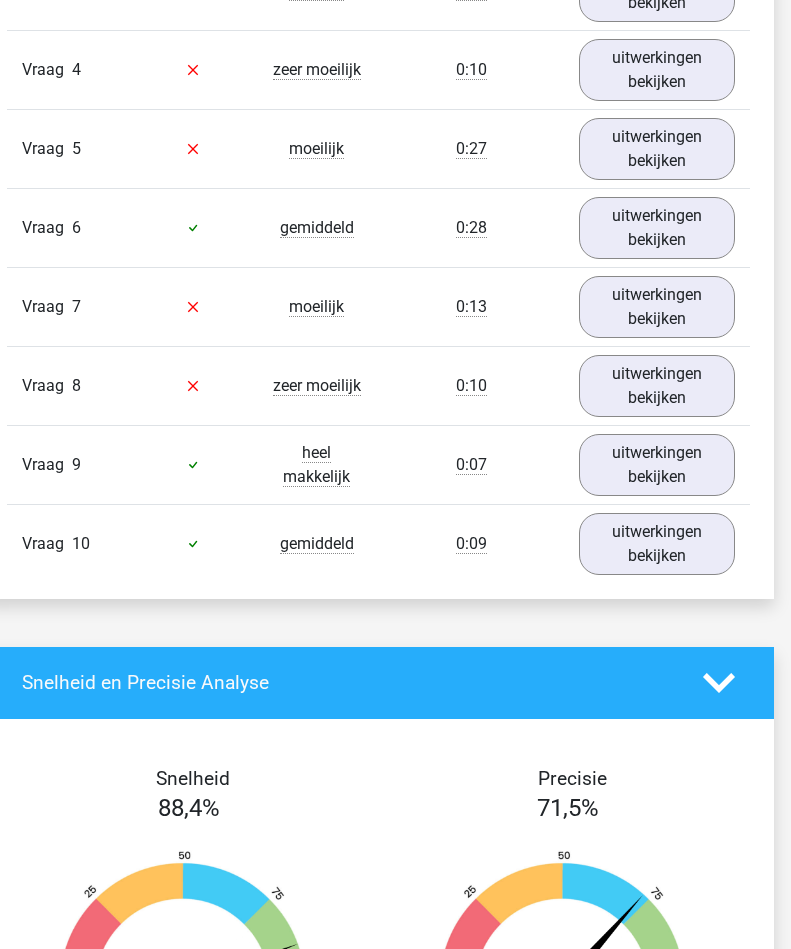 click on "uitwerkingen bekijken" at bounding box center (657, 307) 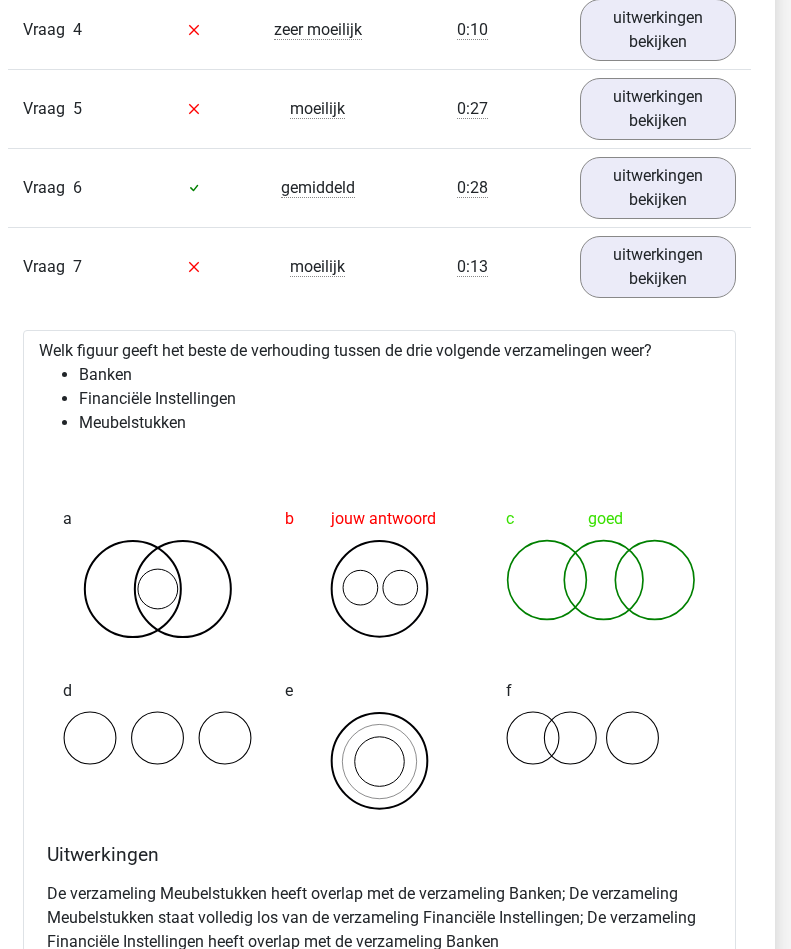 scroll, scrollTop: 1630, scrollLeft: 16, axis: both 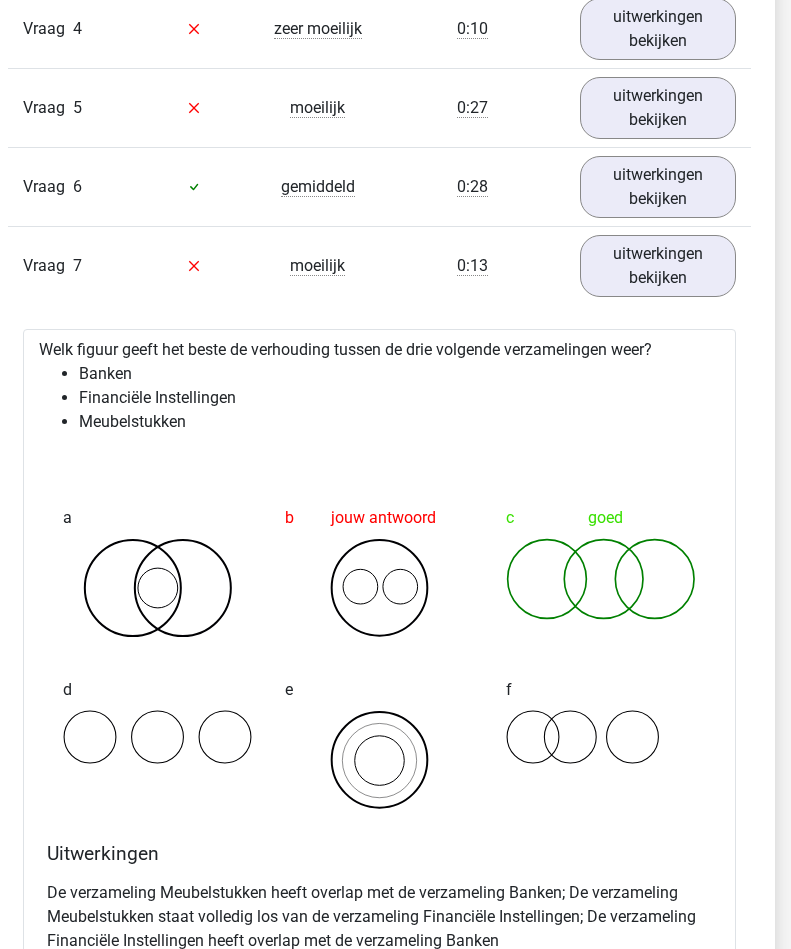 click on "uitwerkingen bekijken" at bounding box center [658, 266] 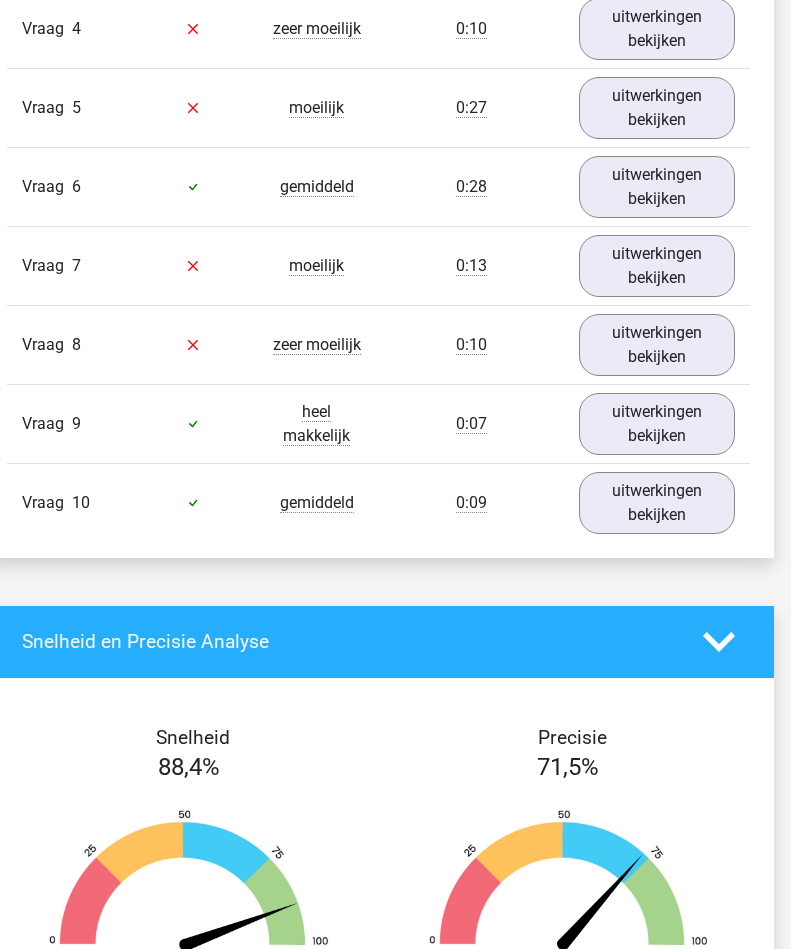 click on "uitwerkingen bekijken" at bounding box center [657, 345] 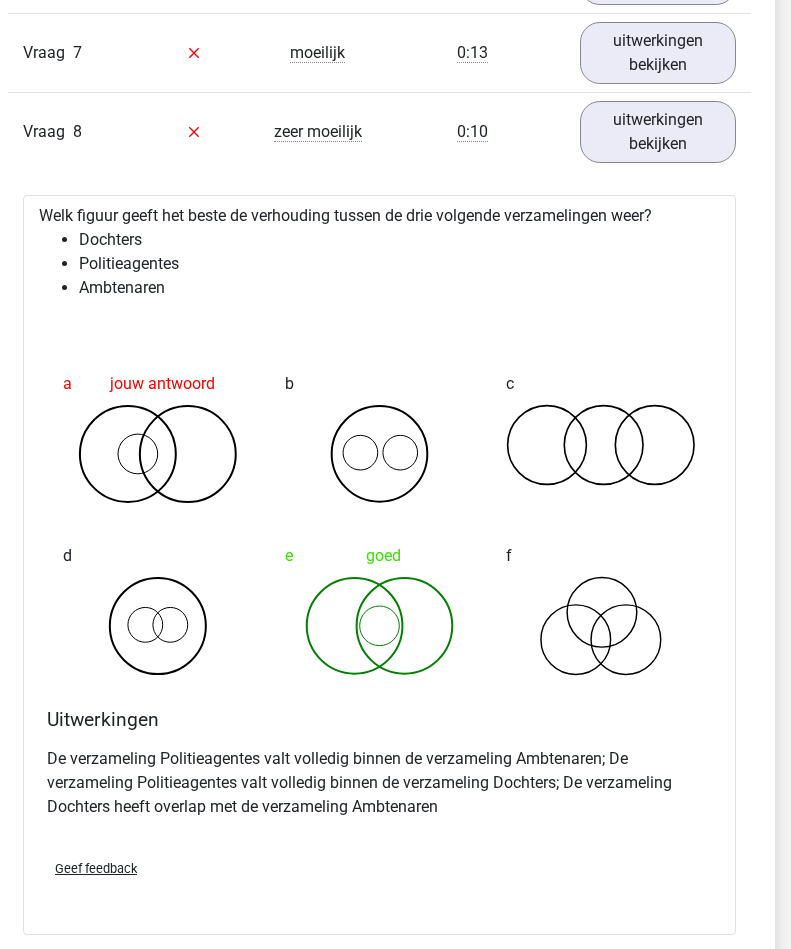 scroll, scrollTop: 1843, scrollLeft: 17, axis: both 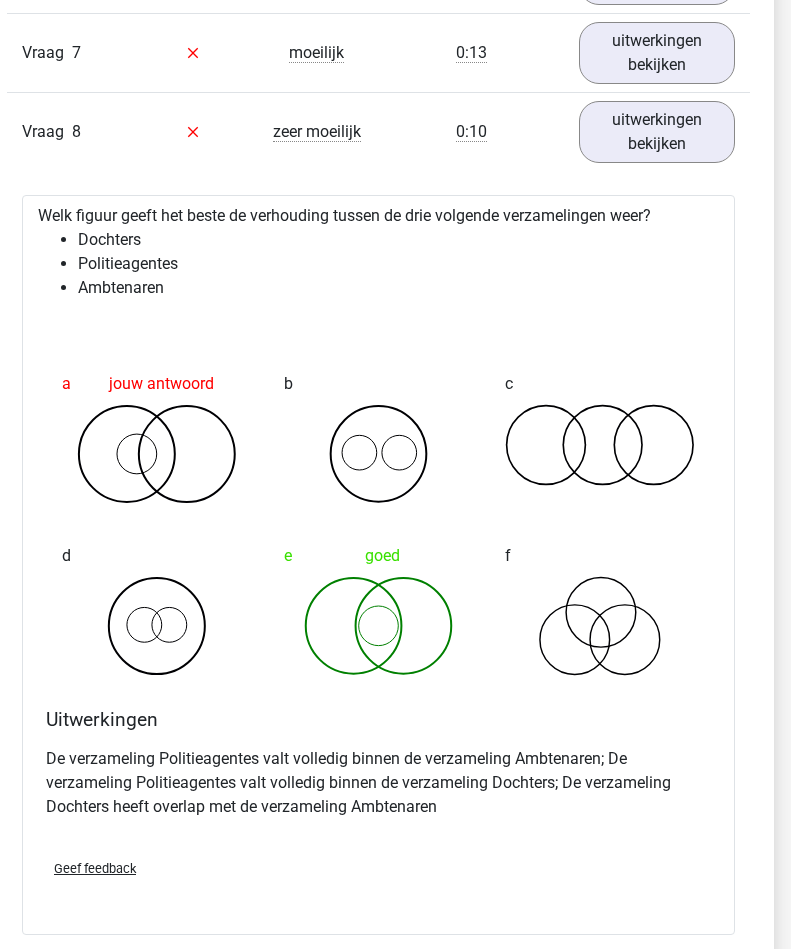 click on "uitwerkingen bekijken" at bounding box center [657, 132] 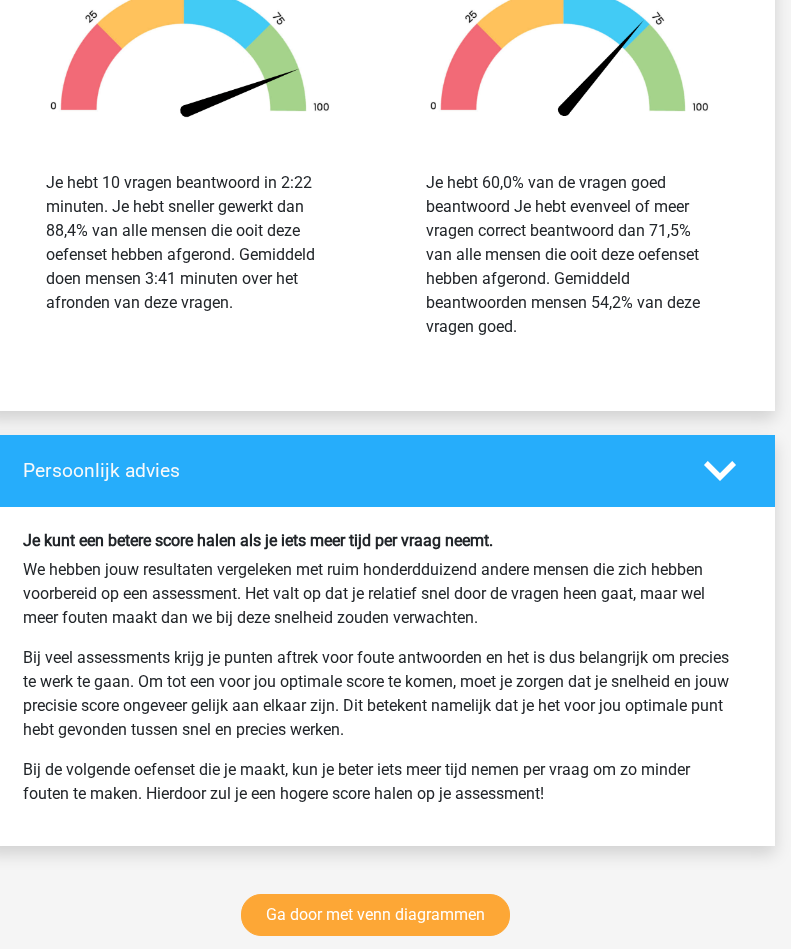 scroll, scrollTop: 2465, scrollLeft: 16, axis: both 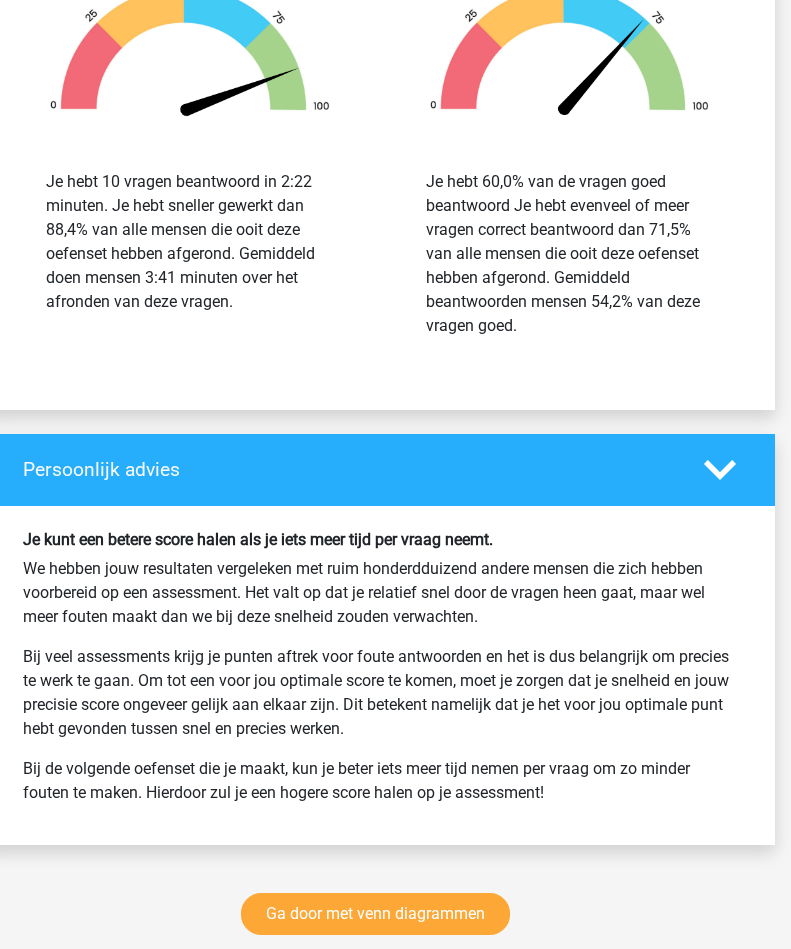 click on "Ga door met venn diagrammen" at bounding box center [375, 914] 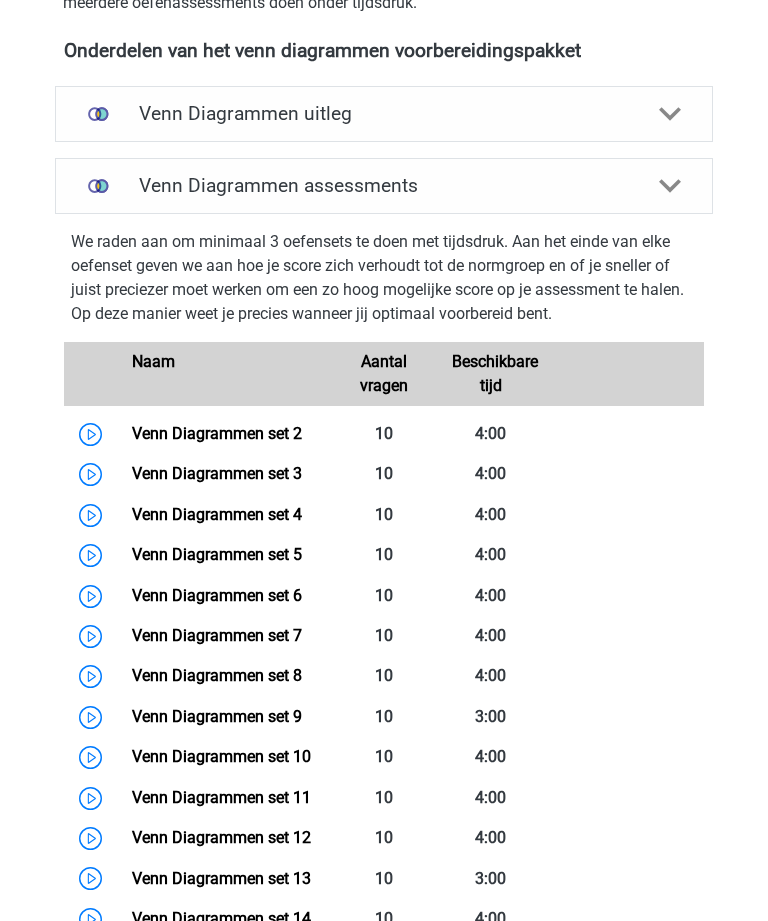scroll, scrollTop: 0, scrollLeft: 0, axis: both 